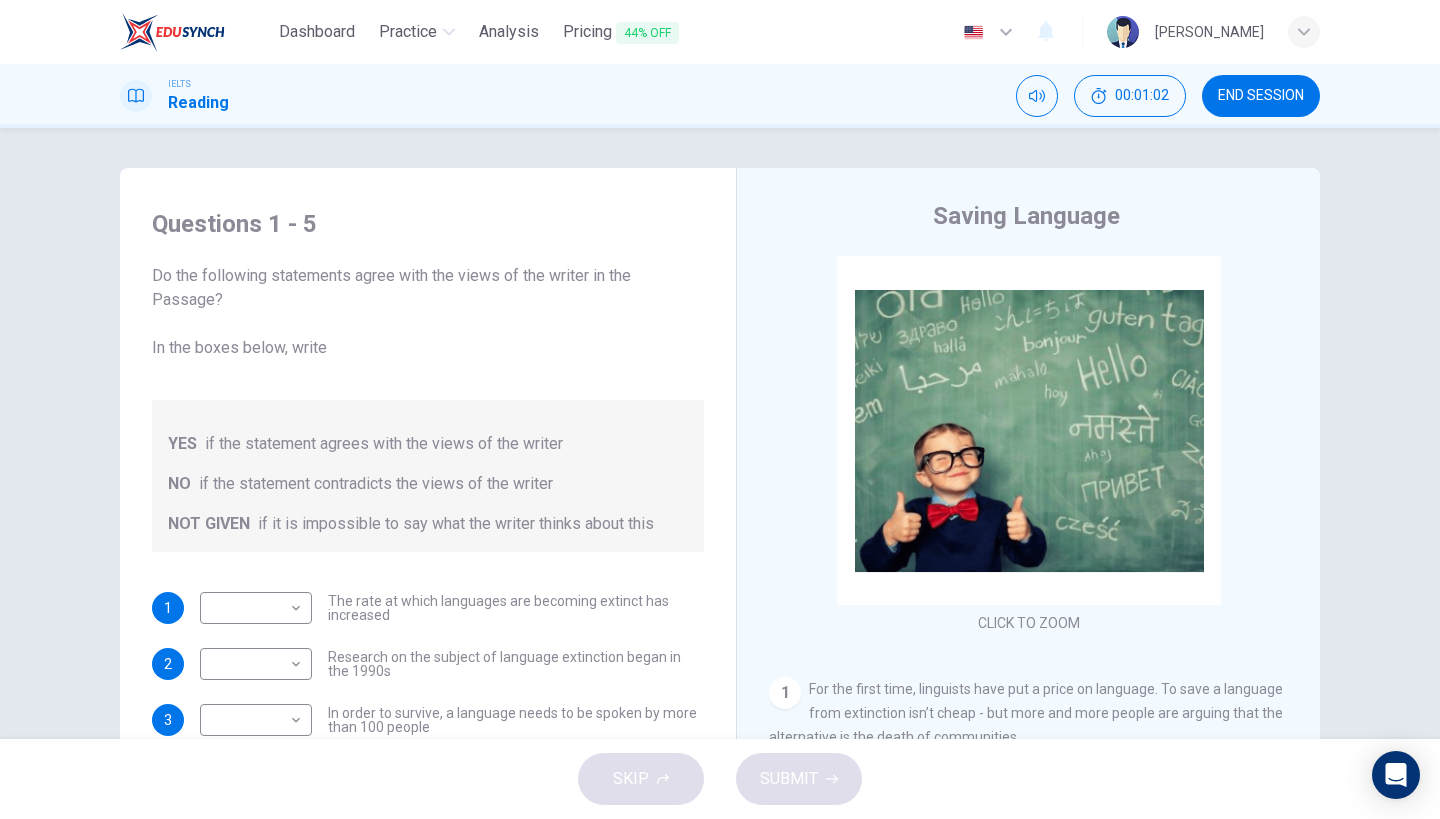scroll, scrollTop: 0, scrollLeft: 0, axis: both 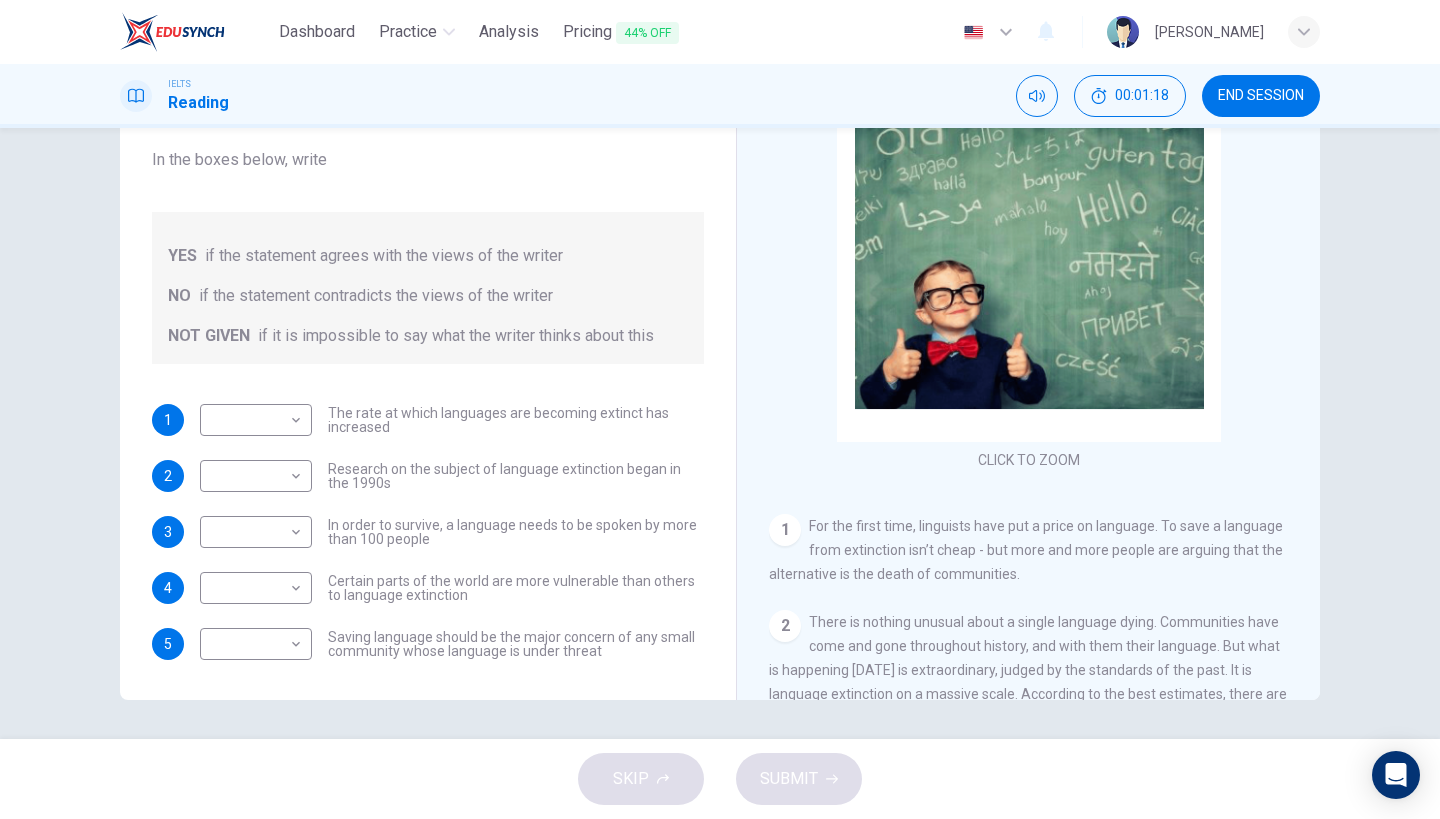 drag, startPoint x: 618, startPoint y: 411, endPoint x: 618, endPoint y: 423, distance: 12 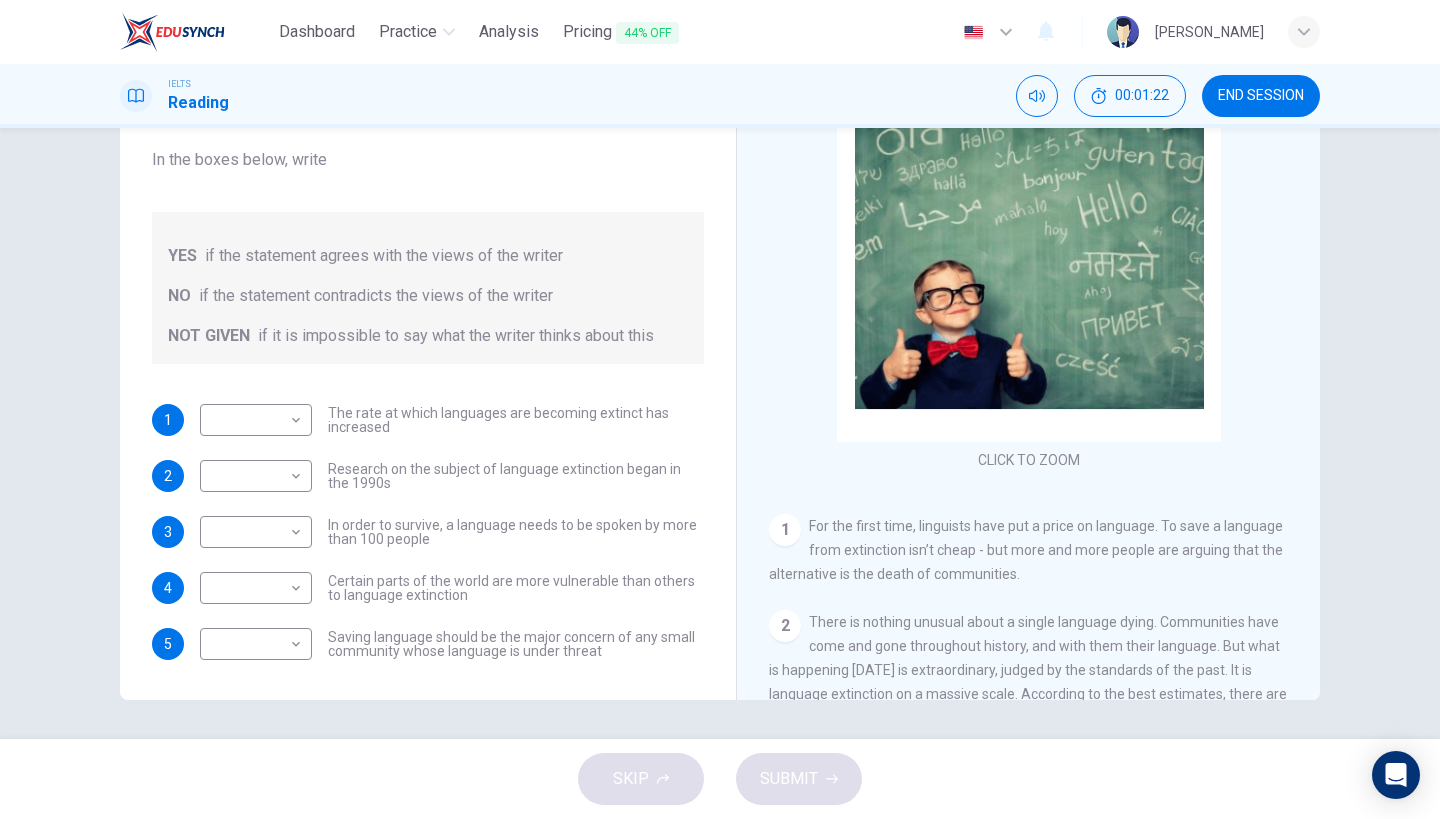 click on "1 ​ ​ The rate at which languages are becoming extinct has increased 2 ​ ​ Research on the subject of language extinction began in the 1990s 3 ​ ​ In order to survive, a language needs to be spoken by more than 100 people 4 ​ ​ Certain parts of the world are more vulnerable than others to language extinction 5 ​ ​ Saving language should be the major concern of any small community whose language is under threat" at bounding box center (428, 532) 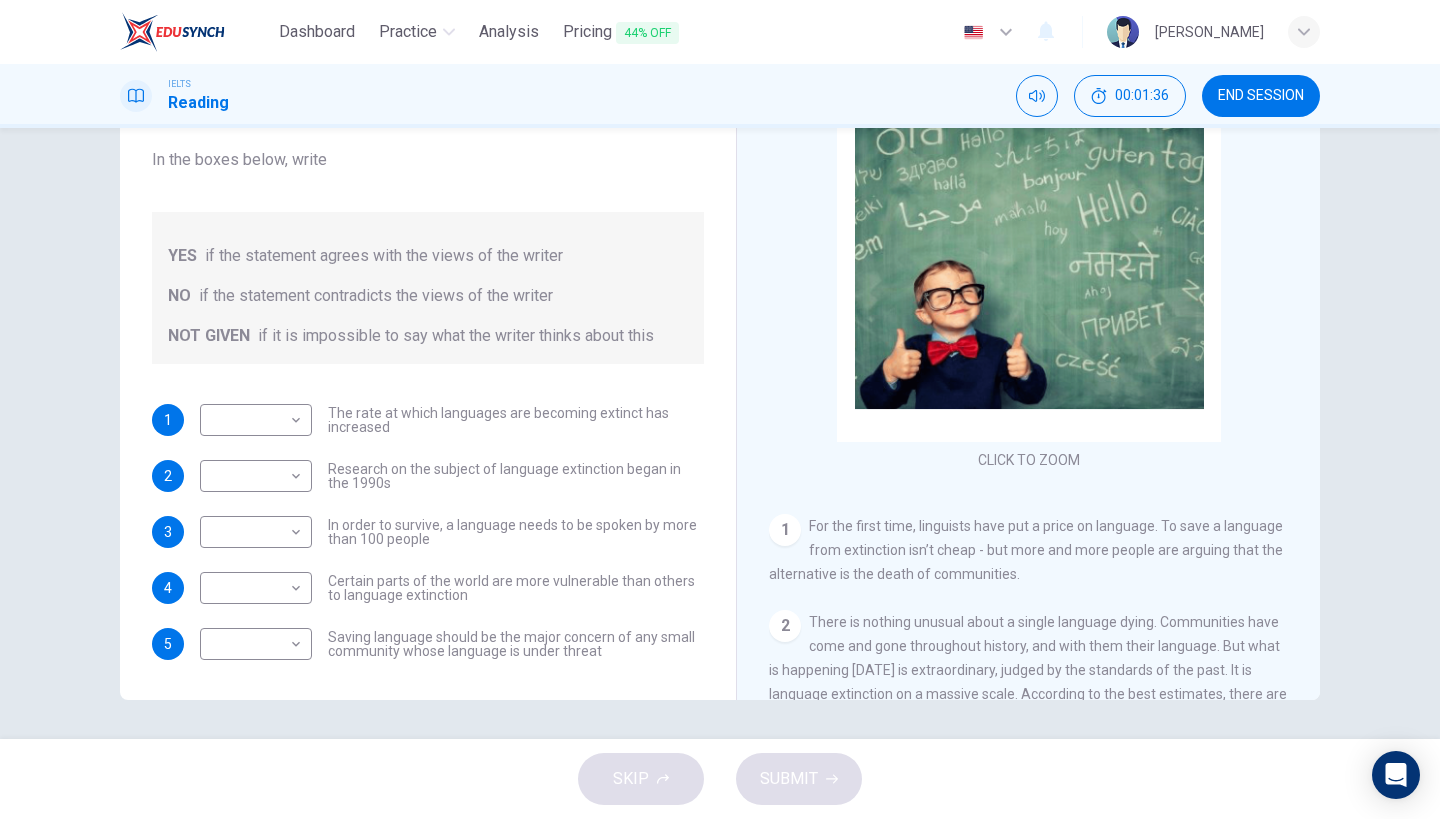 scroll, scrollTop: 0, scrollLeft: 0, axis: both 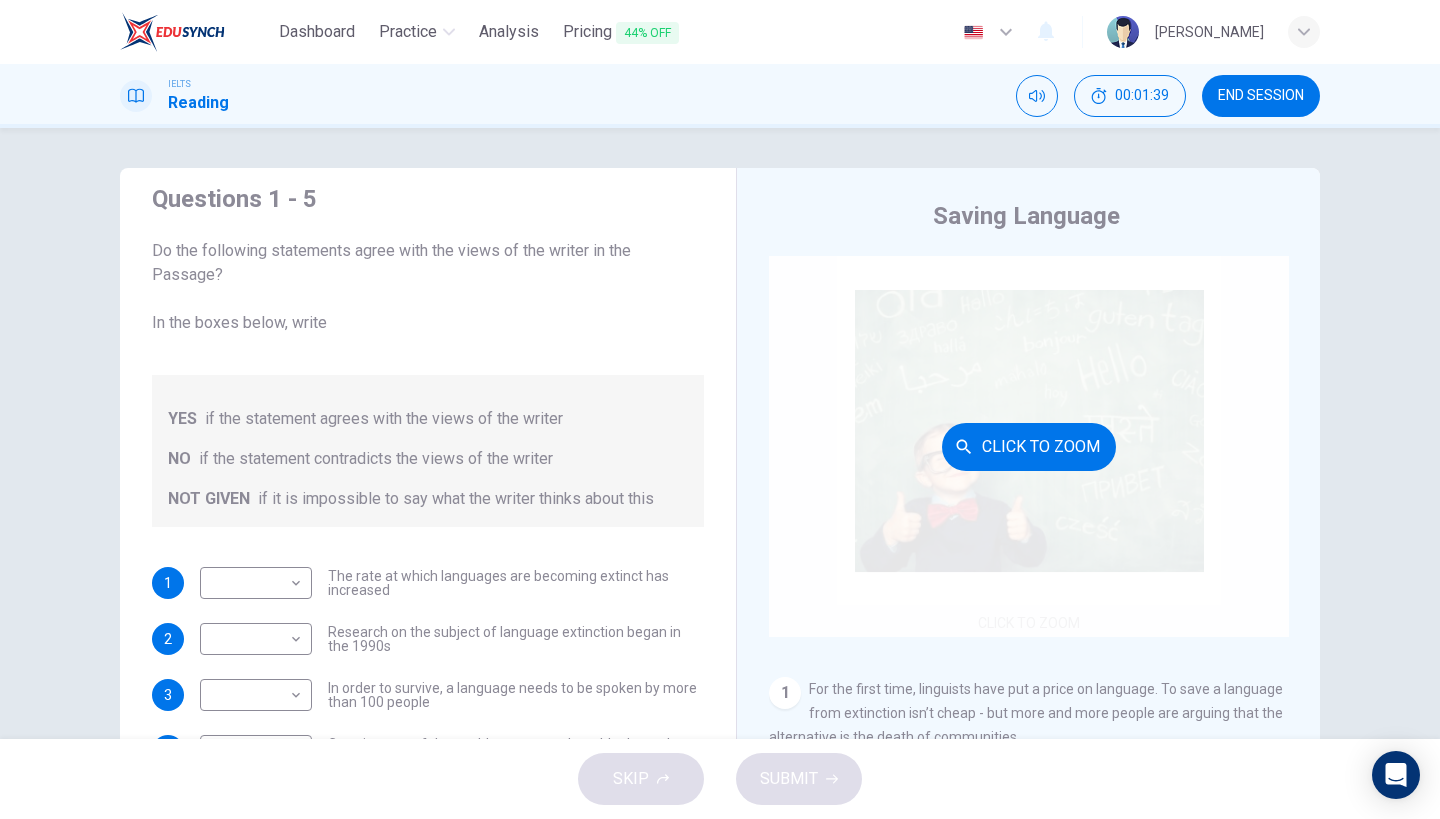 click on "Click to Zoom" at bounding box center (1029, 446) 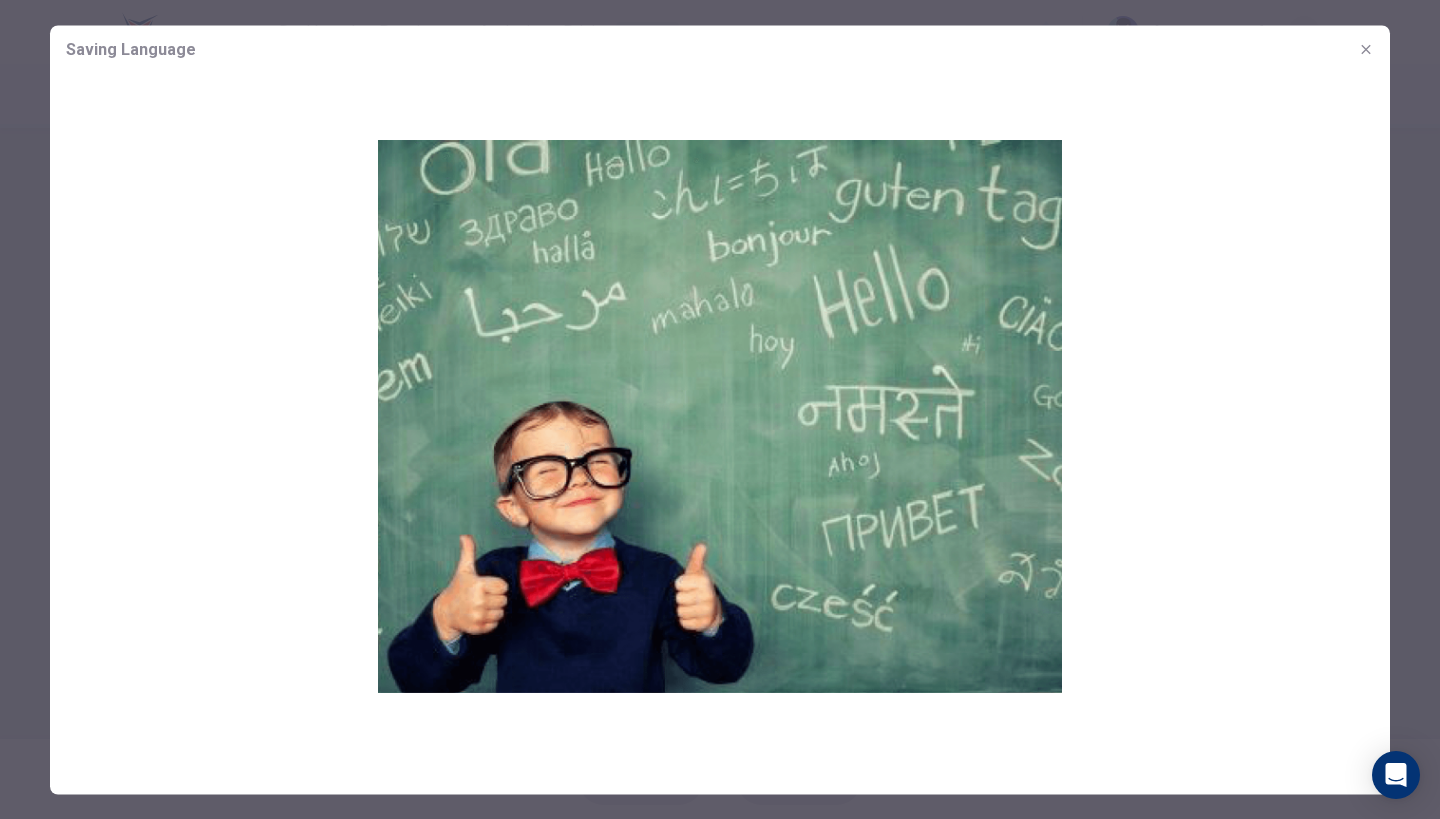 click at bounding box center (1366, 49) 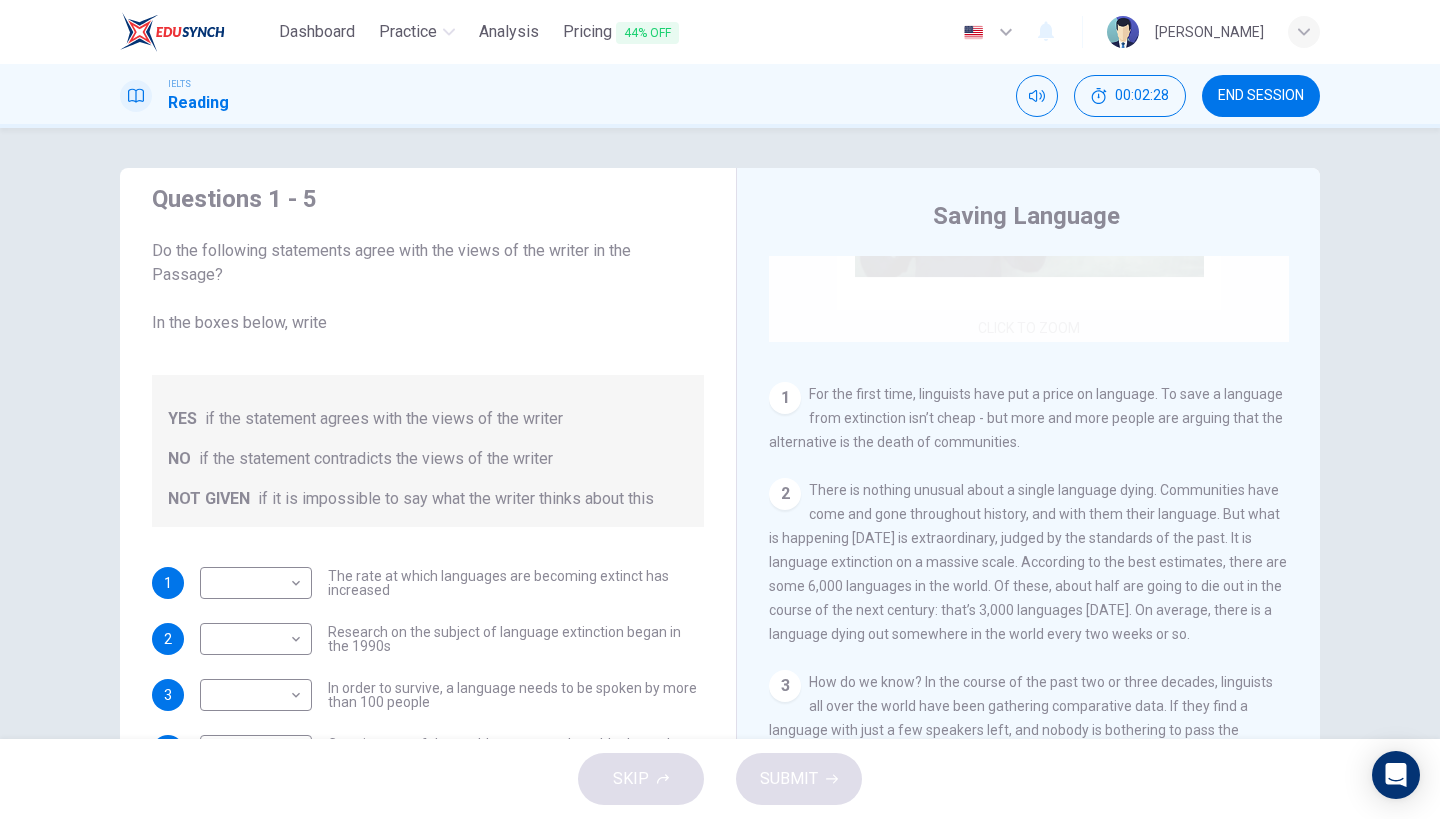 scroll, scrollTop: 298, scrollLeft: 0, axis: vertical 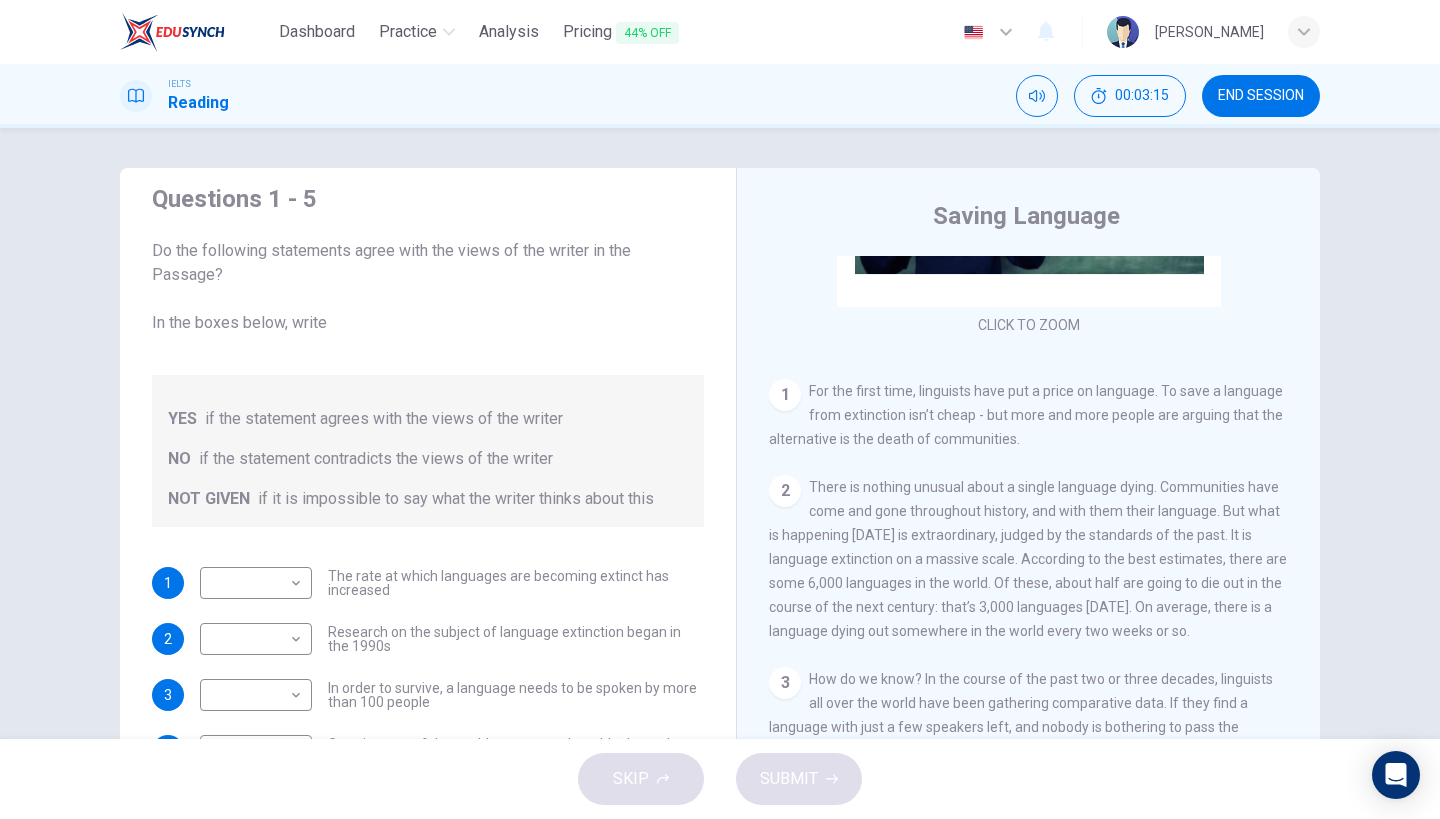 click on "Do the following statements agree with the views of the writer in the Passage?  In the boxes below, write" at bounding box center (428, 287) 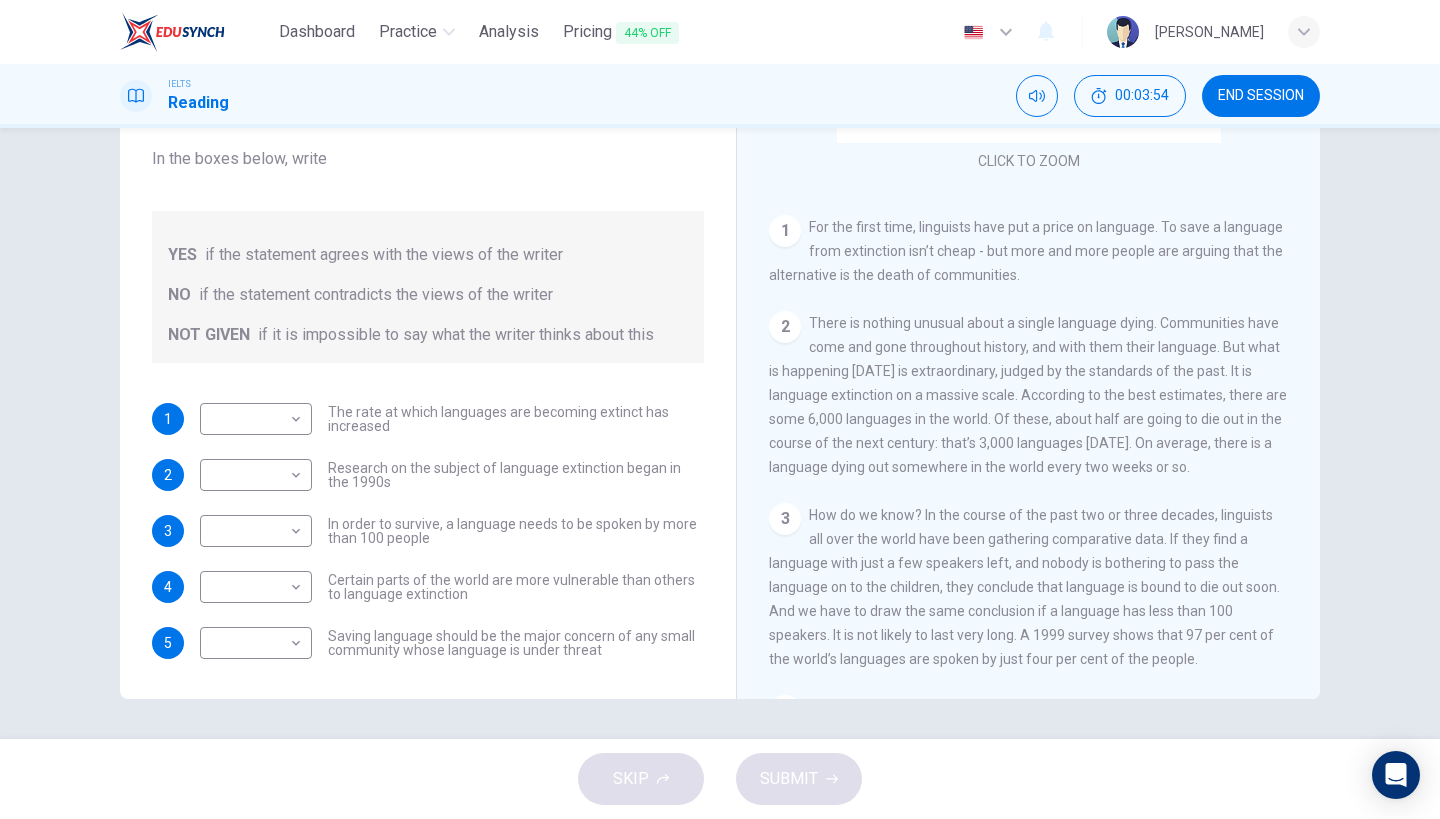 scroll, scrollTop: 165, scrollLeft: 0, axis: vertical 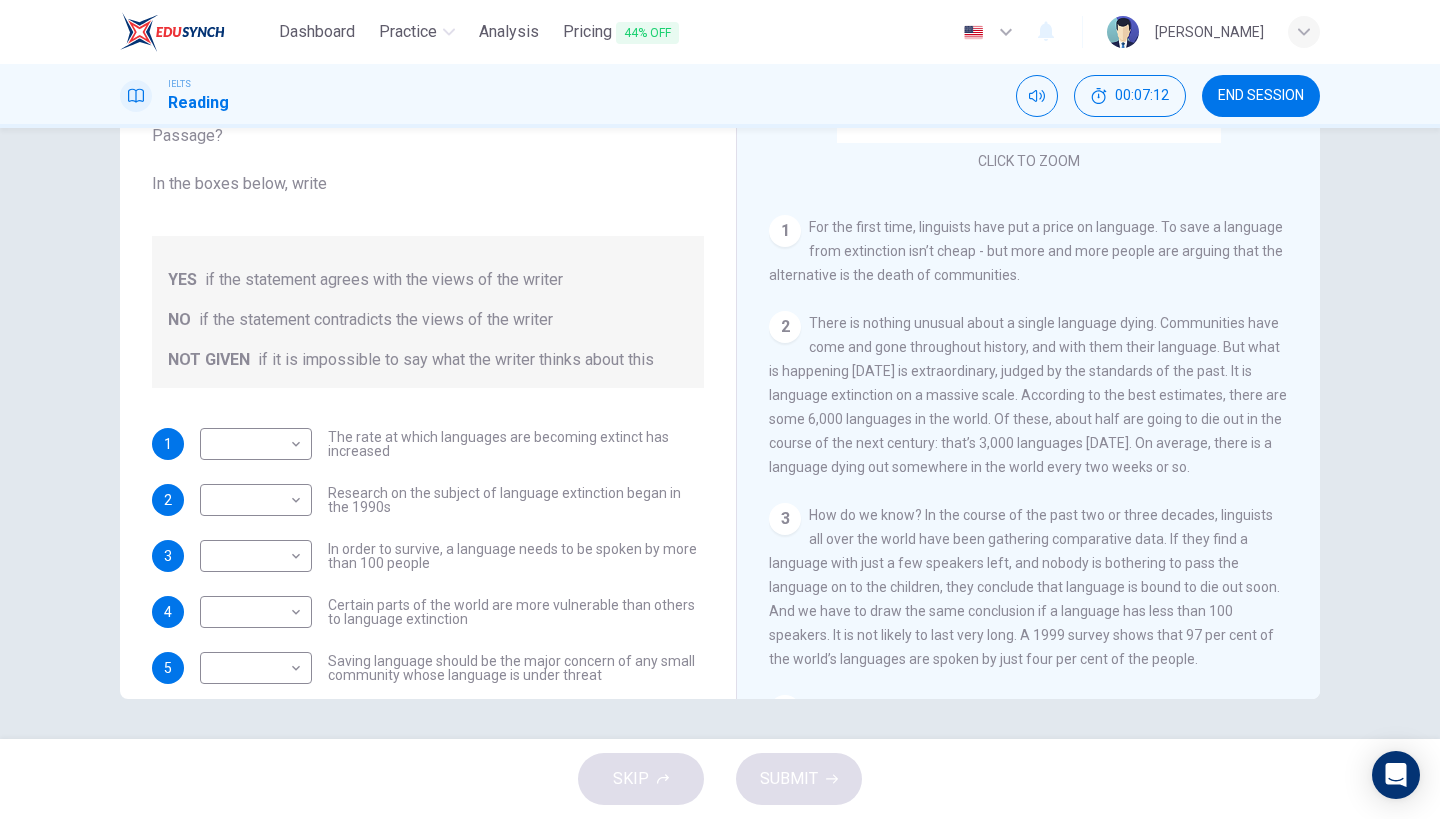 click on "CLICK TO ZOOM Click to Zoom 1 For the first time, linguists have put a price on language. To save a language from extinction isn’t cheap - but more and more people are arguing that the alternative is the death of communities. 2 There is nothing unusual about a single language dying. Communities have come and gone throughout history, and with them their language. But what is happening [DATE] is extraordinary, judged by the standards of the past. It is language extinction on a massive scale. According to the best estimates, there are some 6,000 languages in the world. Of these, about half are going to die out in the course of the next century: that’s 3,000 languages [DATE]. On average, there is a language dying out somewhere in the world every two weeks or so. 3 4 5 6 7 8 9 10 11 12" at bounding box center (1042, 395) 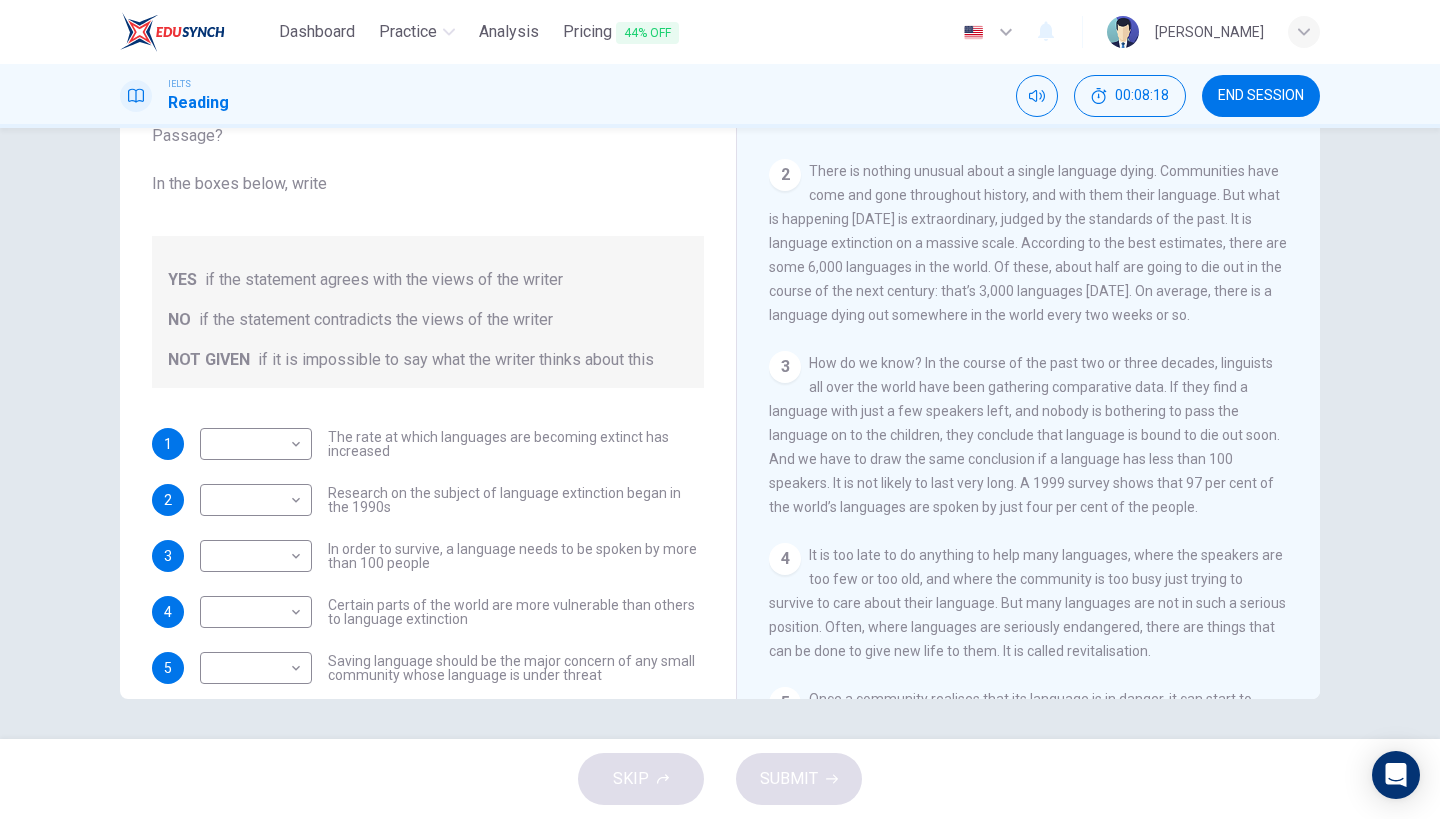 scroll, scrollTop: 463, scrollLeft: 0, axis: vertical 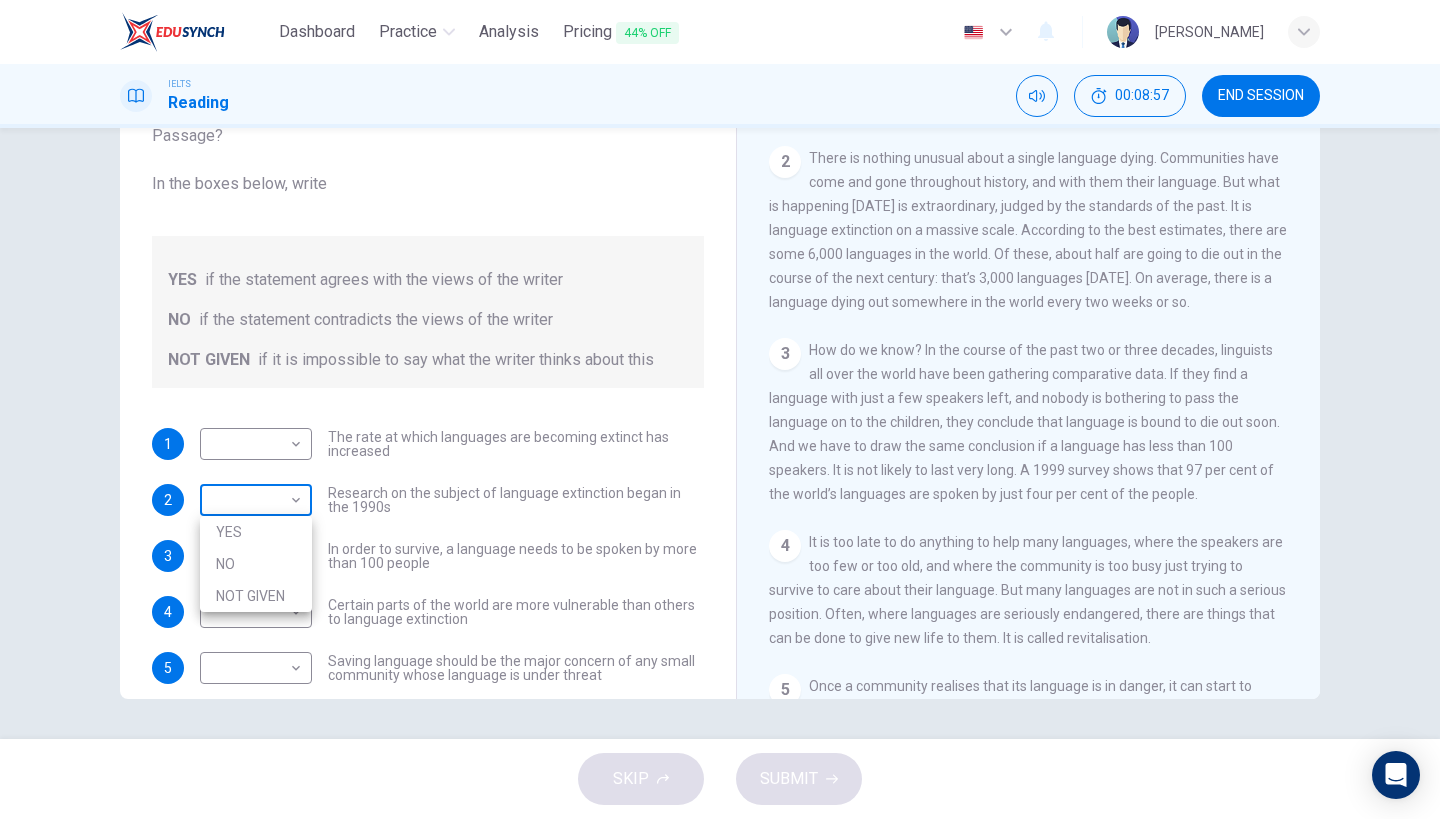 click on "Dashboard Practice Analysis Pricing 44% OFF English en ​ [PERSON_NAME] IELTS Reading 00:08:57 END SESSION Questions 1 - 5 Do the following statements agree with the views of the writer in the Passage?  In the boxes below, write YES if the statement agrees with the views of the writer NO if the statement contradicts the views of the writer NOT GIVEN if it is impossible to say what the writer thinks about this 1 ​ ​ The rate at which languages are becoming extinct has increased 2 ​ ​ Research on the subject of language extinction began in the 1990s 3 ​ ​ In order to survive, a language needs to be spoken by more than 100 people 4 ​ ​ Certain parts of the world are more vulnerable than others to language extinction 5 ​ ​ Saving language should be the major concern of any small community whose language is under threat Saving Language CLICK TO ZOOM Click to Zoom 1 2 3 4 5 6 7 8 9 10 11 12 SKIP SUBMIT EduSynch - Online Language Proficiency Testing
Dashboard Practice Analysis Pricing   2025" at bounding box center [720, 409] 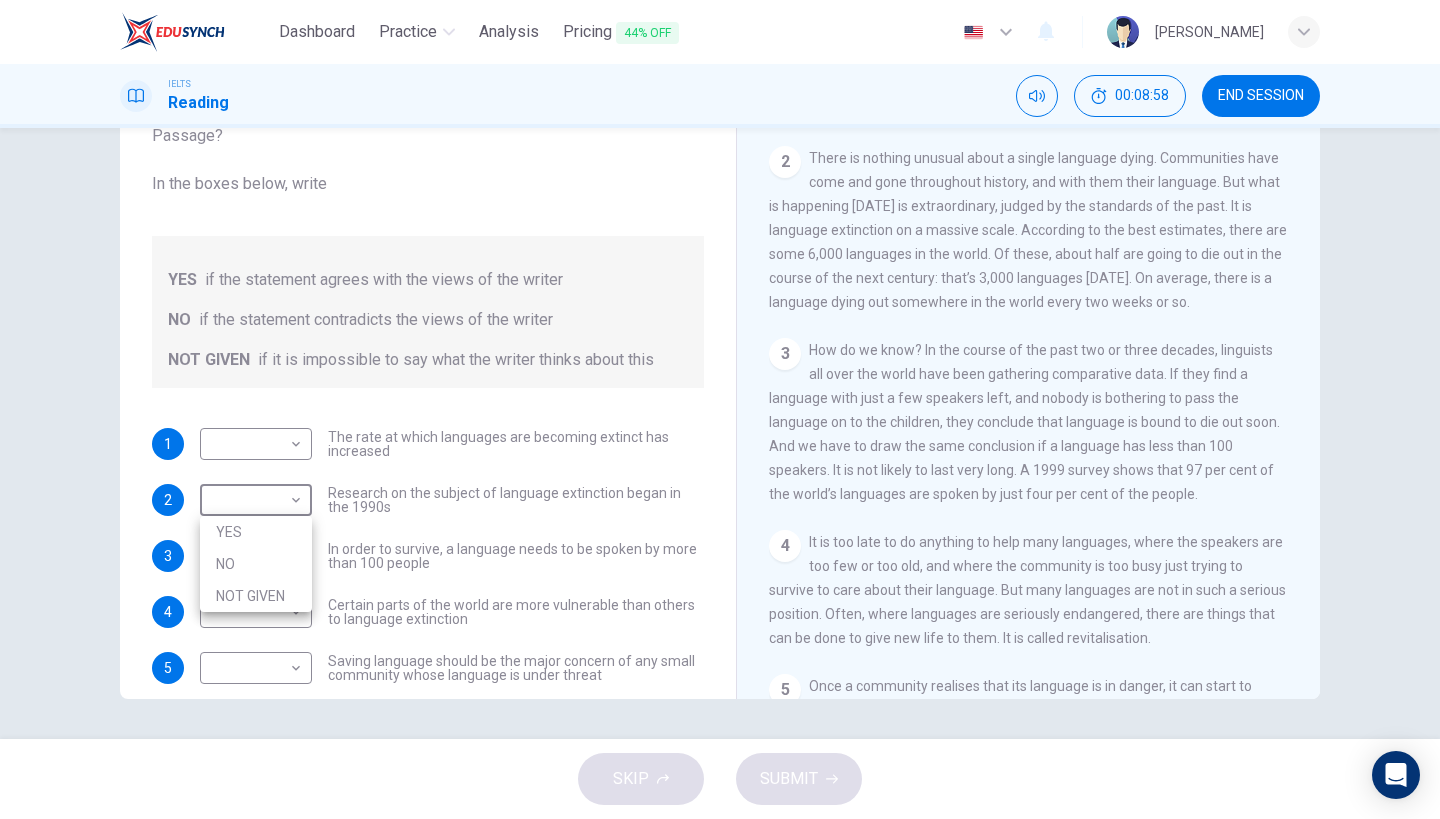 click on "NO" at bounding box center [256, 564] 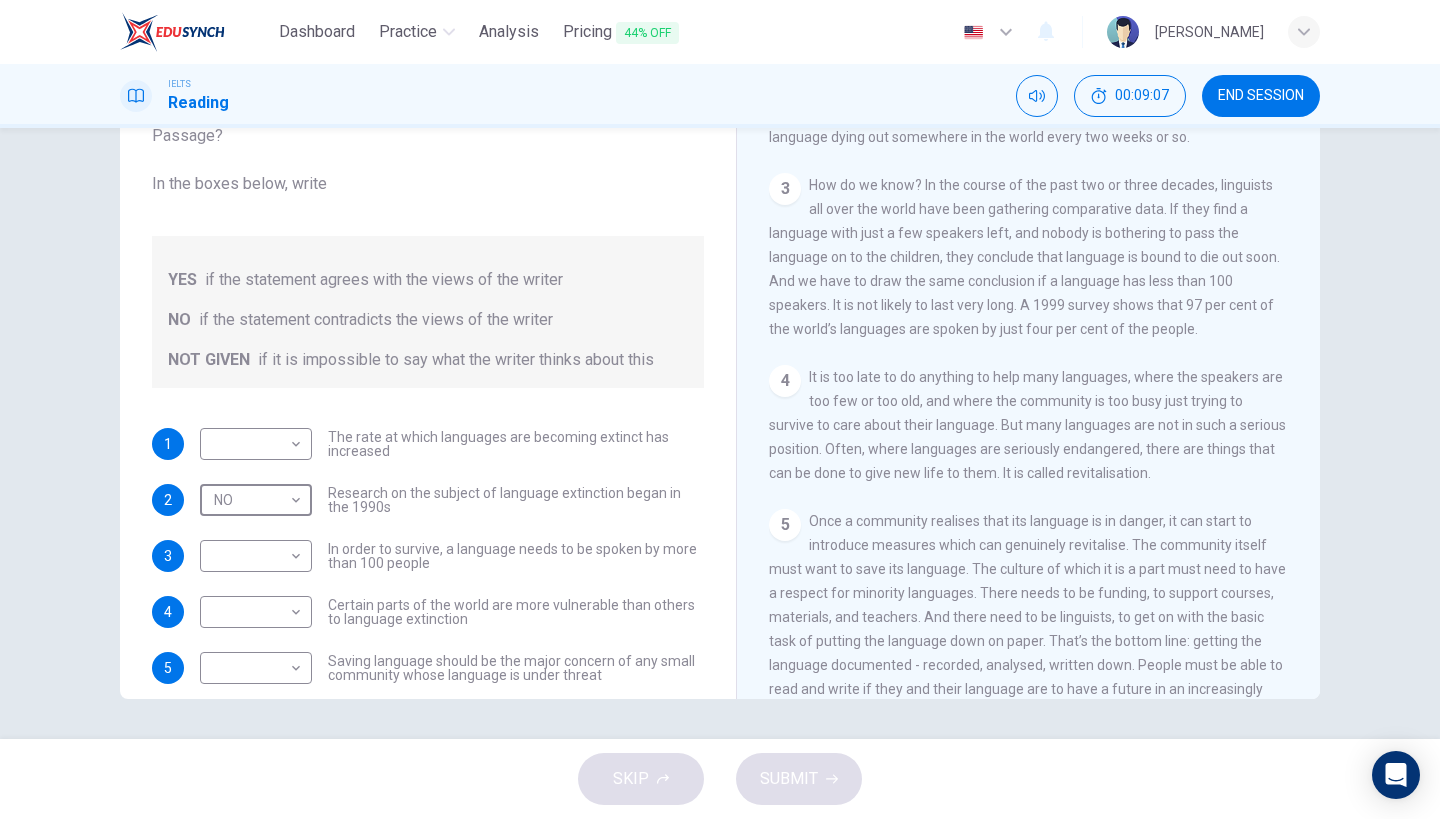 scroll, scrollTop: 607, scrollLeft: 0, axis: vertical 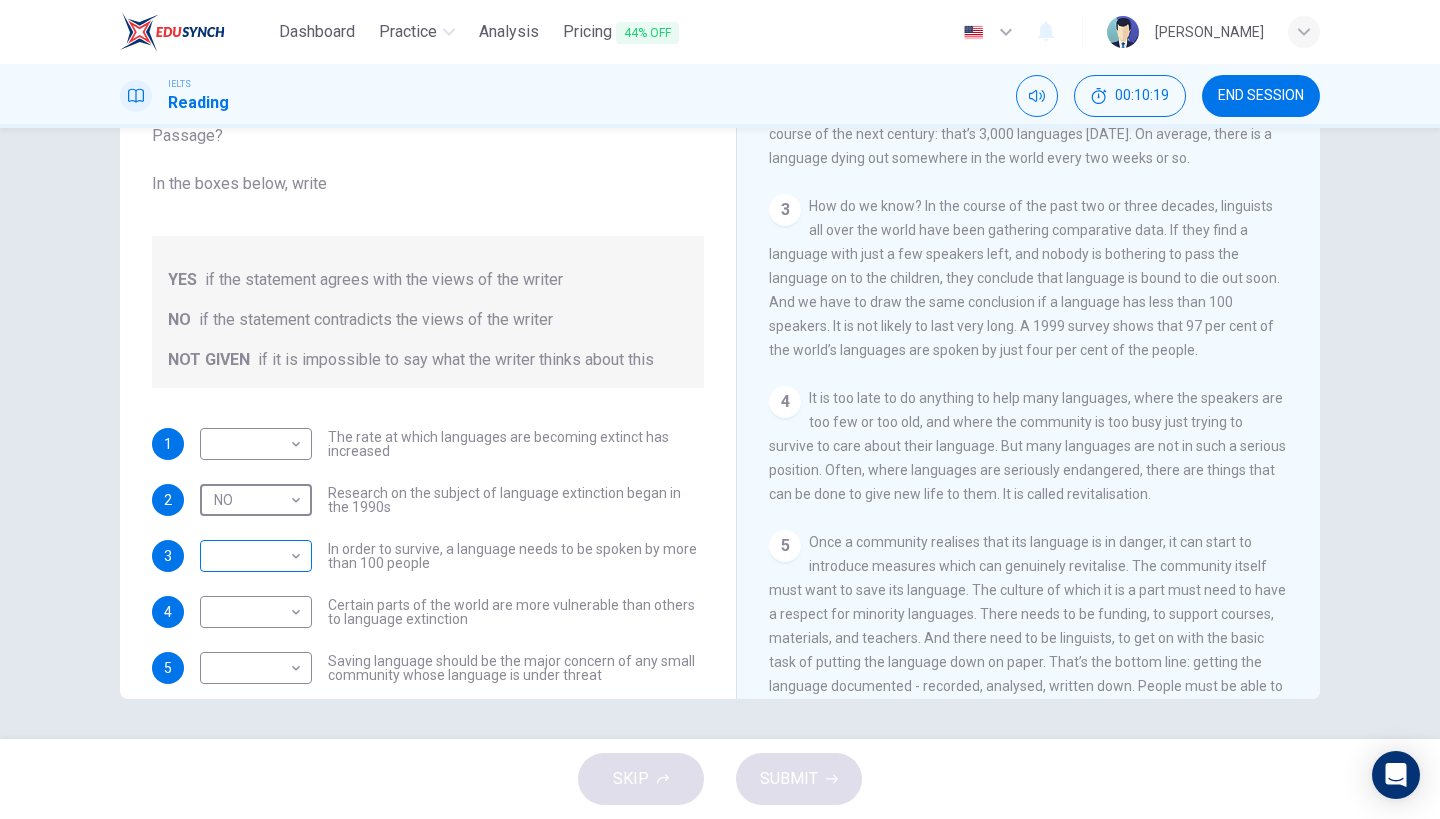 click on "Dashboard Practice Analysis Pricing 44% OFF English en ​ [PERSON_NAME] IELTS Reading 00:10:19 END SESSION Questions 1 - 5 Do the following statements agree with the views of the writer in the Passage?  In the boxes below, write YES if the statement agrees with the views of the writer NO if the statement contradicts the views of the writer NOT GIVEN if it is impossible to say what the writer thinks about this 1 ​ ​ The rate at which languages are becoming extinct has increased 2 NO NO ​ Research on the subject of language extinction began in the 1990s 3 ​ ​ In order to survive, a language needs to be spoken by more than 100 people 4 ​ ​ Certain parts of the world are more vulnerable than others to language extinction 5 ​ ​ Saving language should be the major concern of any small community whose language is under threat Saving Language CLICK TO ZOOM Click to Zoom 1 2 3 4 5 6 7 8 9 10 11 12 SKIP SUBMIT EduSynch - Online Language Proficiency Testing
Dashboard Practice Analysis Pricing   2025" at bounding box center (720, 409) 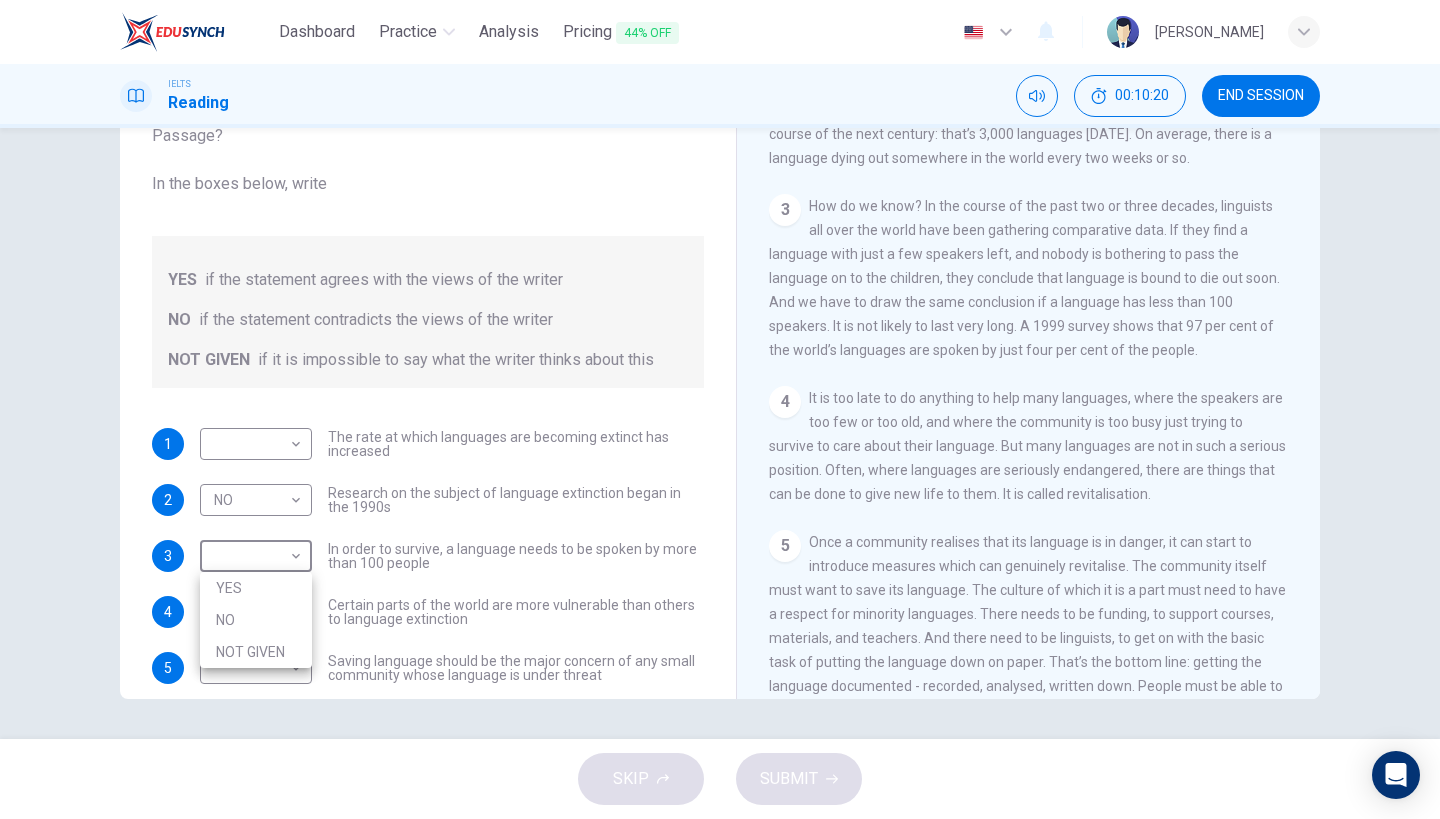click on "YES" at bounding box center (256, 588) 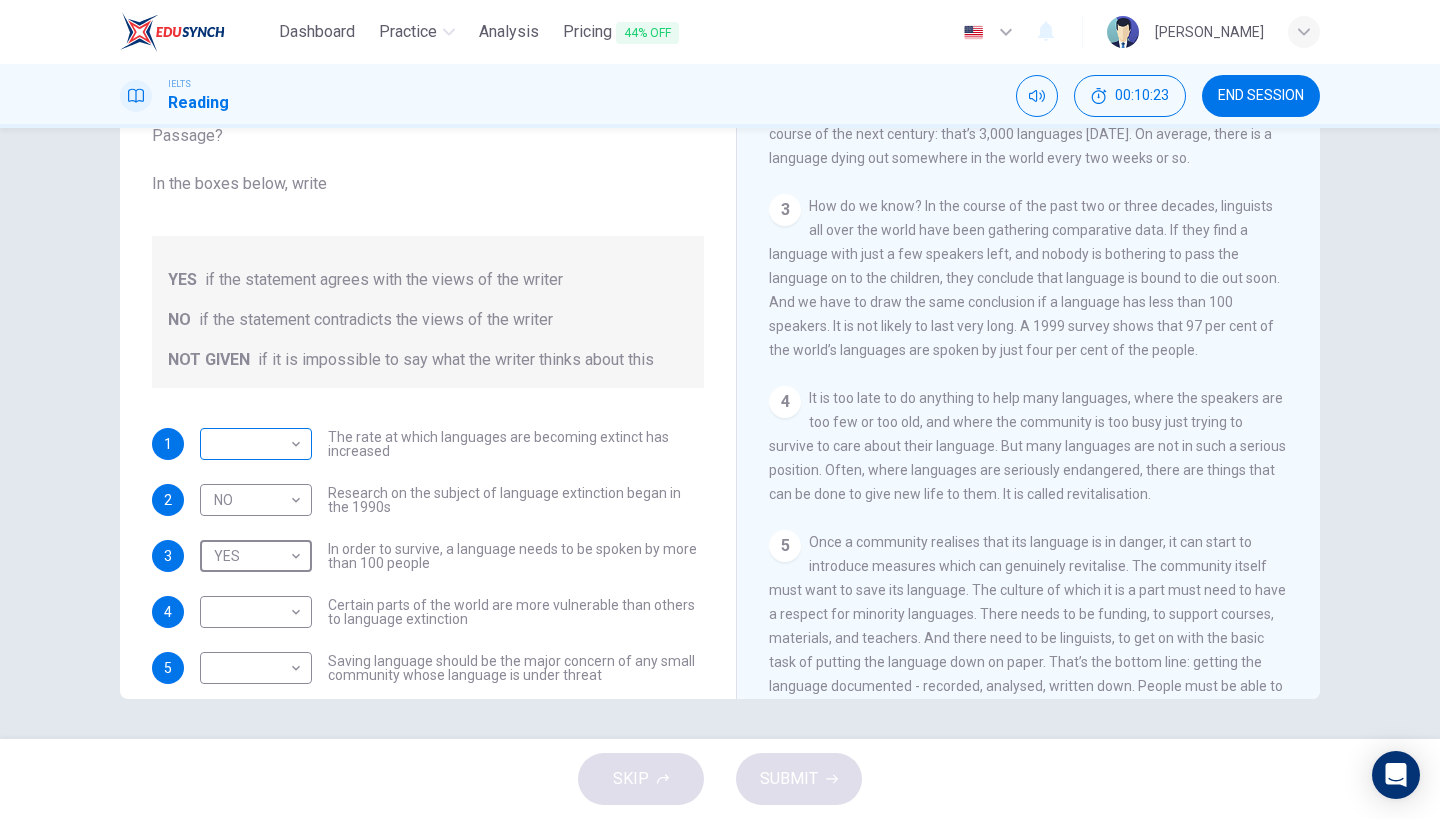 click on "Dashboard Practice Analysis Pricing 44% OFF English en ​ [PERSON_NAME] IELTS Reading 00:10:23 END SESSION Questions 1 - 5 Do the following statements agree with the views of the writer in the Passage?  In the boxes below, write YES if the statement agrees with the views of the writer NO if the statement contradicts the views of the writer NOT GIVEN if it is impossible to say what the writer thinks about this 1 ​ ​ The rate at which languages are becoming extinct has increased 2 NO NO ​ Research on the subject of language extinction began in the 1990s 3 YES YES ​ In order to survive, a language needs to be spoken by more than 100 people 4 ​ ​ Certain parts of the world are more vulnerable than others to language extinction 5 ​ ​ Saving language should be the major concern of any small community whose language is under threat Saving Language CLICK TO ZOOM Click to Zoom 1 2 3 4 5 6 7 8 9 10 11 12 SKIP SUBMIT EduSynch - Online Language Proficiency Testing
Dashboard Practice Analysis Pricing" at bounding box center (720, 409) 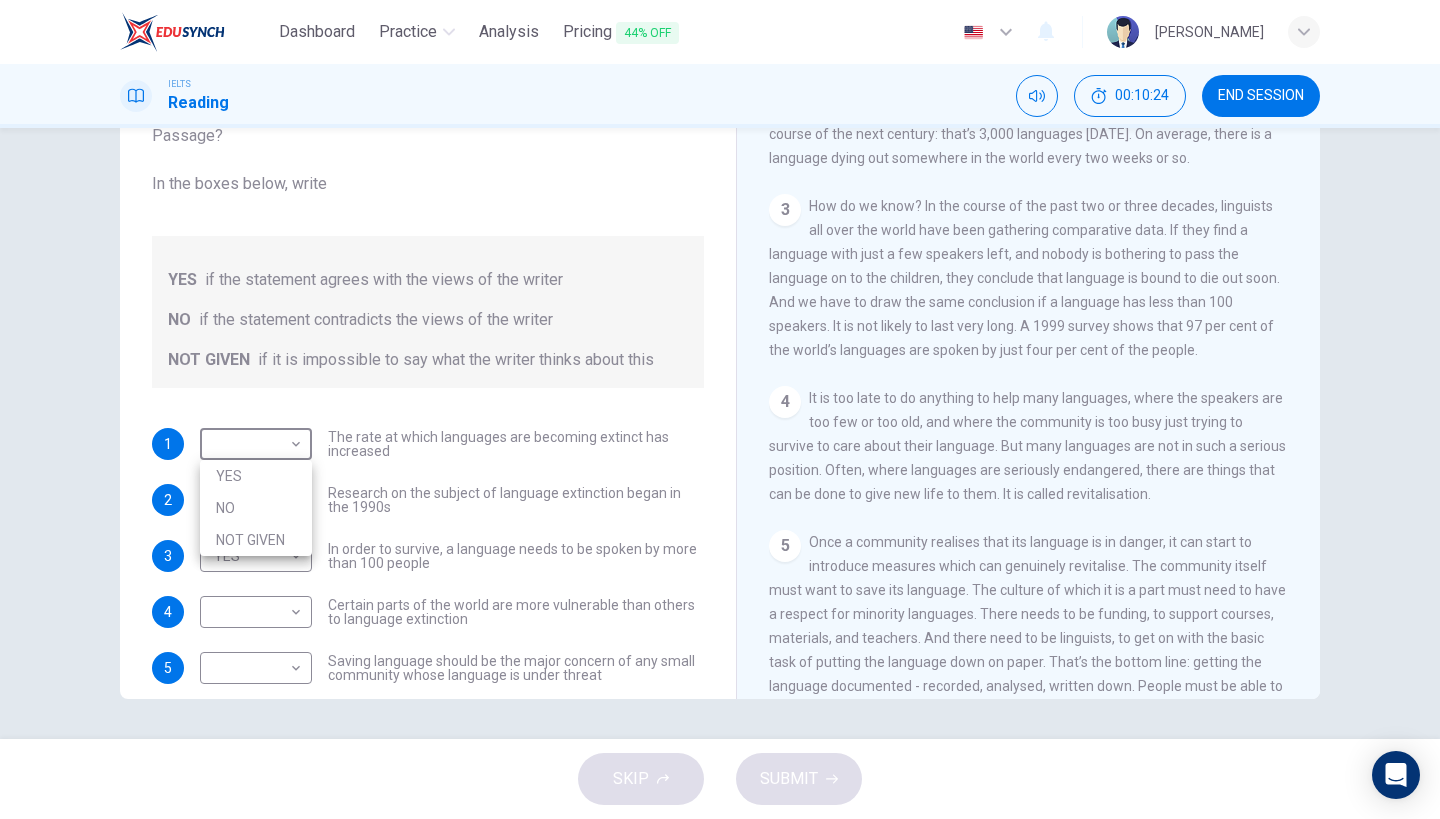 click on "NOT GIVEN" at bounding box center (256, 540) 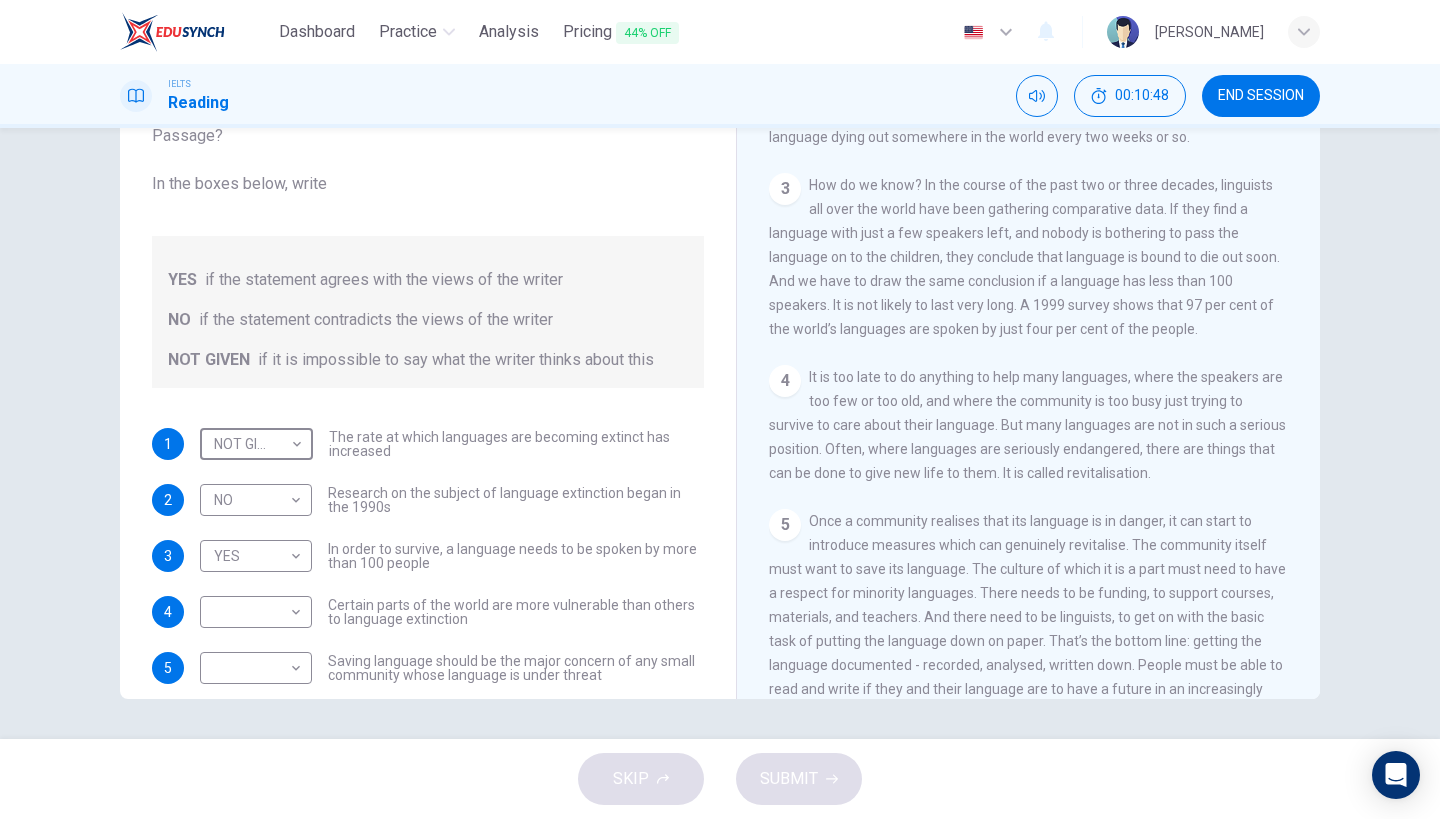 scroll, scrollTop: 577, scrollLeft: 0, axis: vertical 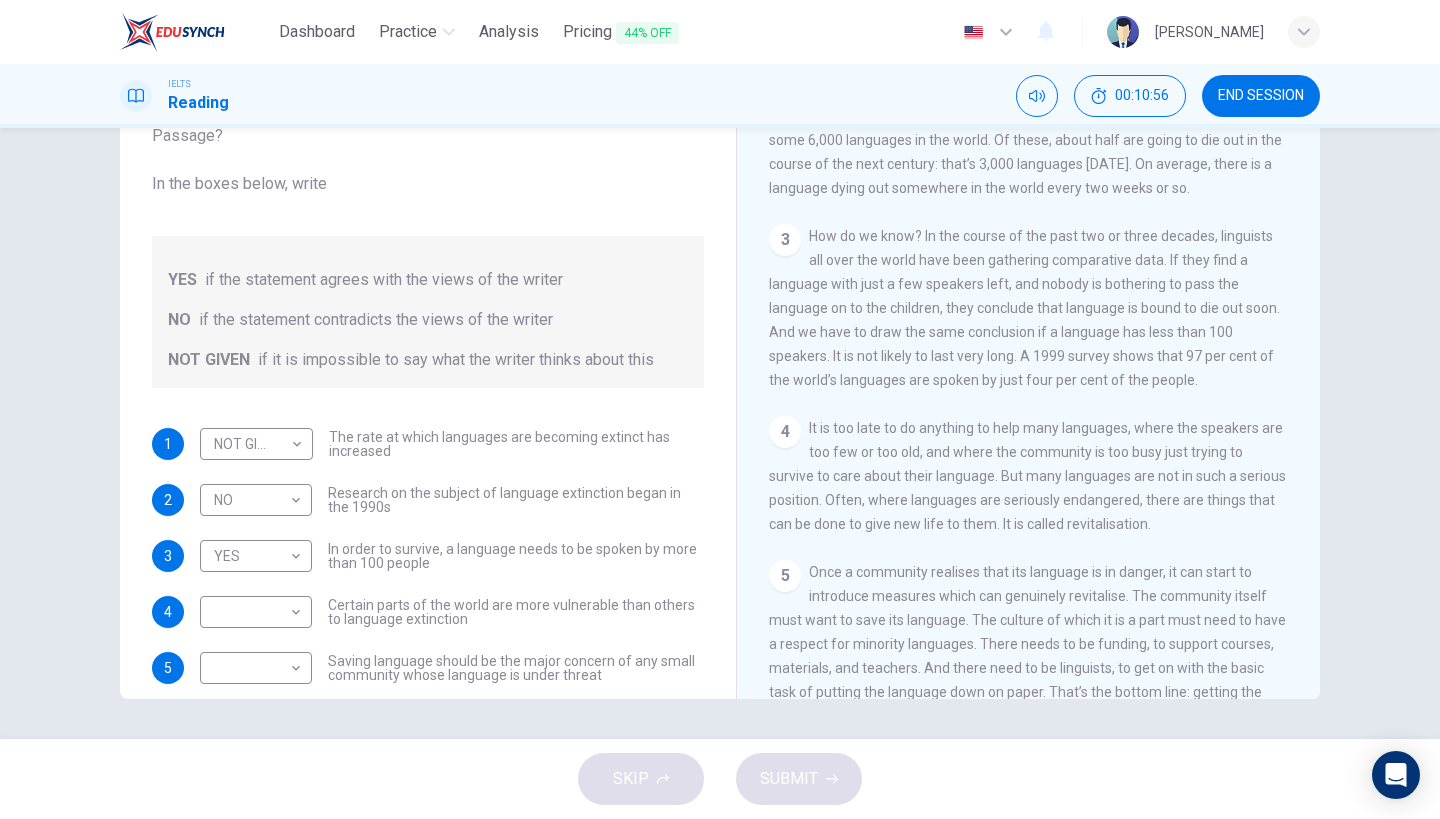 click on "1 NOT GIVEN NOT GIVEN ​ The rate at which languages are becoming extinct has increased 2 NO NO ​ Research on the subject of language extinction began in the 1990s 3 YES YES ​ In order to survive, a language needs to be spoken by more than 100 people 4 ​ ​ Certain parts of the world are more vulnerable than others to language extinction 5 ​ ​ Saving language should be the major concern of any small community whose language is under threat" at bounding box center (428, 556) 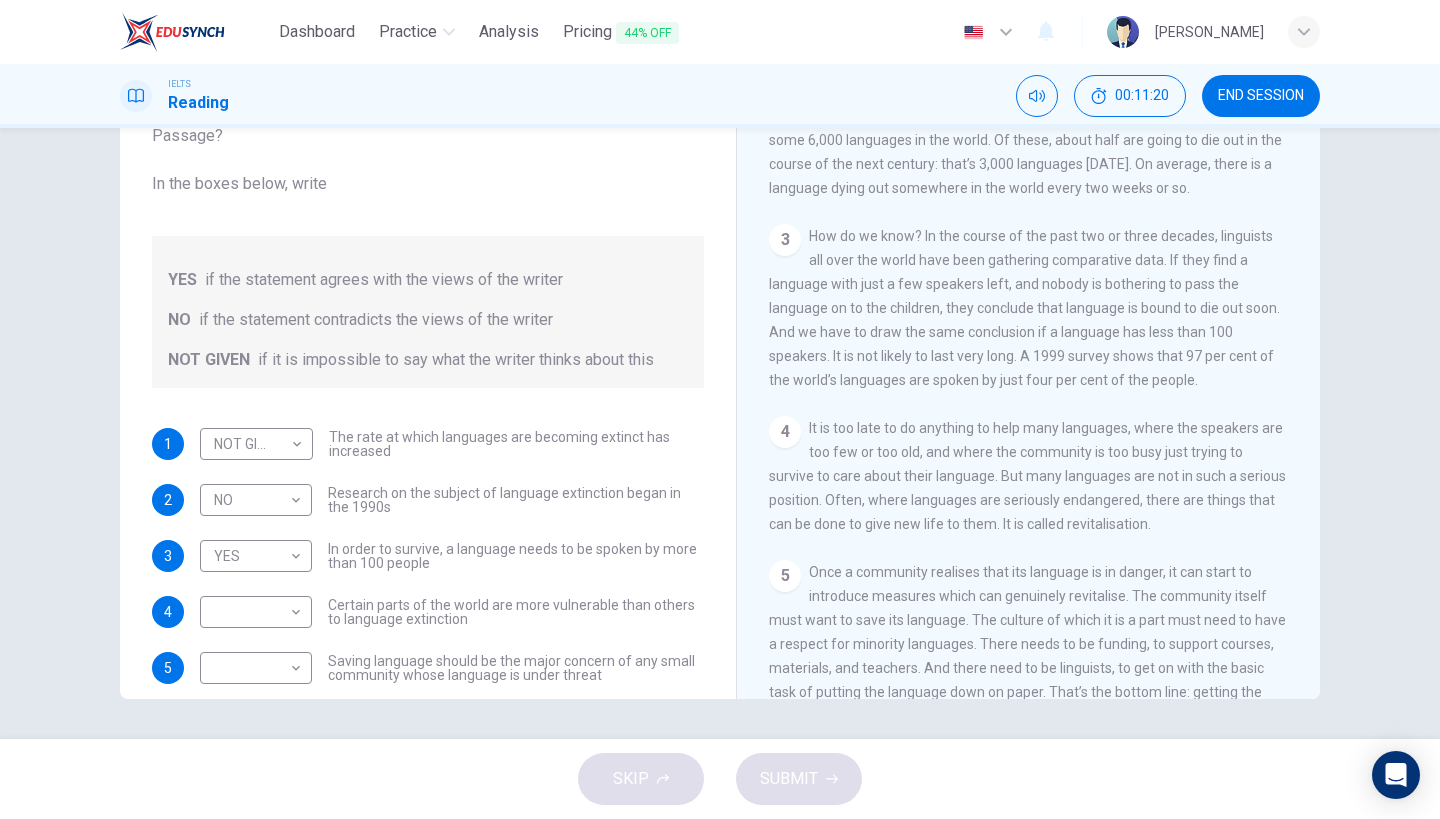 scroll, scrollTop: 0, scrollLeft: 0, axis: both 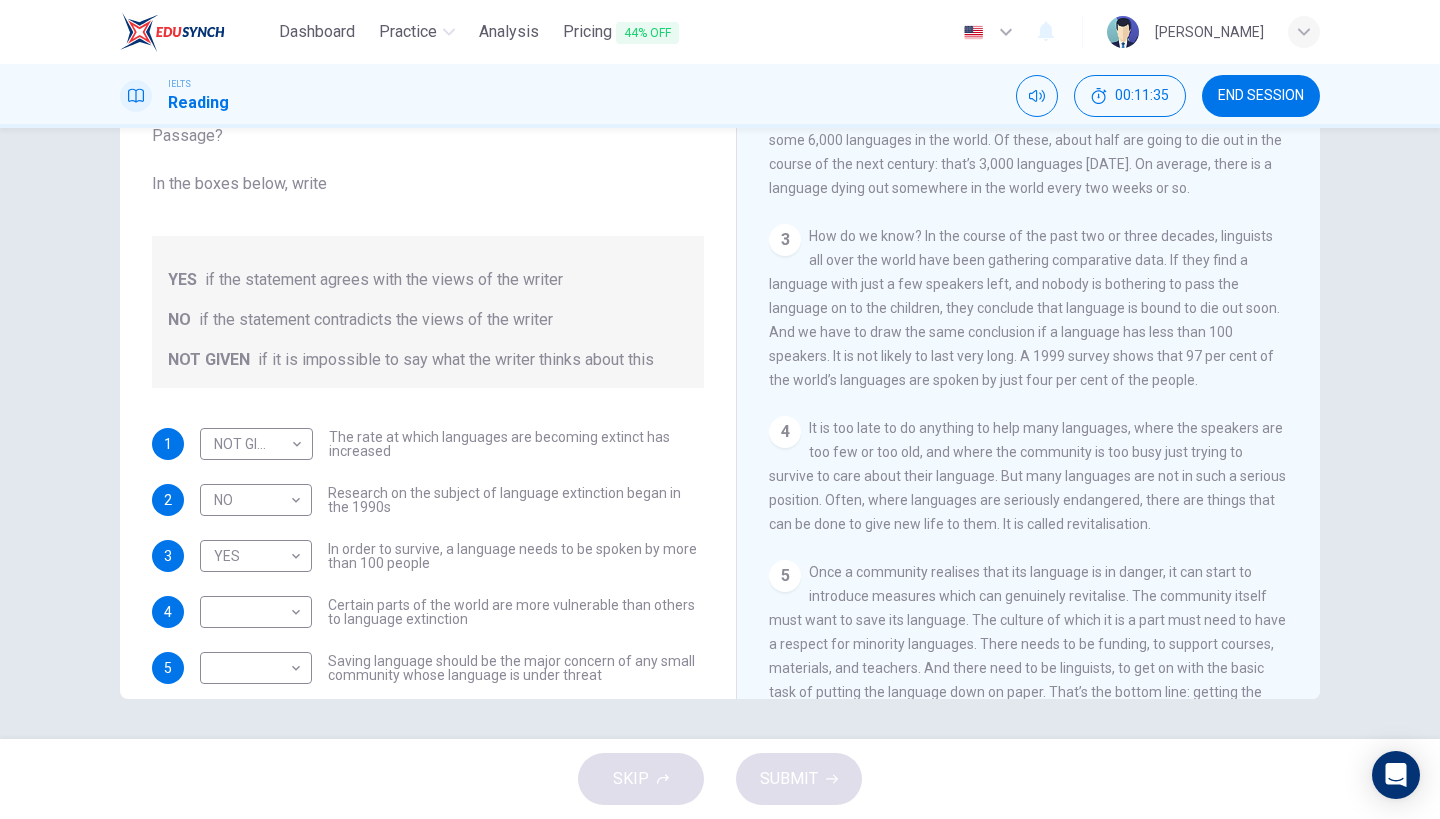 click on "1 NOT GIVEN NOT GIVEN ​ The rate at which languages are becoming extinct has increased 2 NO NO ​ Research on the subject of language extinction began in the 1990s 3 YES YES ​ In order to survive, a language needs to be spoken by more than 100 people 4 ​ ​ Certain parts of the world are more vulnerable than others to language extinction 5 ​ ​ Saving language should be the major concern of any small community whose language is under threat" at bounding box center (428, 556) 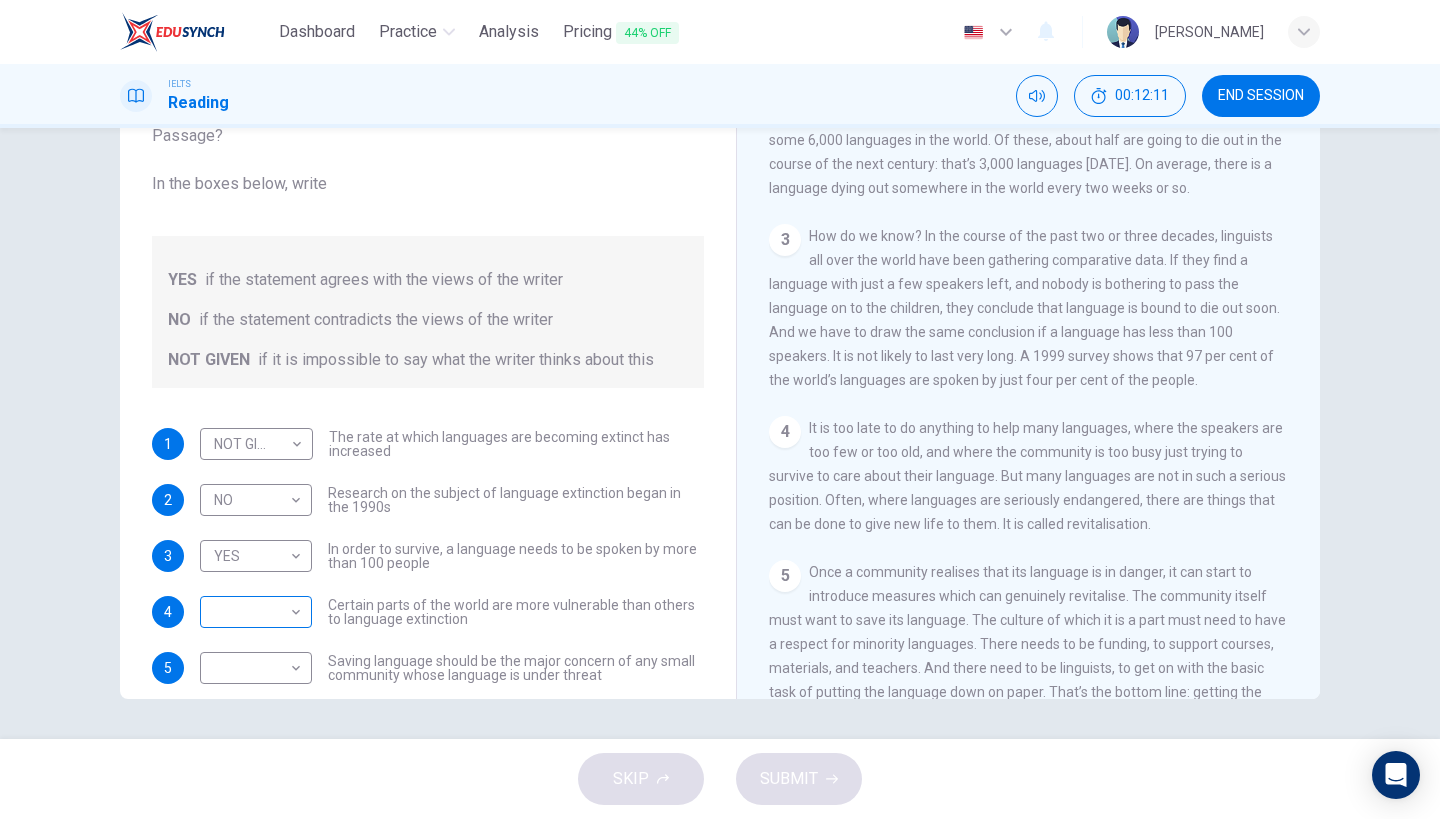 click on "Dashboard Practice Analysis Pricing 44% OFF English en ​ [PERSON_NAME] IELTS Reading 00:12:11 END SESSION Questions 1 - 5 Do the following statements agree with the views of the writer in the Passage?  In the boxes below, write YES if the statement agrees with the views of the writer NO if the statement contradicts the views of the writer NOT GIVEN if it is impossible to say what the writer thinks about this 1 NOT GIVEN NOT GIVEN ​ The rate at which languages are becoming extinct has increased 2 NO NO ​ Research on the subject of language extinction began in the 1990s 3 YES YES ​ In order to survive, a language needs to be spoken by more than 100 people 4 ​ ​ Certain parts of the world are more vulnerable than others to language extinction 5 ​ ​ Saving language should be the major concern of any small community whose language is under threat Saving Language CLICK TO ZOOM Click to Zoom 1 2 3 4 5 6 7 8 9 10 11 12 SKIP SUBMIT EduSynch - Online Language Proficiency Testing
Dashboard Practice" at bounding box center (720, 409) 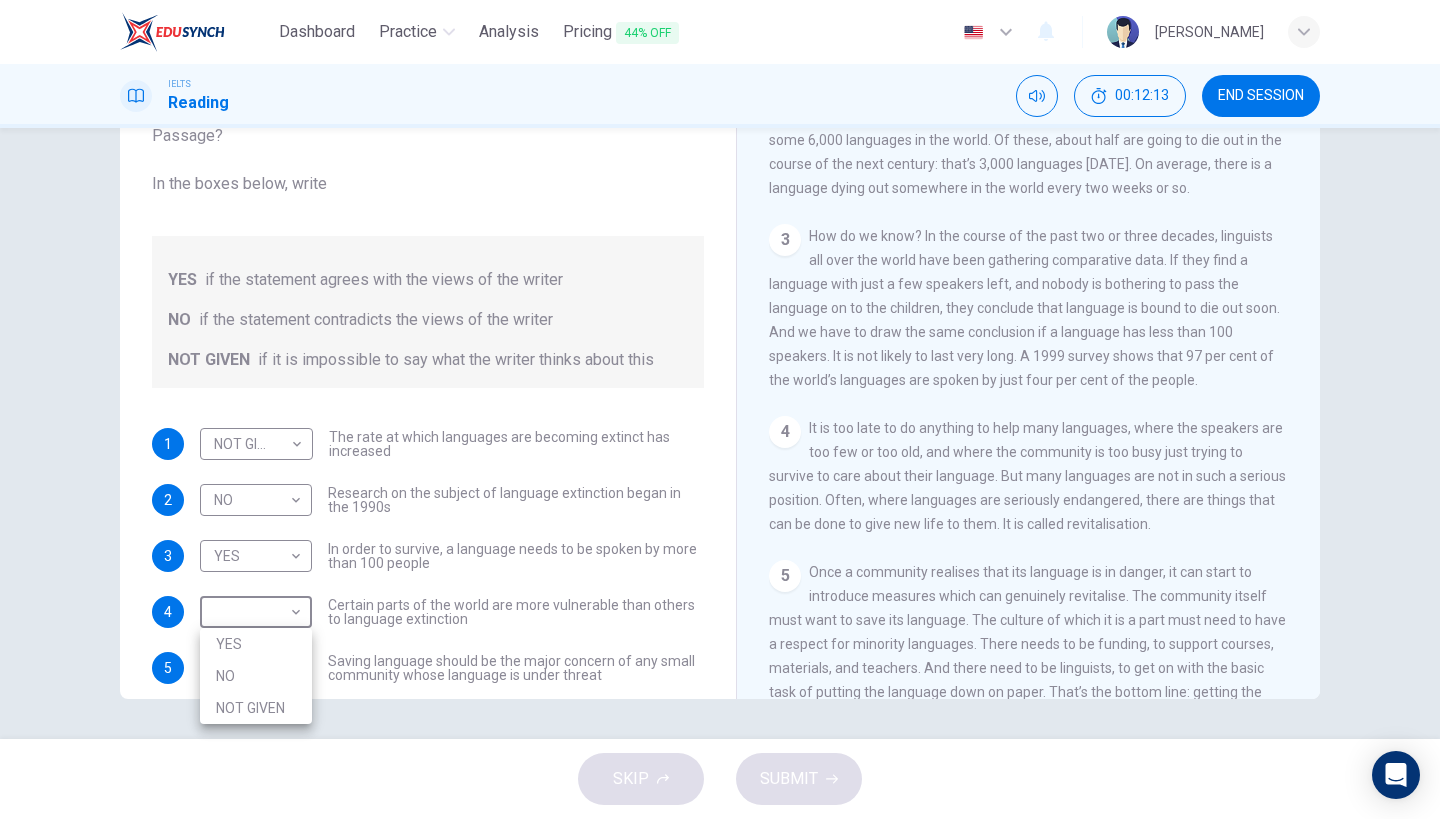 click on "NOT GIVEN" at bounding box center [256, 708] 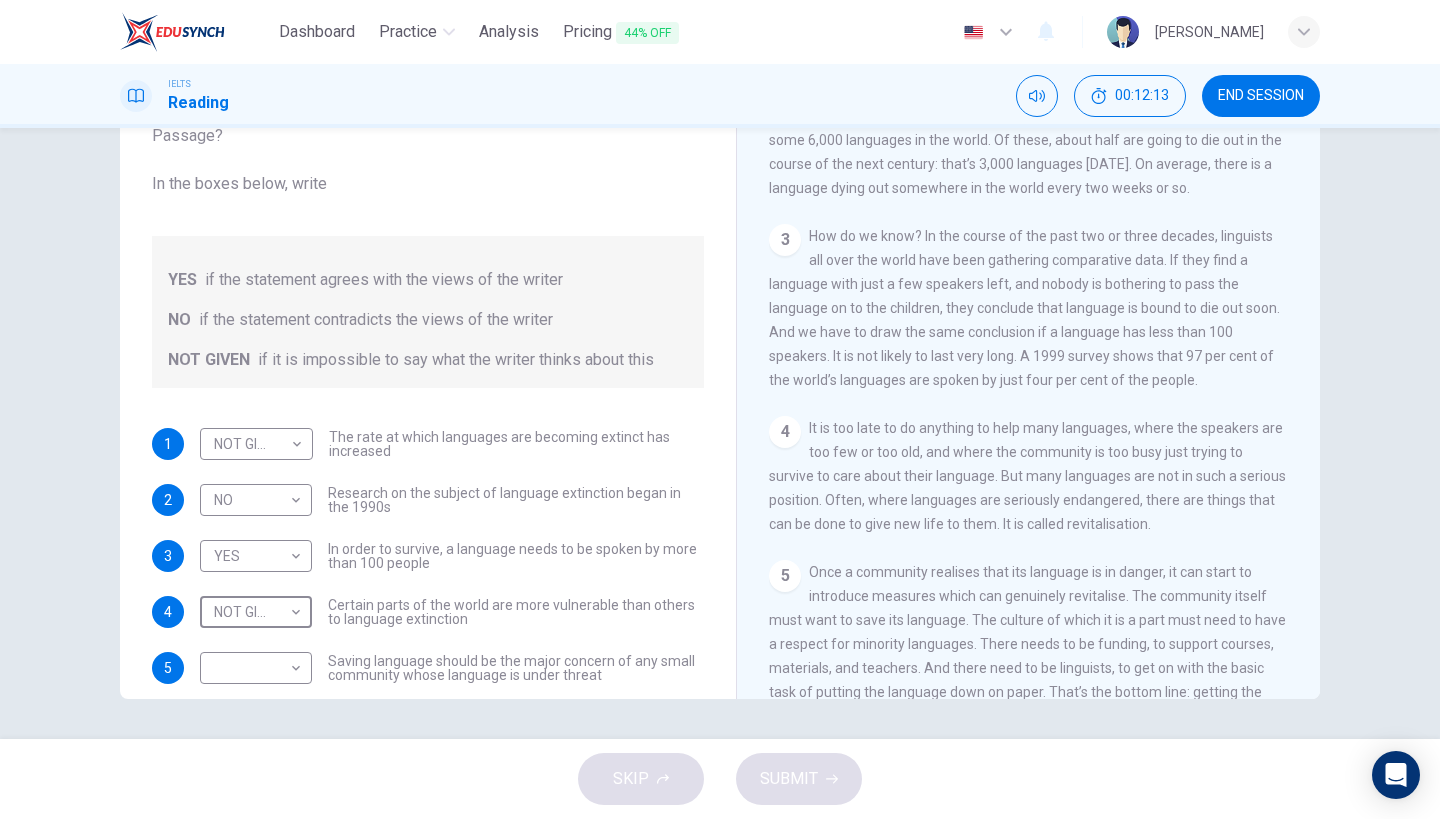 type on "NOT GIVEN" 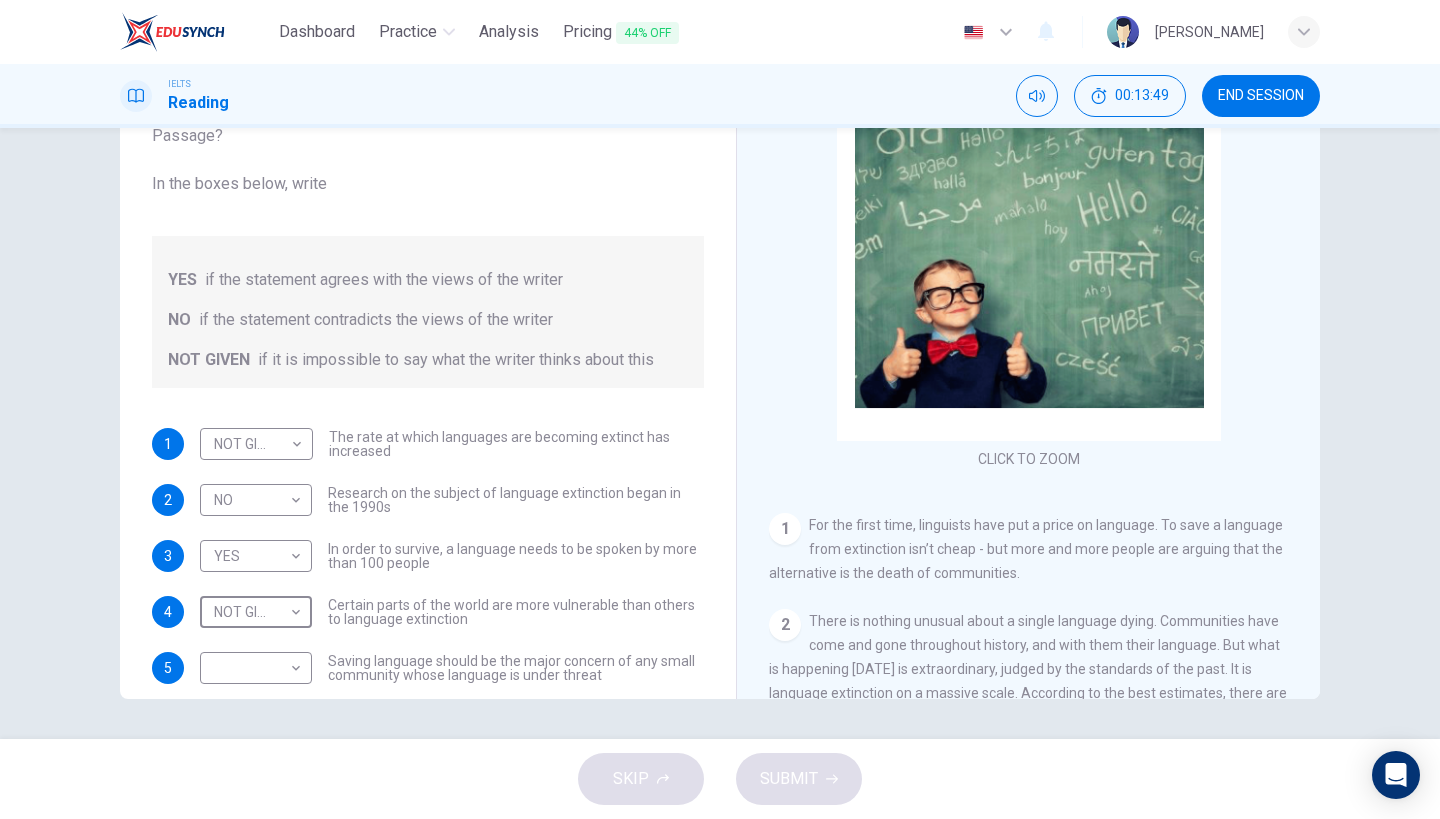 scroll, scrollTop: 0, scrollLeft: 0, axis: both 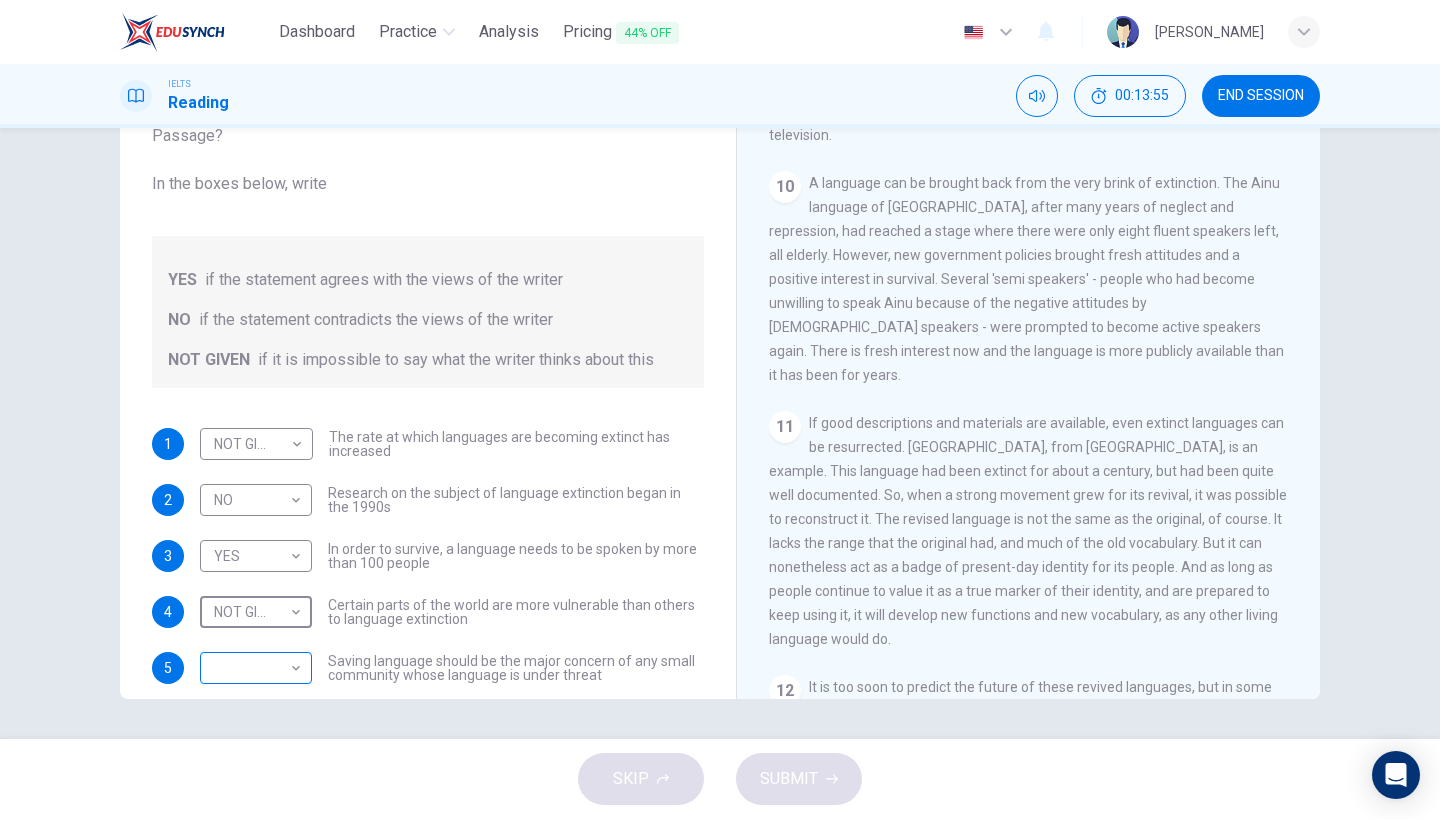 click on "Dashboard Practice Analysis Pricing 44% OFF English en ​ [PERSON_NAME] IELTS Reading 00:13:55 END SESSION Questions 1 - 5 Do the following statements agree with the views of the writer in the Passage?  In the boxes below, write YES if the statement agrees with the views of the writer NO if the statement contradicts the views of the writer NOT GIVEN if it is impossible to say what the writer thinks about this 1 NOT GIVEN NOT GIVEN ​ The rate at which languages are becoming extinct has increased 2 NO NO ​ Research on the subject of language extinction began in the 1990s 3 YES YES ​ In order to survive, a language needs to be spoken by more than 100 people 4 NOT GIVEN NOT GIVEN ​ Certain parts of the world are more vulnerable than others to language extinction 5 ​ ​ Saving language should be the major concern of any small community whose language is under threat Saving Language CLICK TO ZOOM Click to Zoom 1 2 3 4 5 6 7 8 9 10 11 12 SKIP SUBMIT EduSynch - Online Language Proficiency Testing
2025" at bounding box center [720, 409] 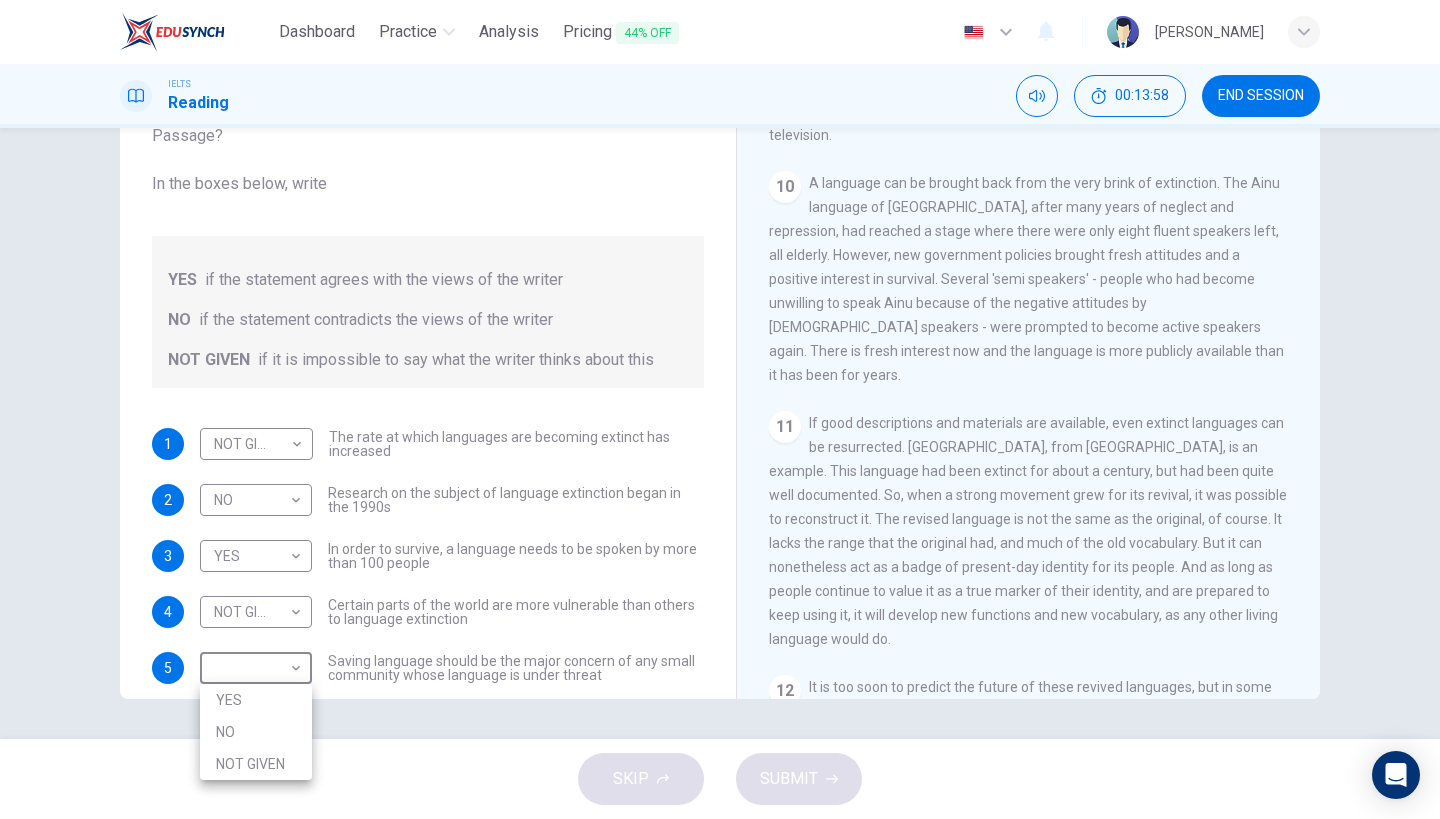 click on "YES" at bounding box center (256, 700) 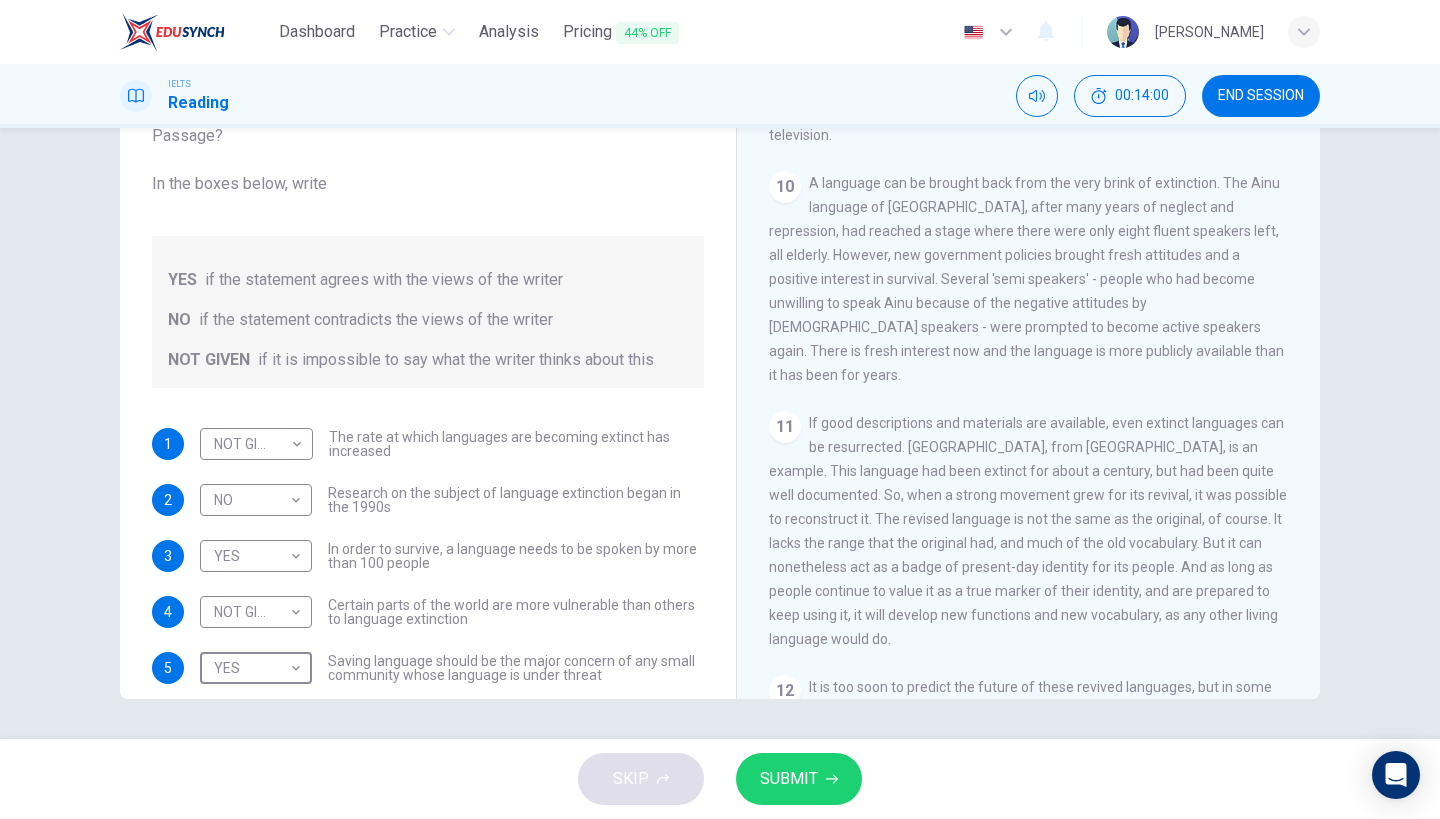 click 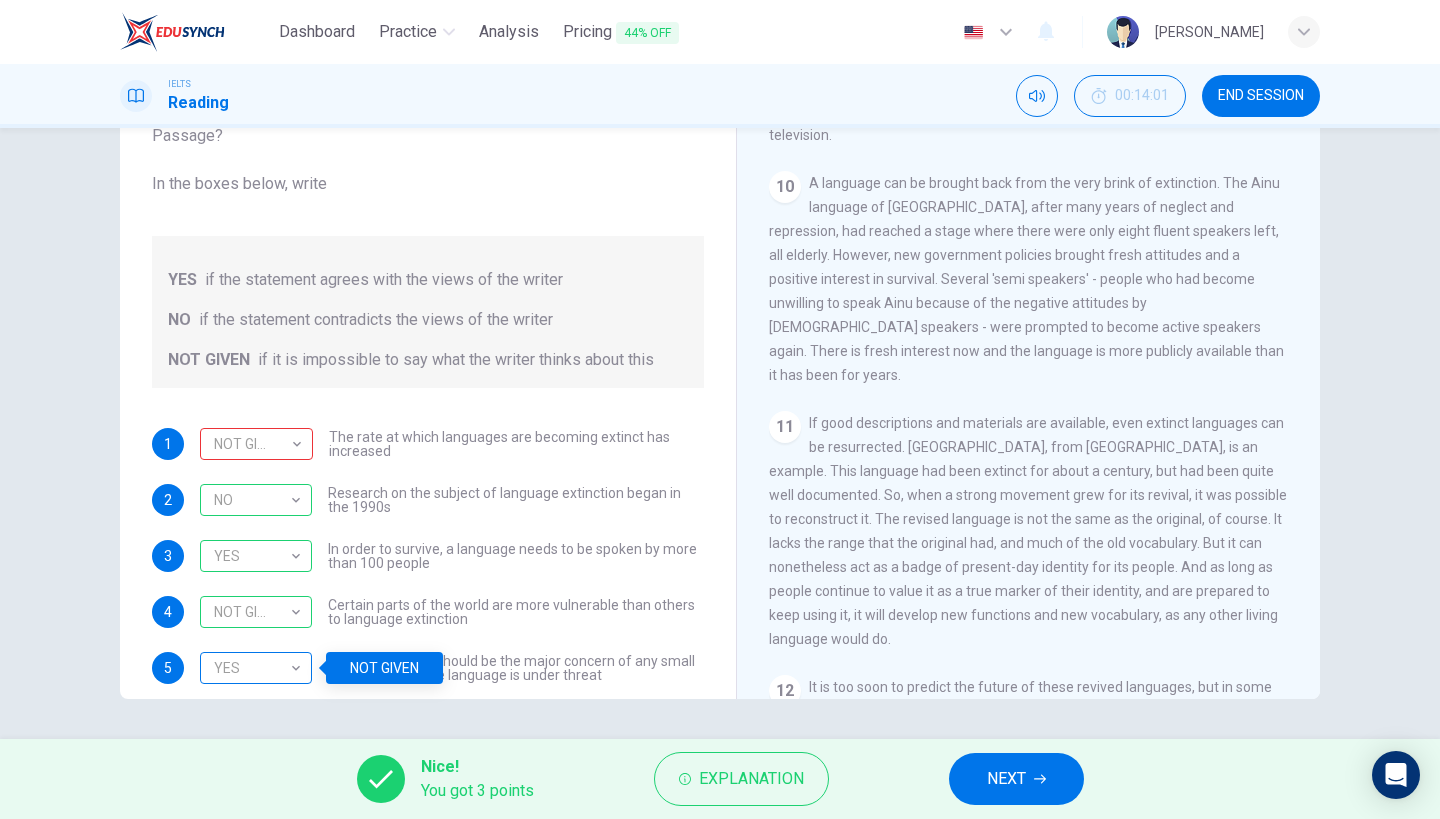 click on "YES" at bounding box center (252, 668) 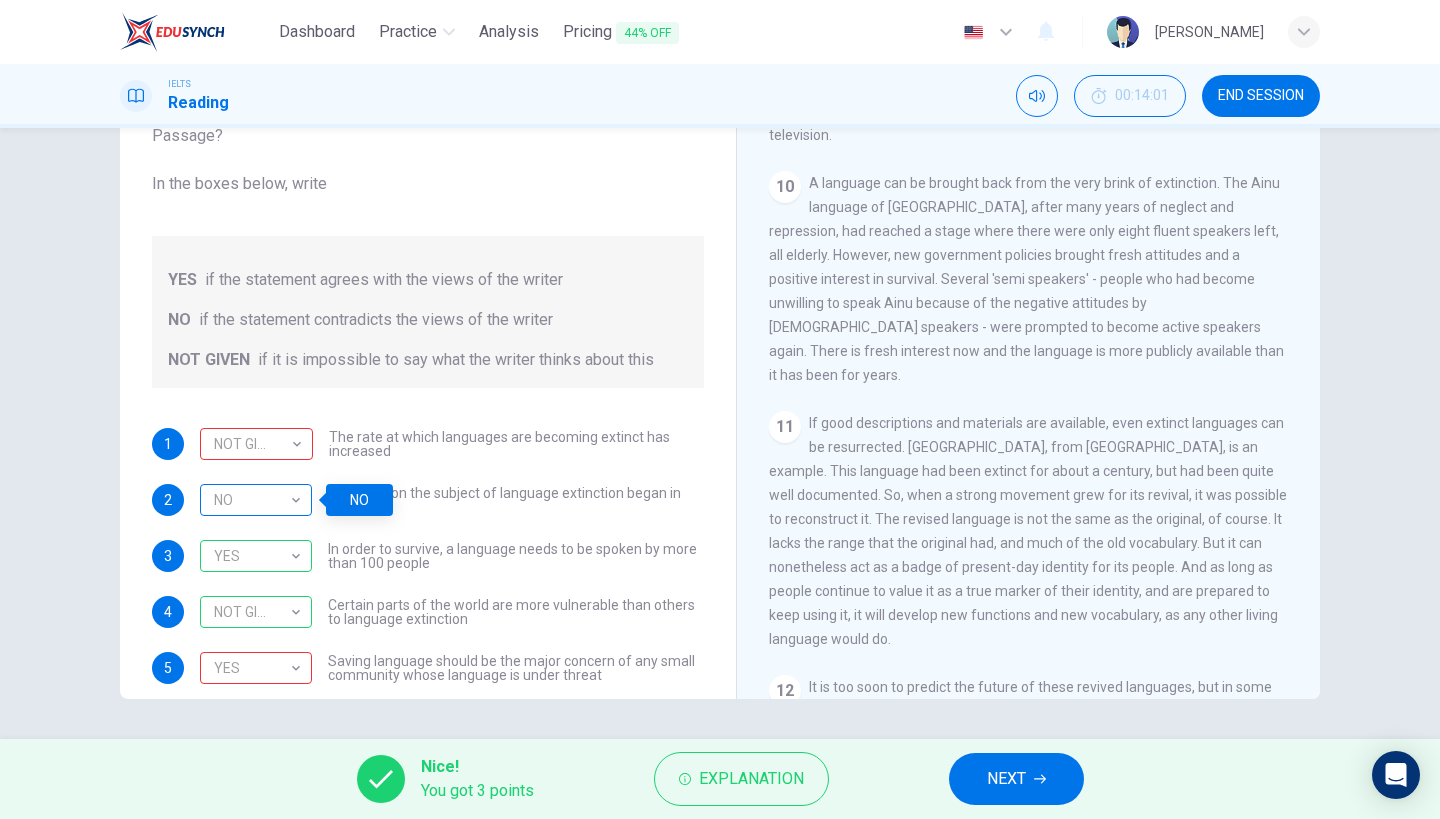 click on "NO" at bounding box center (252, 500) 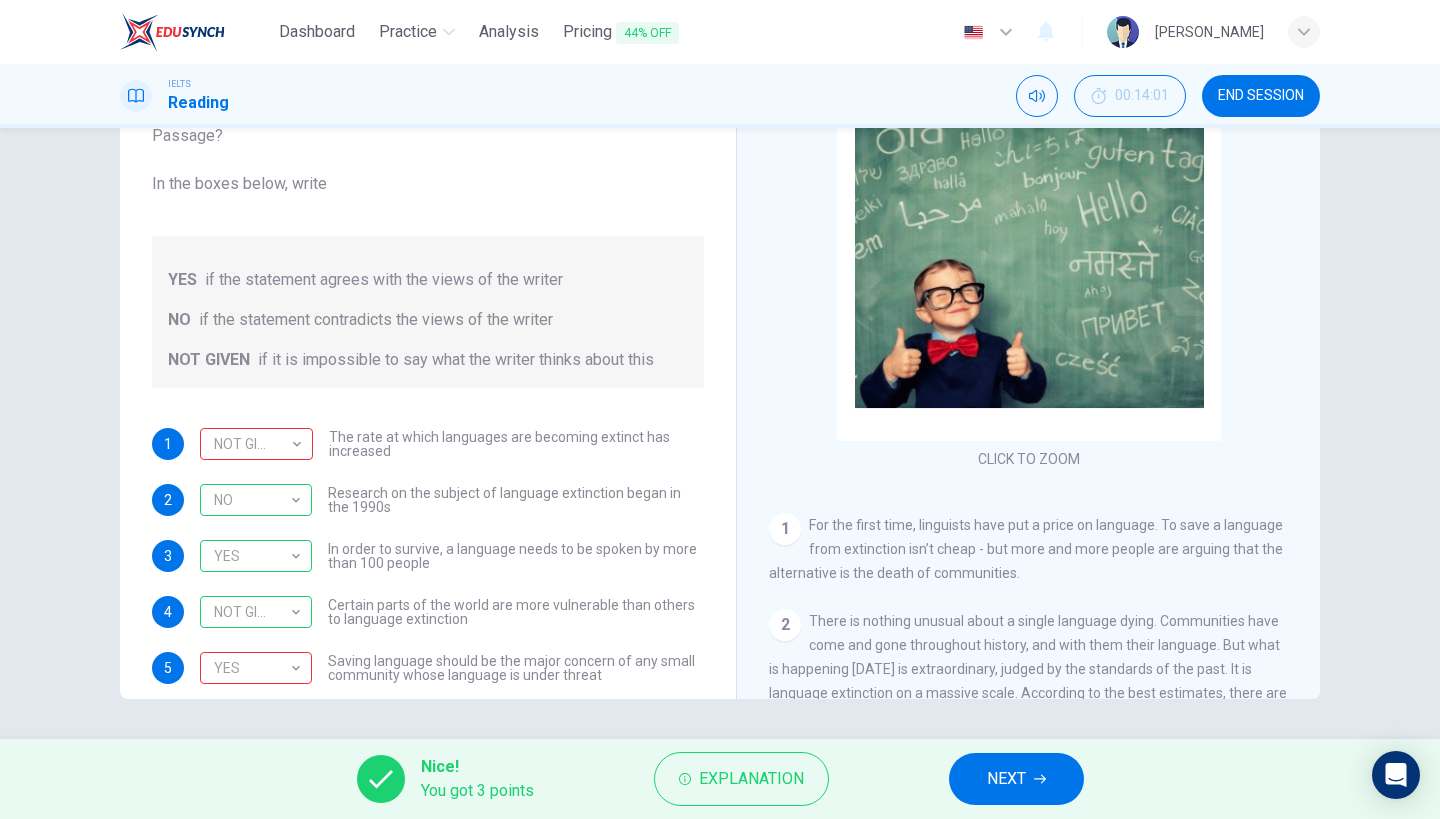scroll, scrollTop: 0, scrollLeft: 0, axis: both 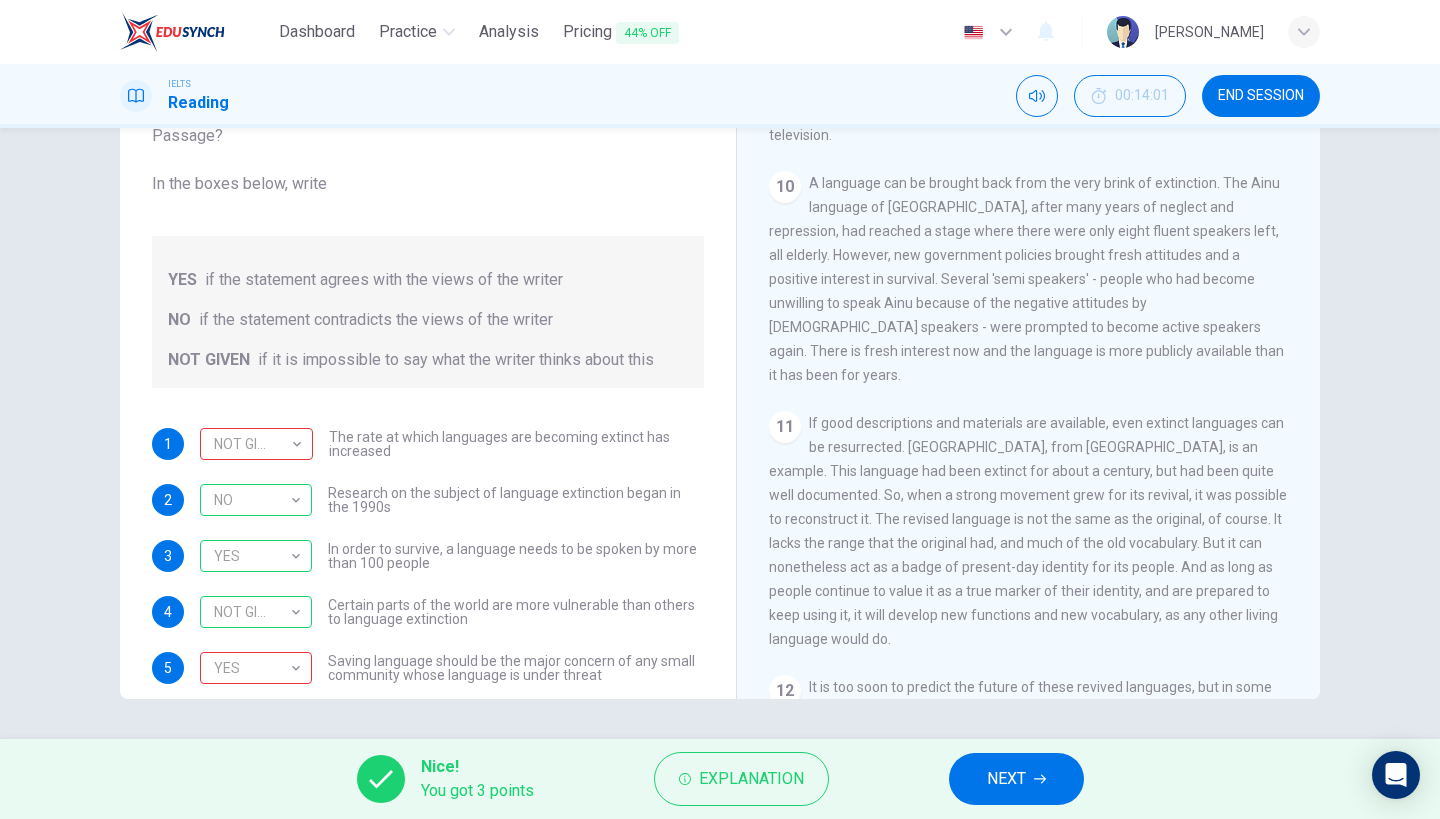 click on "NEXT" at bounding box center (1016, 779) 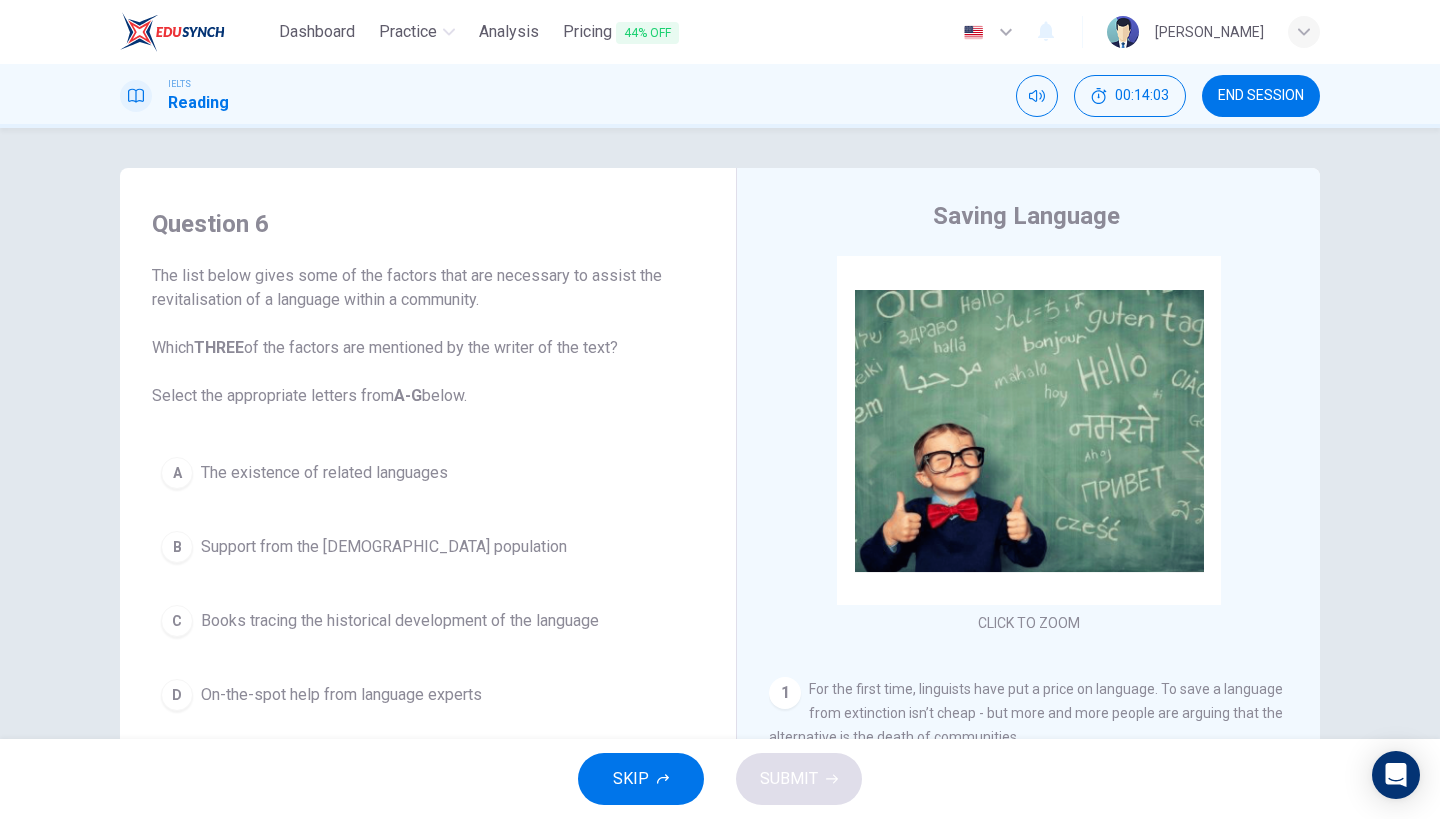scroll, scrollTop: 0, scrollLeft: 0, axis: both 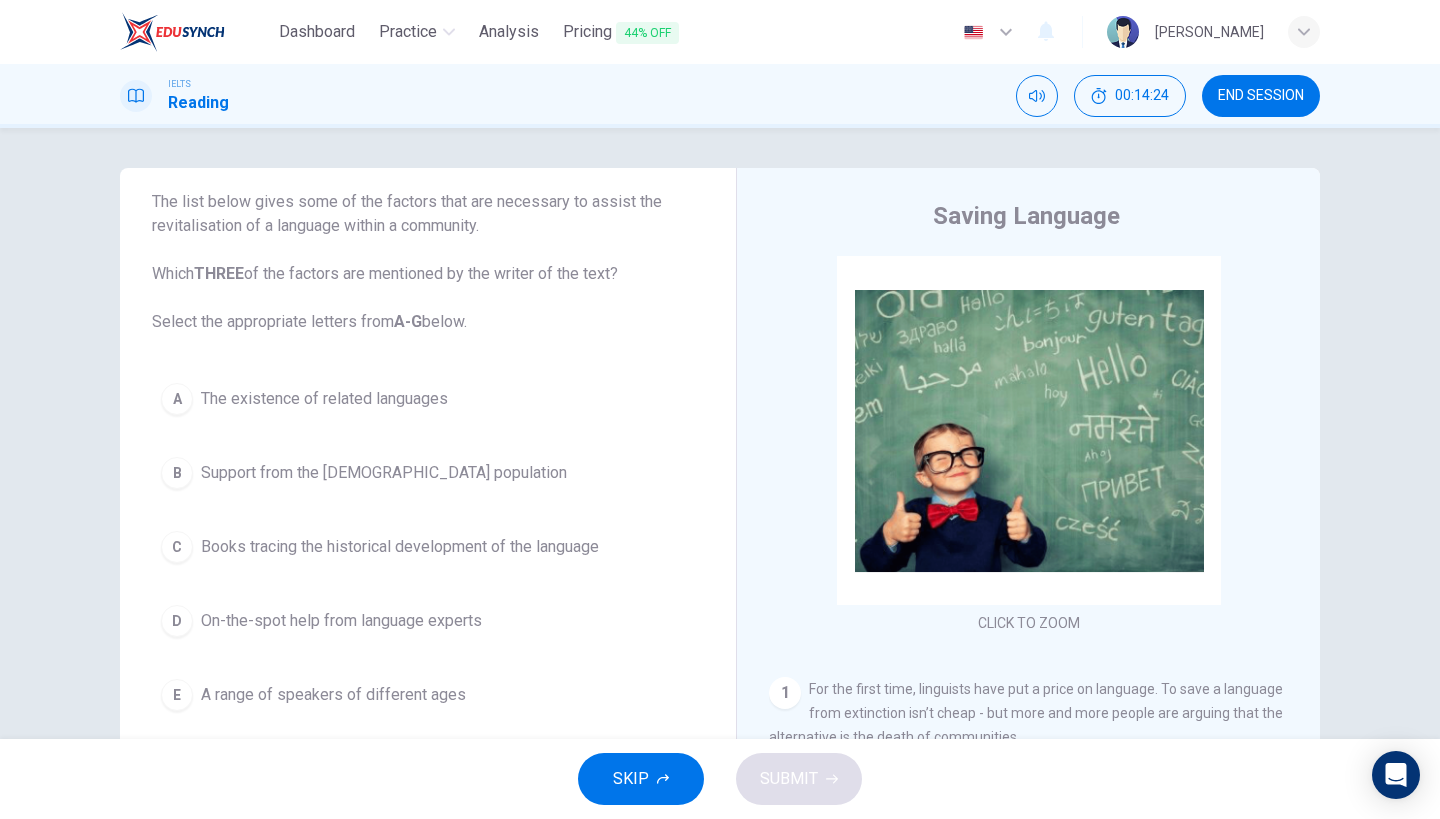 click on "E A range of speakers of different ages" at bounding box center [428, 695] 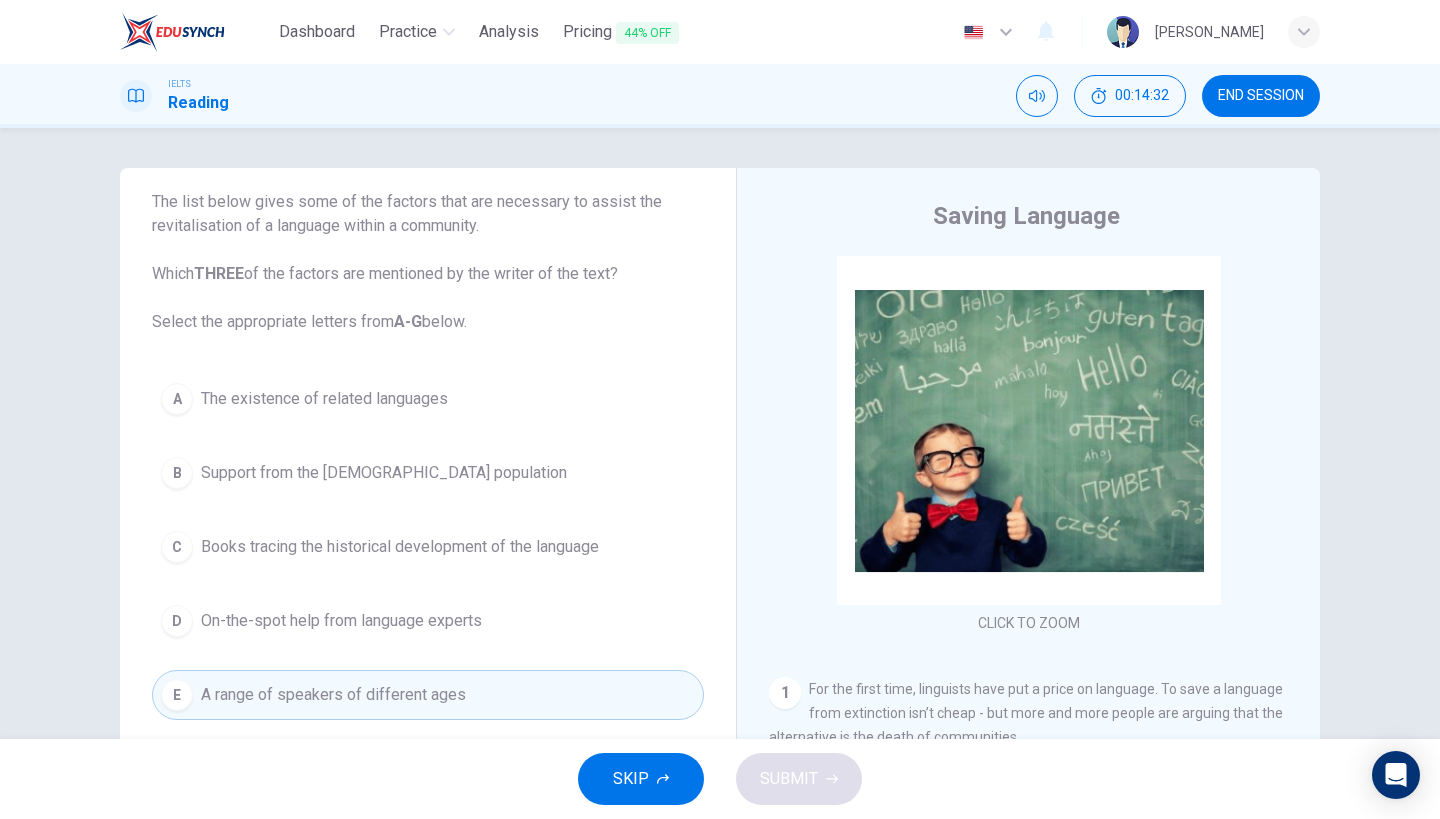 click on "The list below gives some of the factors that are necessary to assist the revitalisation of a language within a community.
Which  THREE  of the factors are mentioned by the writer of the text?
Select the appropriate letters from  A-G  below." at bounding box center [428, 262] 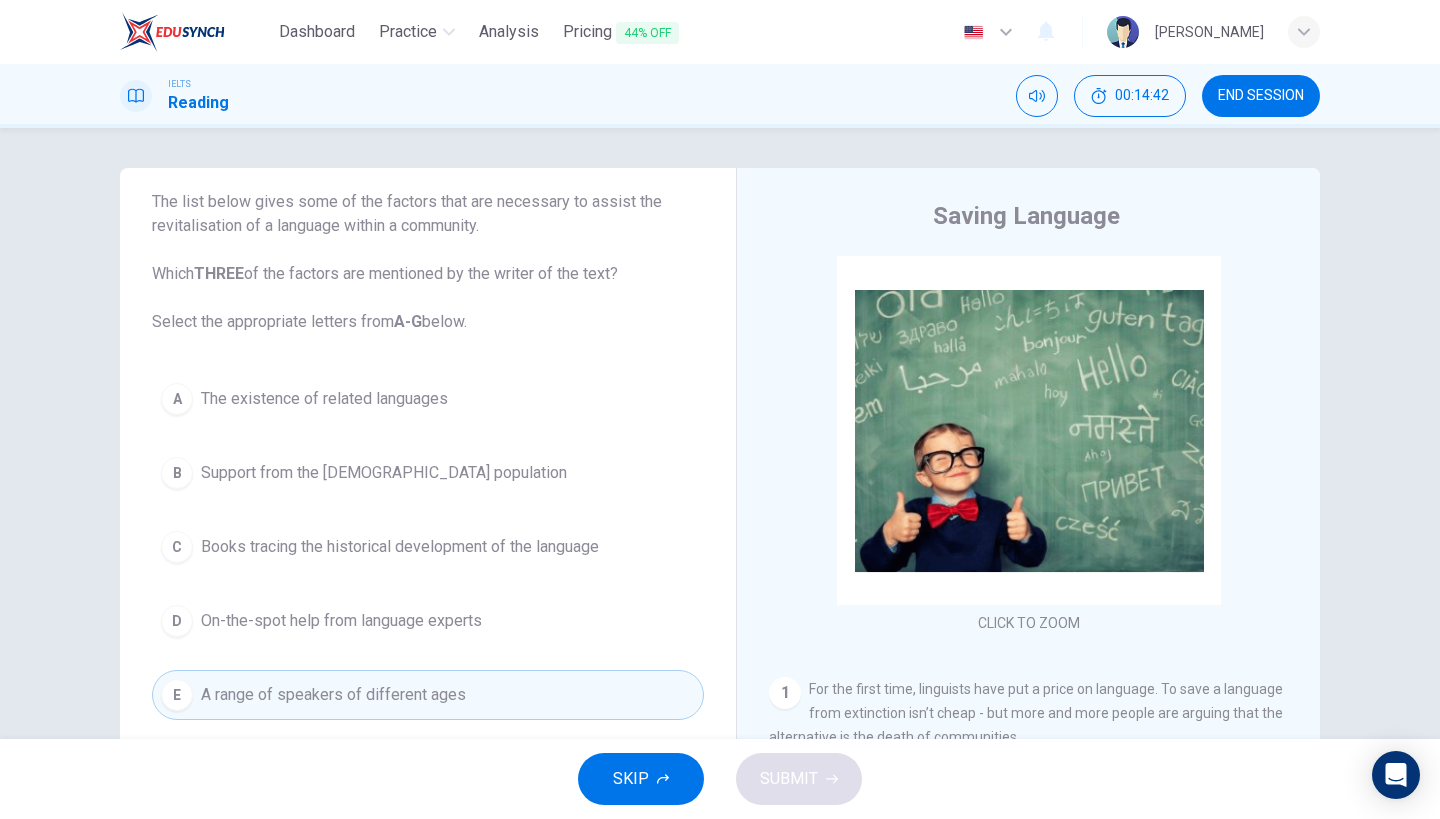 click on "Question 6 The list below gives some of the factors that are necessary to assist the revitalisation of a language within a community.
Which  THREE  of the factors are mentioned by the writer of the text?
Select the appropriate letters from  A-G  below. A The existence of related languages B Support from the indigenous population C Books tracing the historical development of the language D On-the-spot help from language experts E A range of speakers of different ages F Formal education procedures G A common purpose for which the language is required" at bounding box center (428, 501) 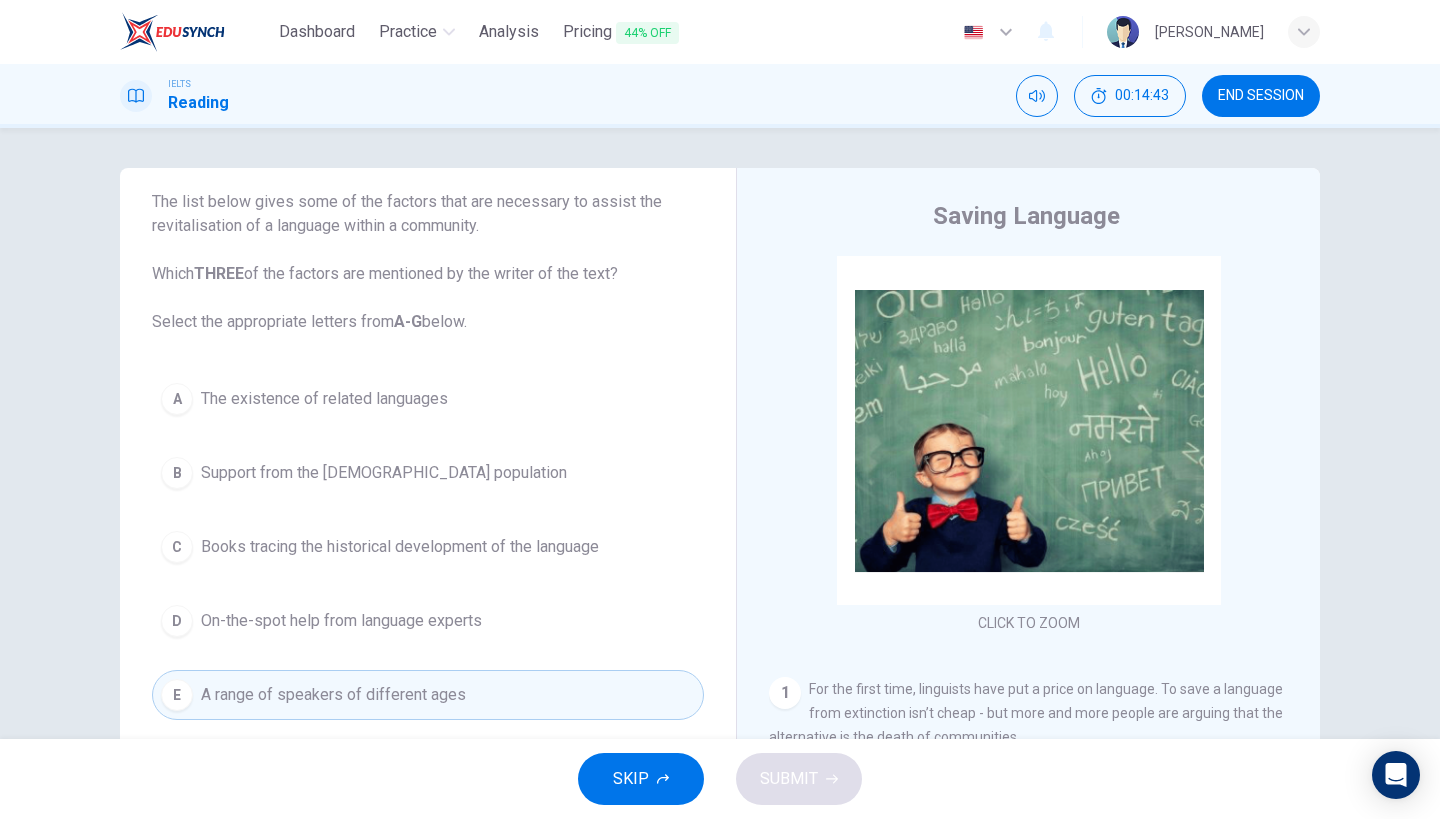 click on "A The existence of related languages" at bounding box center [428, 399] 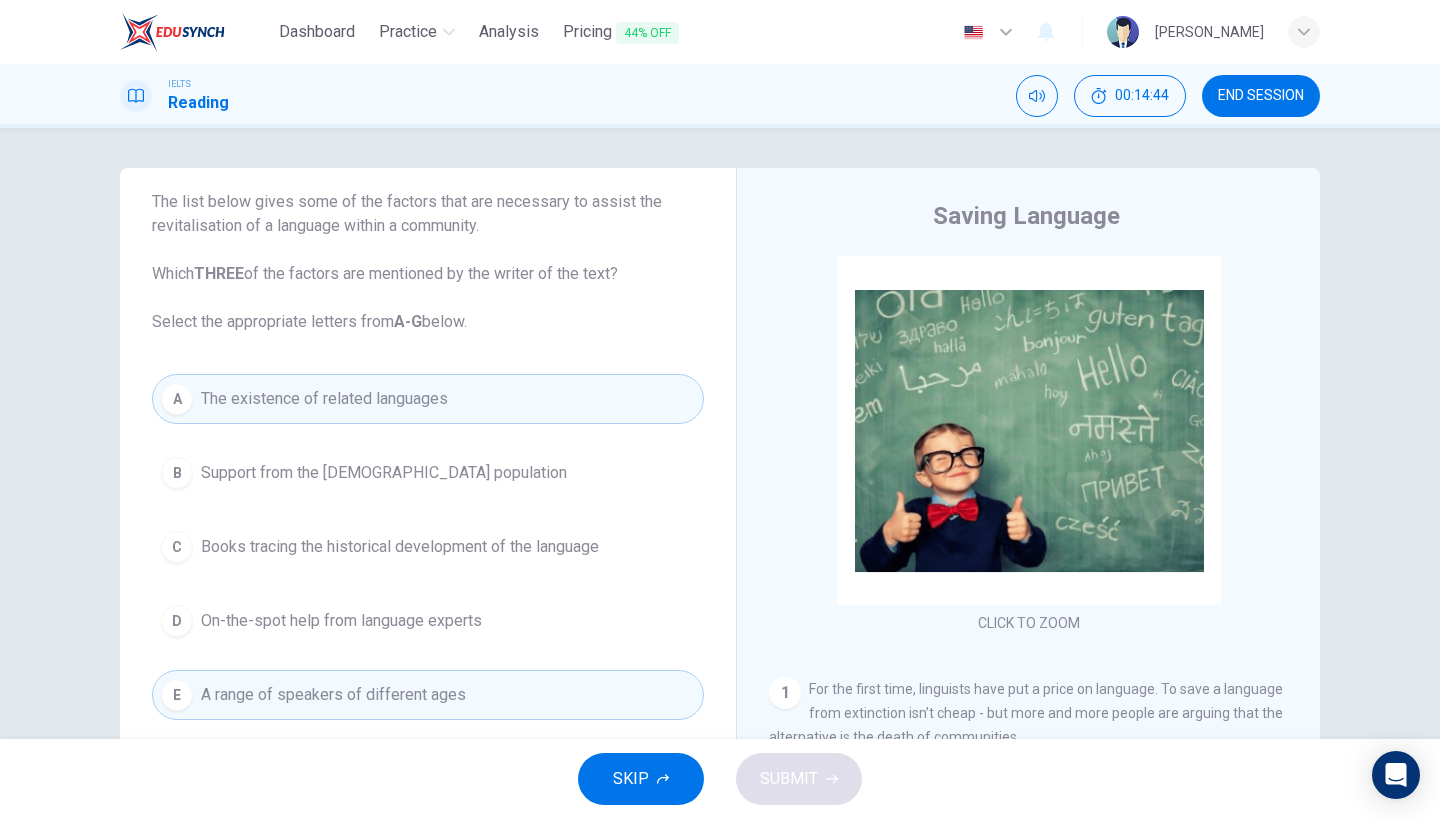 click on "Books tracing the historical development of the language" at bounding box center (400, 547) 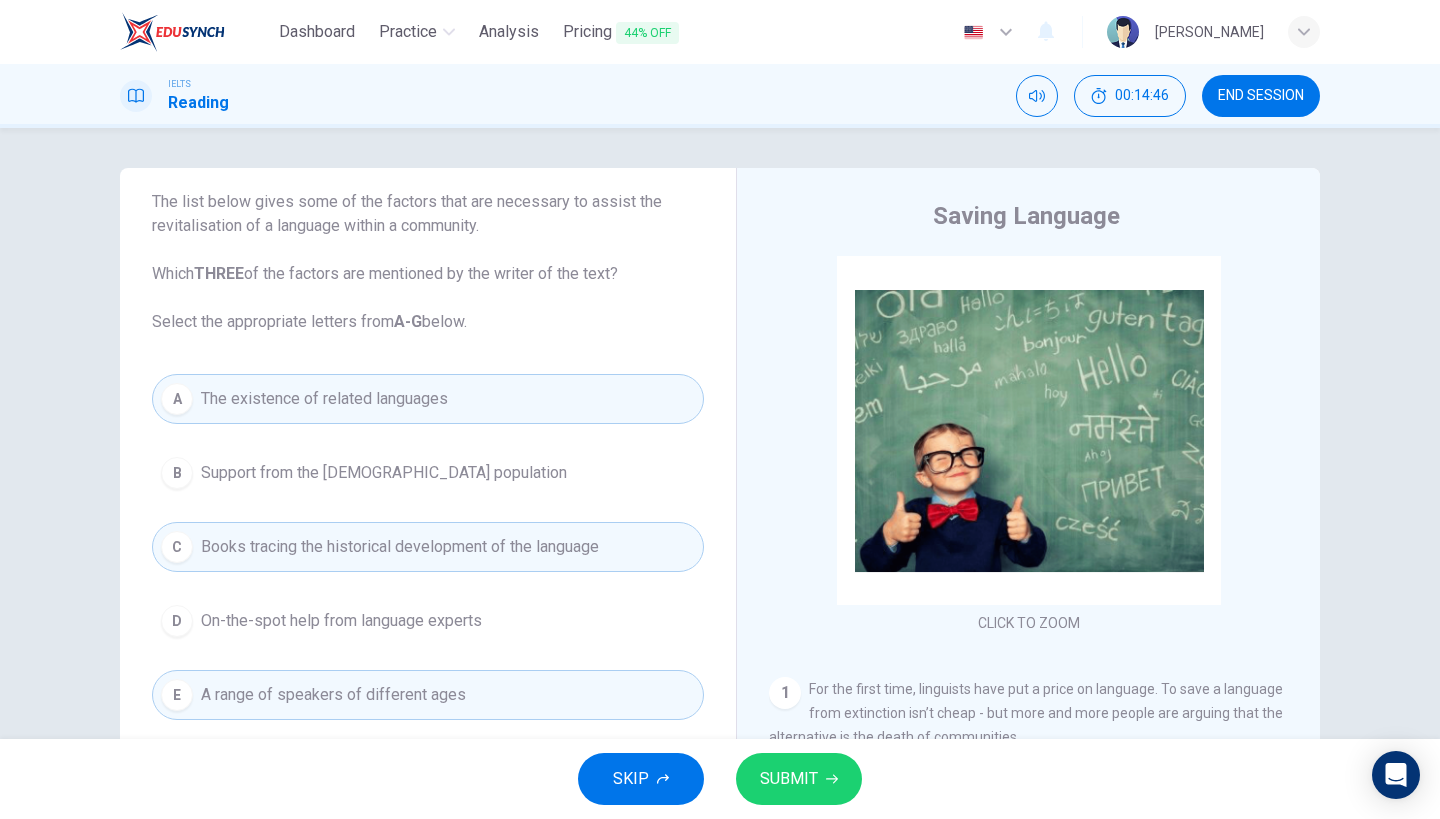 click on "Support from the [DEMOGRAPHIC_DATA] population" at bounding box center (384, 473) 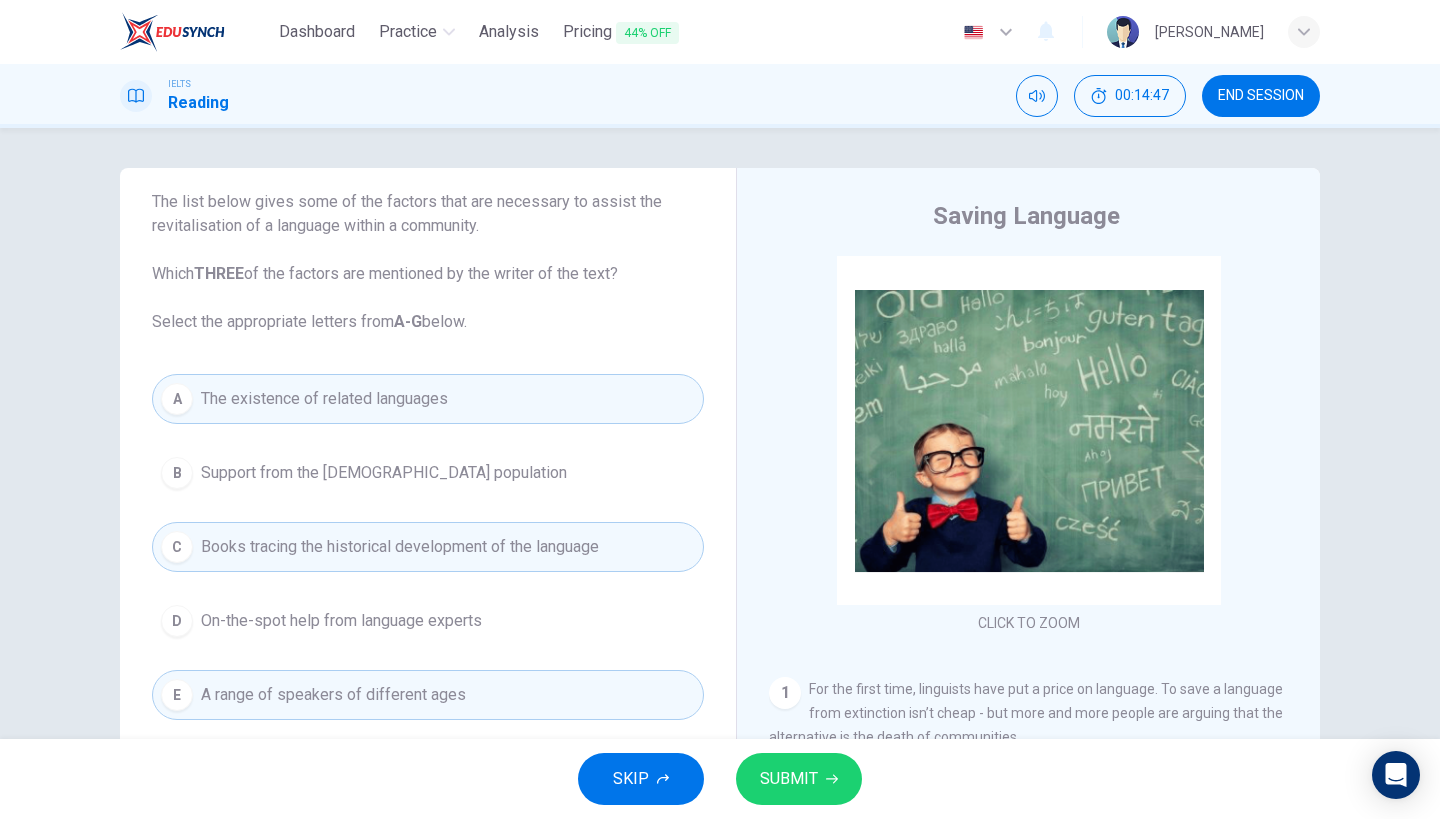 click on "On-the-spot help from language experts" at bounding box center [341, 621] 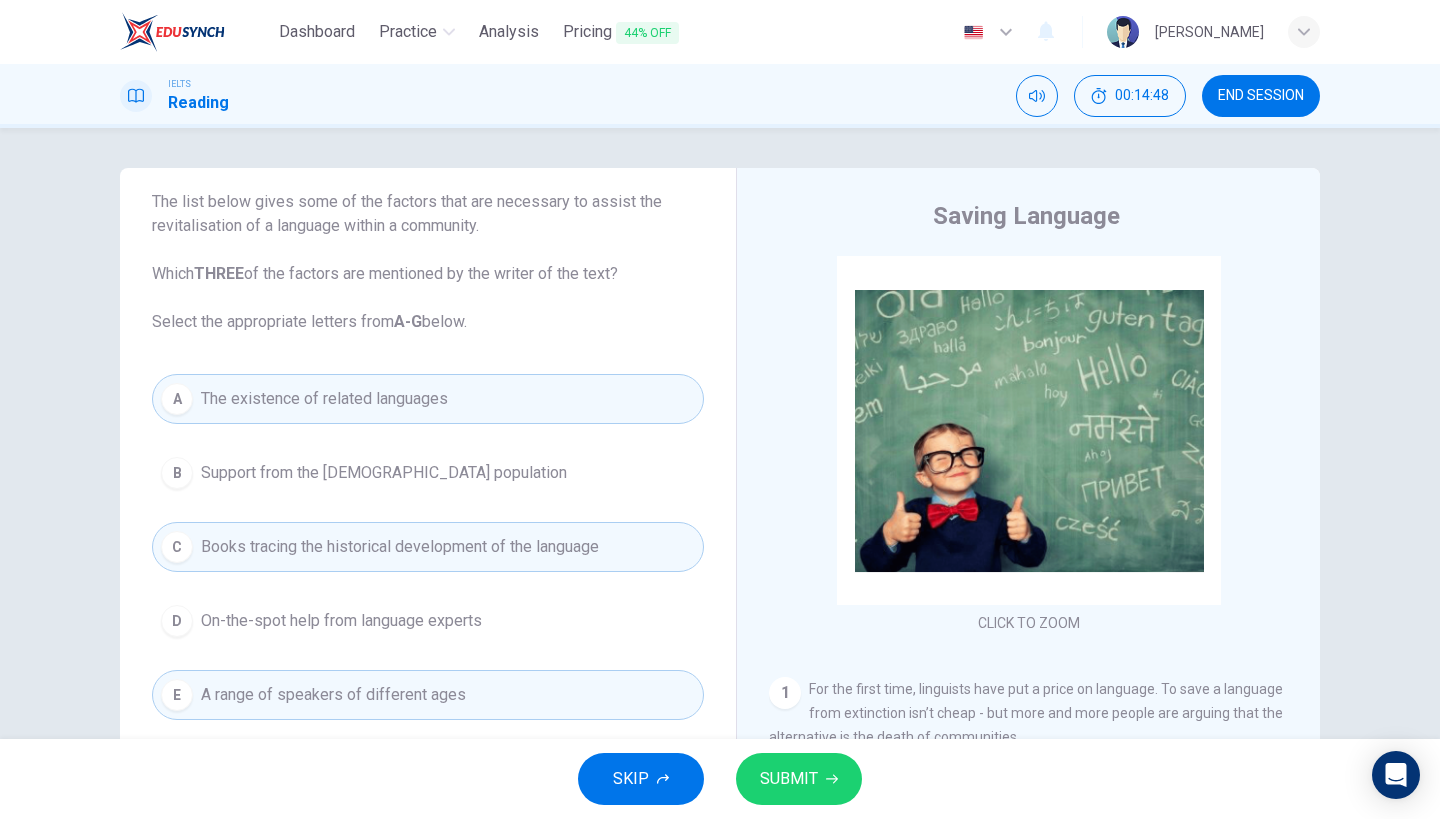 click on "The existence of related languages" at bounding box center [324, 399] 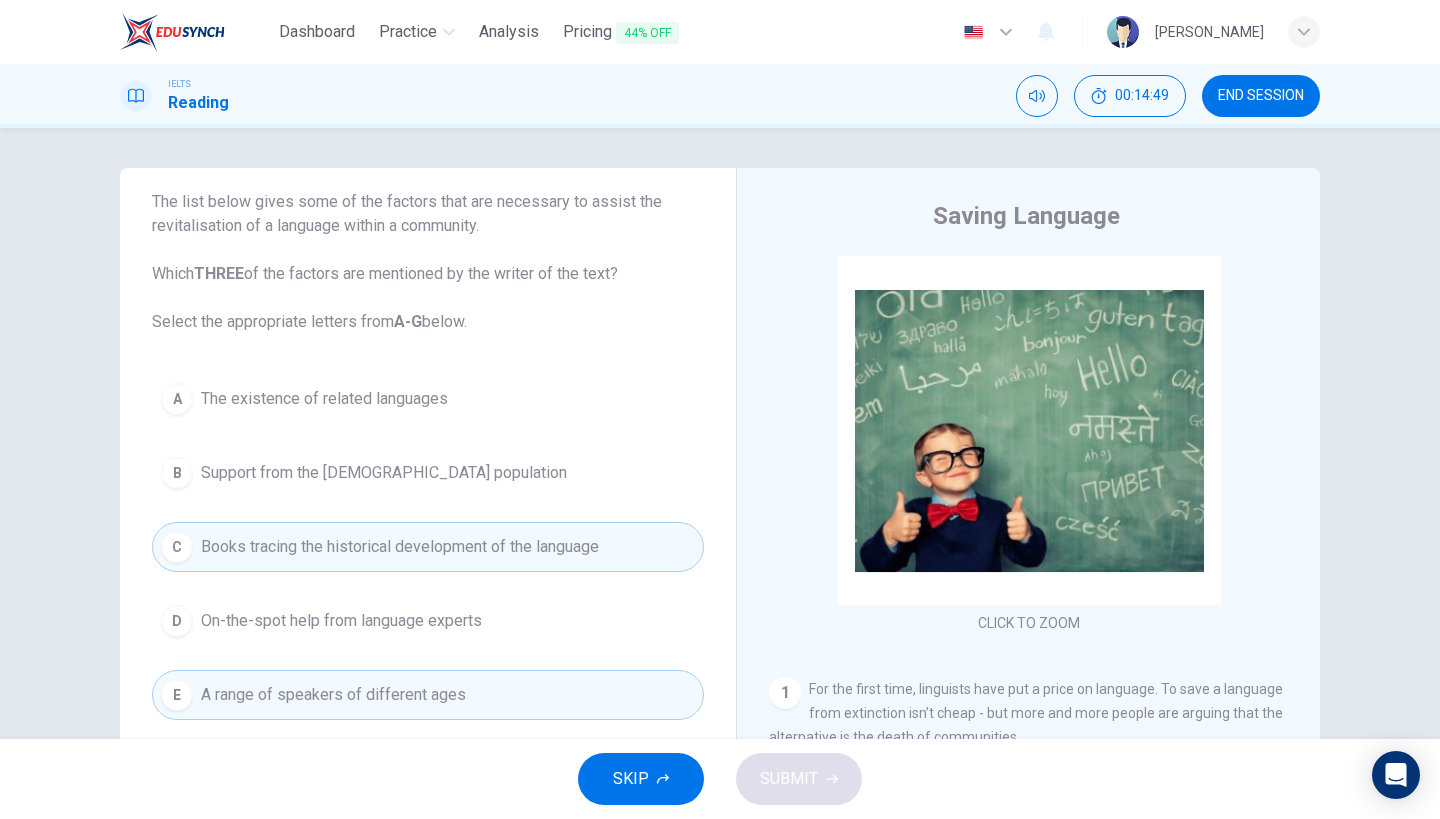 click on "C Books tracing the historical development of the language" at bounding box center (428, 547) 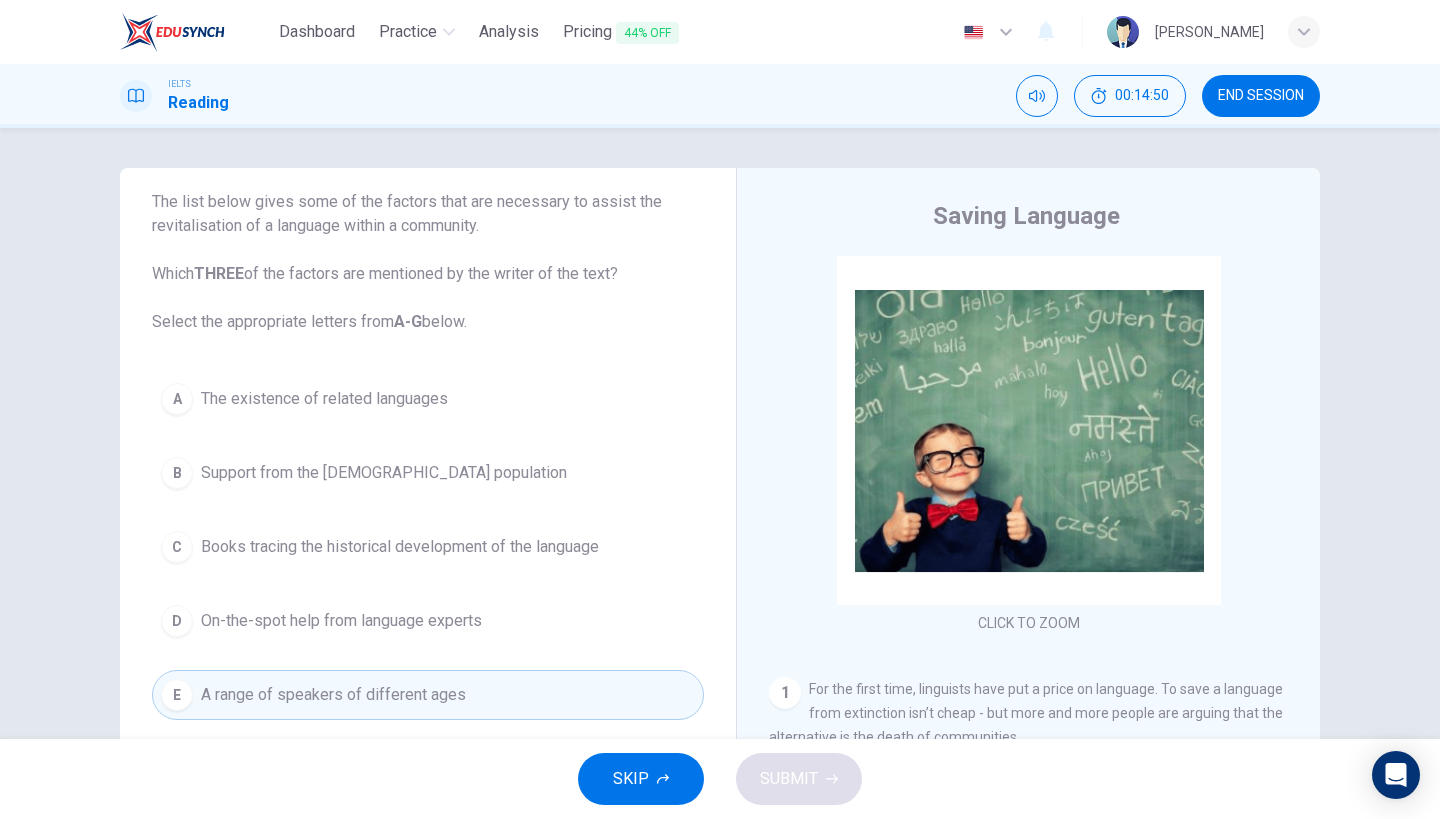 click on "A range of speakers of different ages" at bounding box center [333, 695] 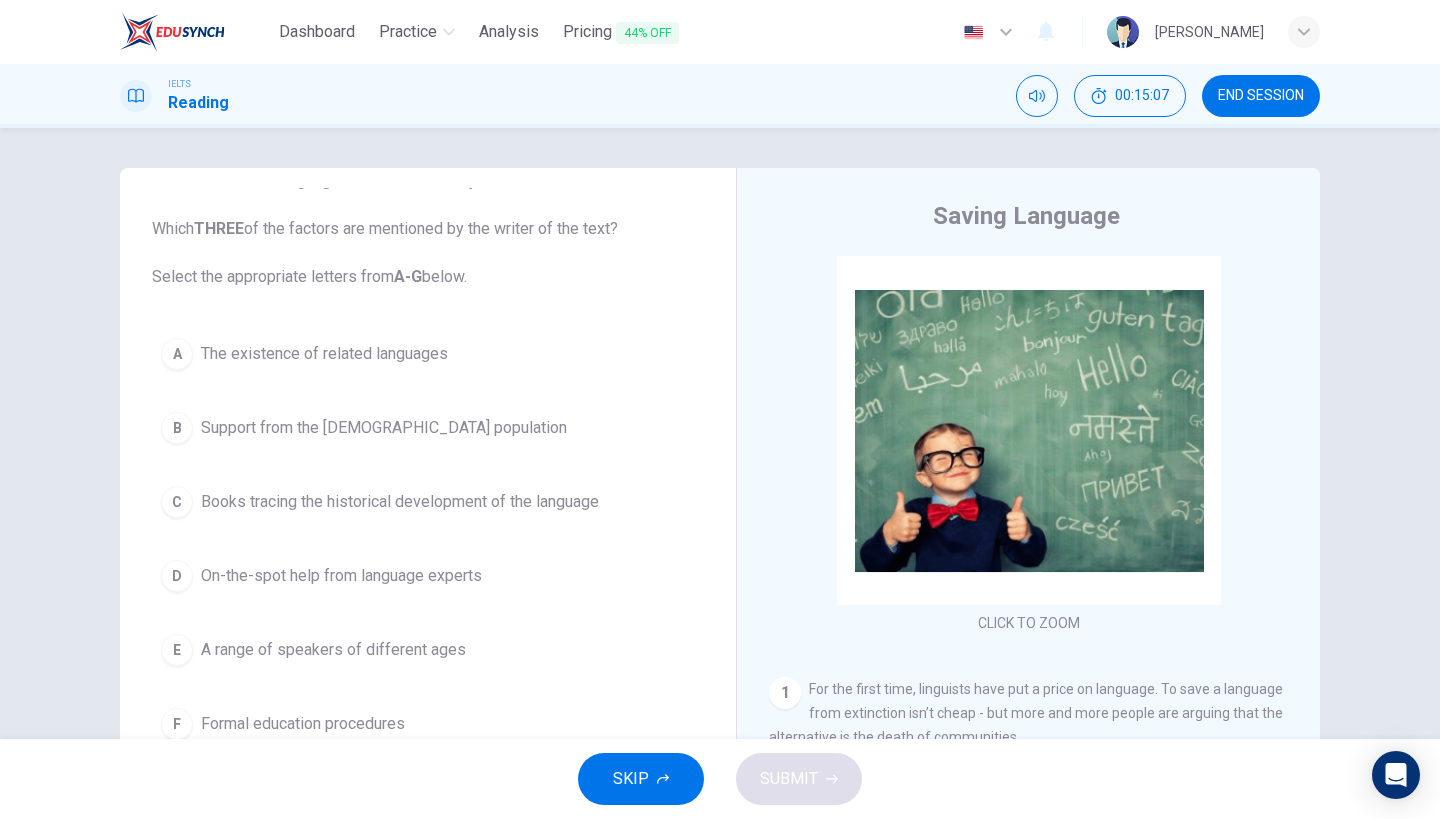 scroll, scrollTop: 119, scrollLeft: 0, axis: vertical 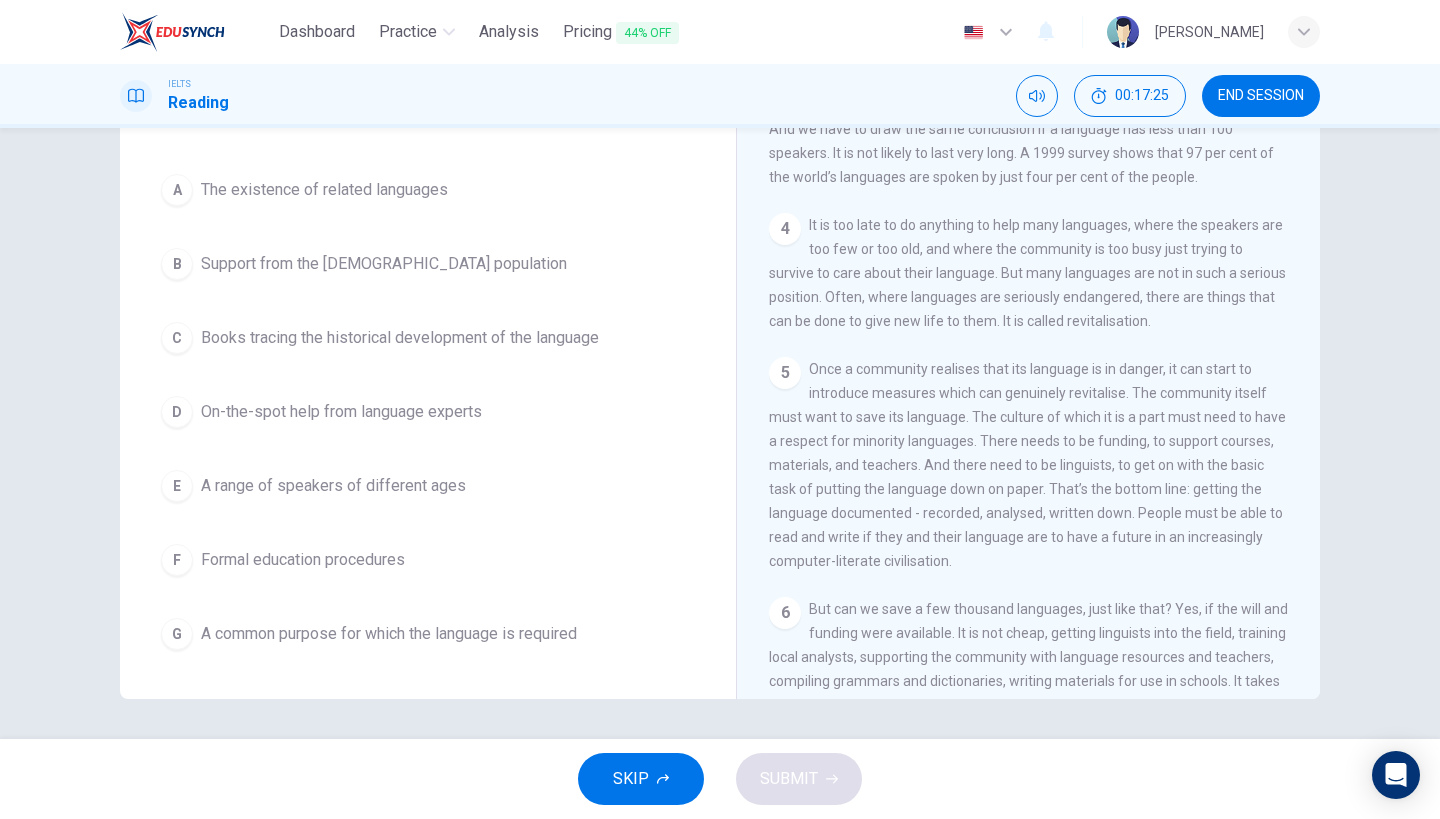 click on "C" at bounding box center [177, 338] 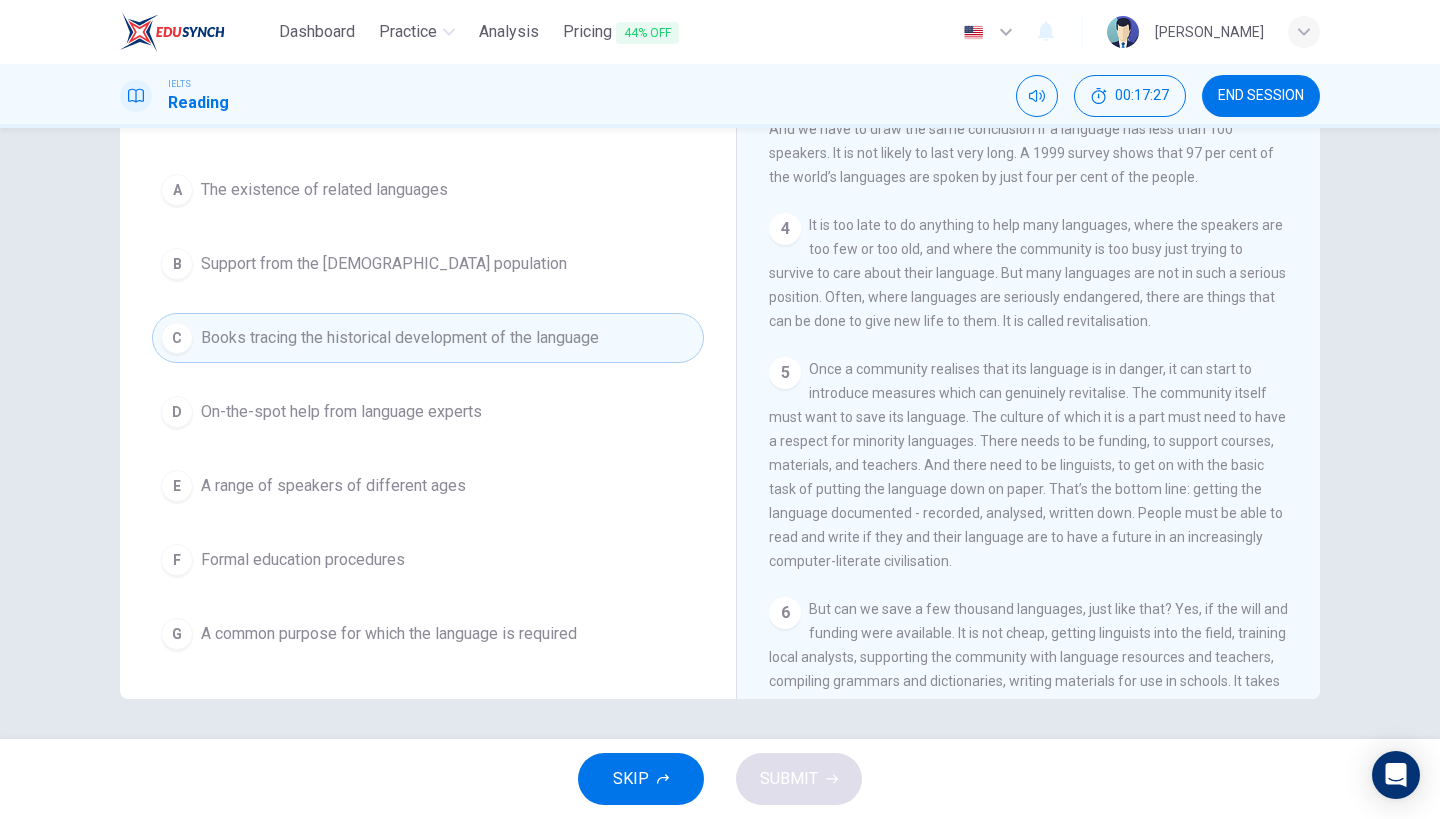 click on "On-the-spot help from language experts" at bounding box center (341, 412) 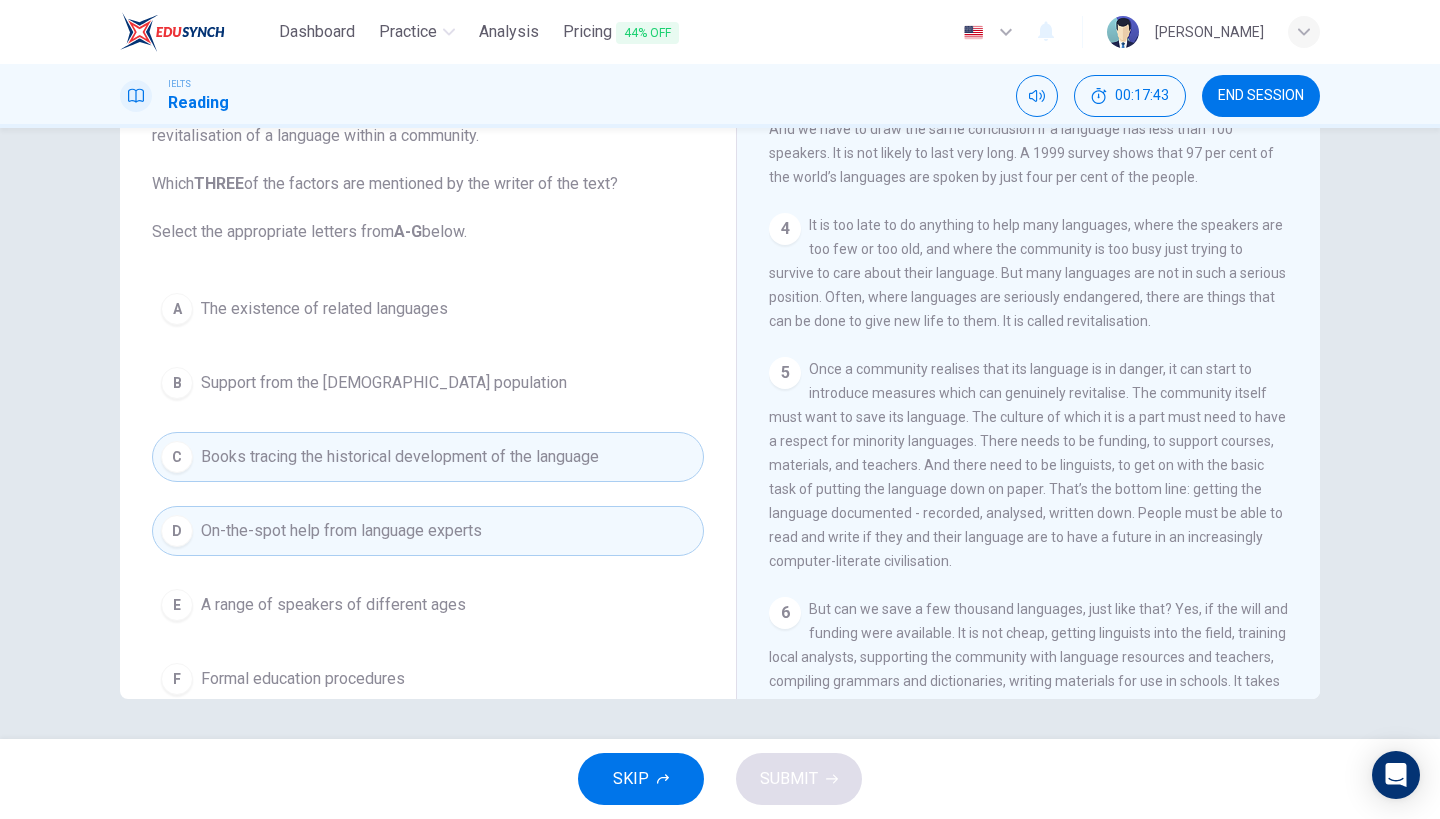 scroll, scrollTop: 0, scrollLeft: 0, axis: both 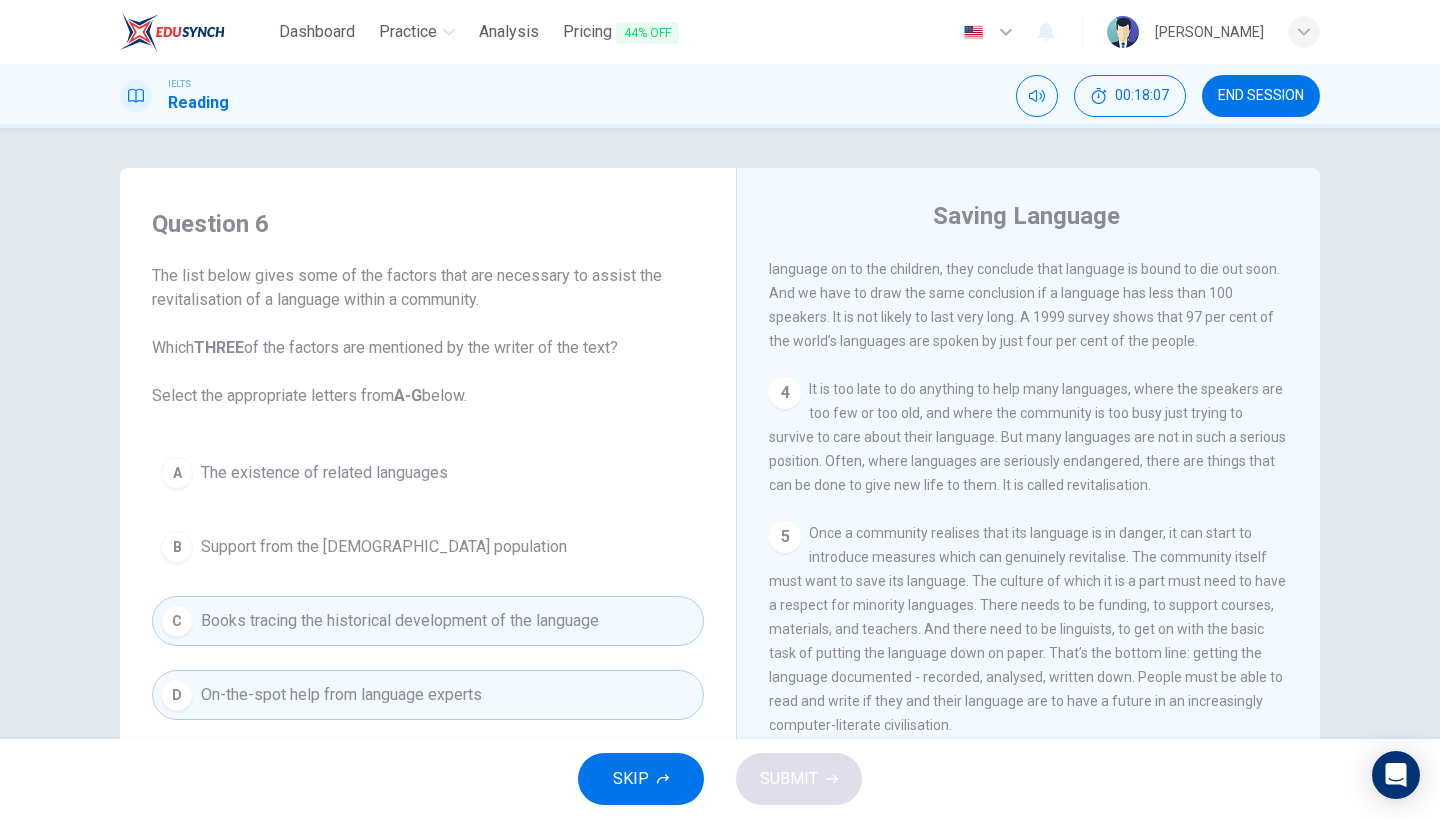 drag, startPoint x: 157, startPoint y: 277, endPoint x: 449, endPoint y: 280, distance: 292.0154 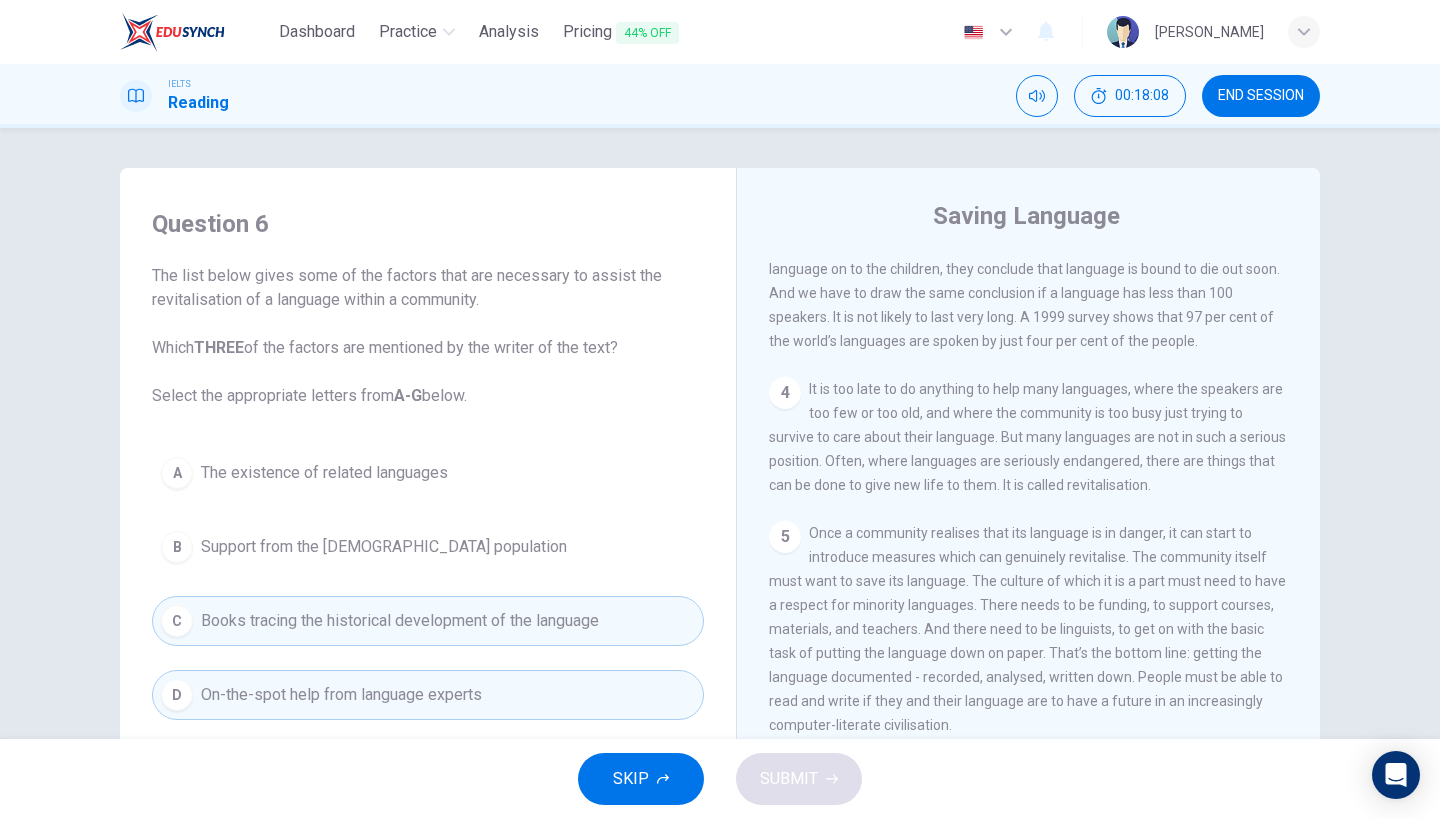 click on "The list below gives some of the factors that are necessary to assist the revitalisation of a language within a community.
Which  THREE  of the factors are mentioned by the writer of the text?
Select the appropriate letters from  A-G  below." at bounding box center (428, 336) 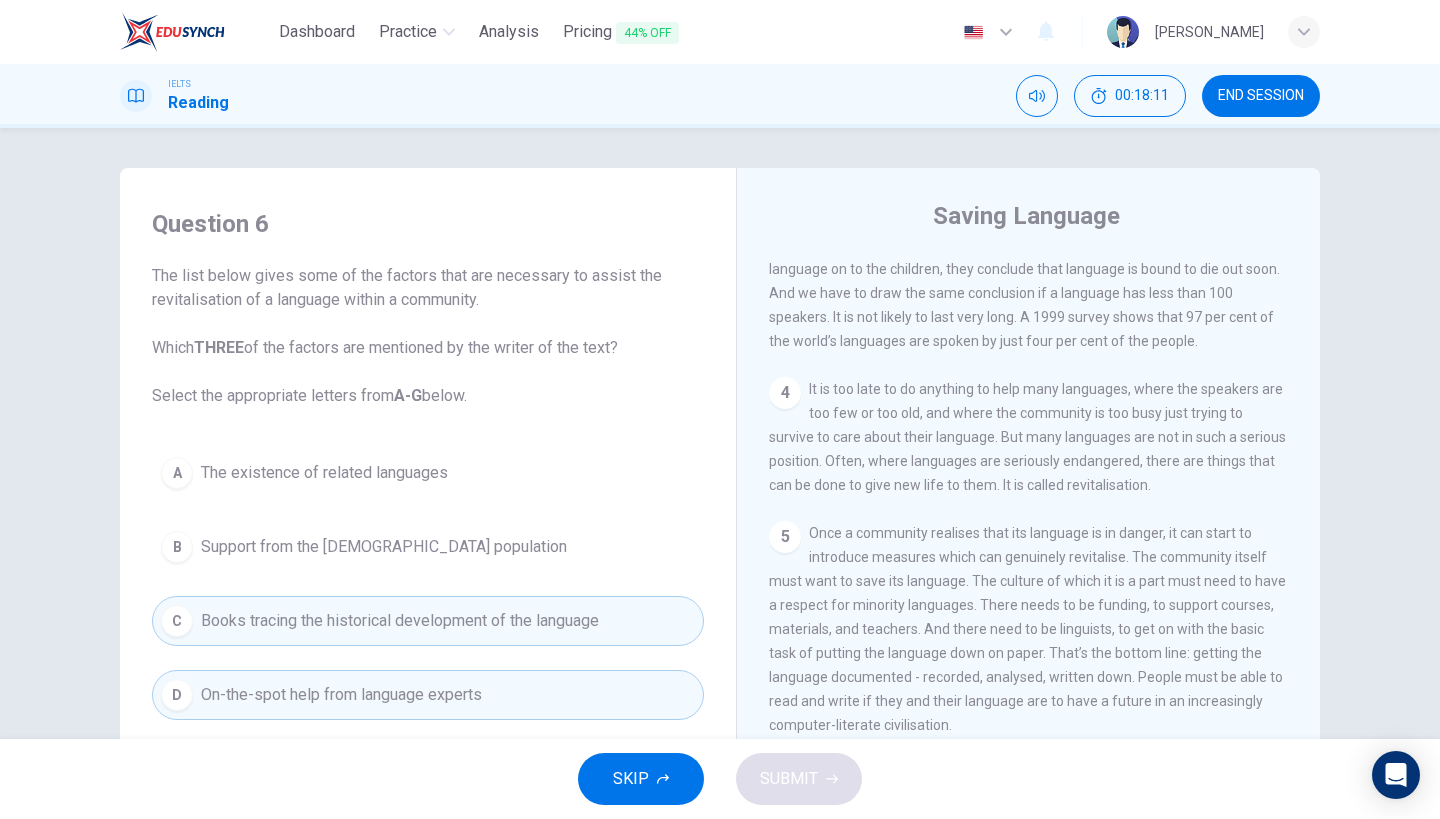 drag, startPoint x: 153, startPoint y: 273, endPoint x: 564, endPoint y: 292, distance: 411.43893 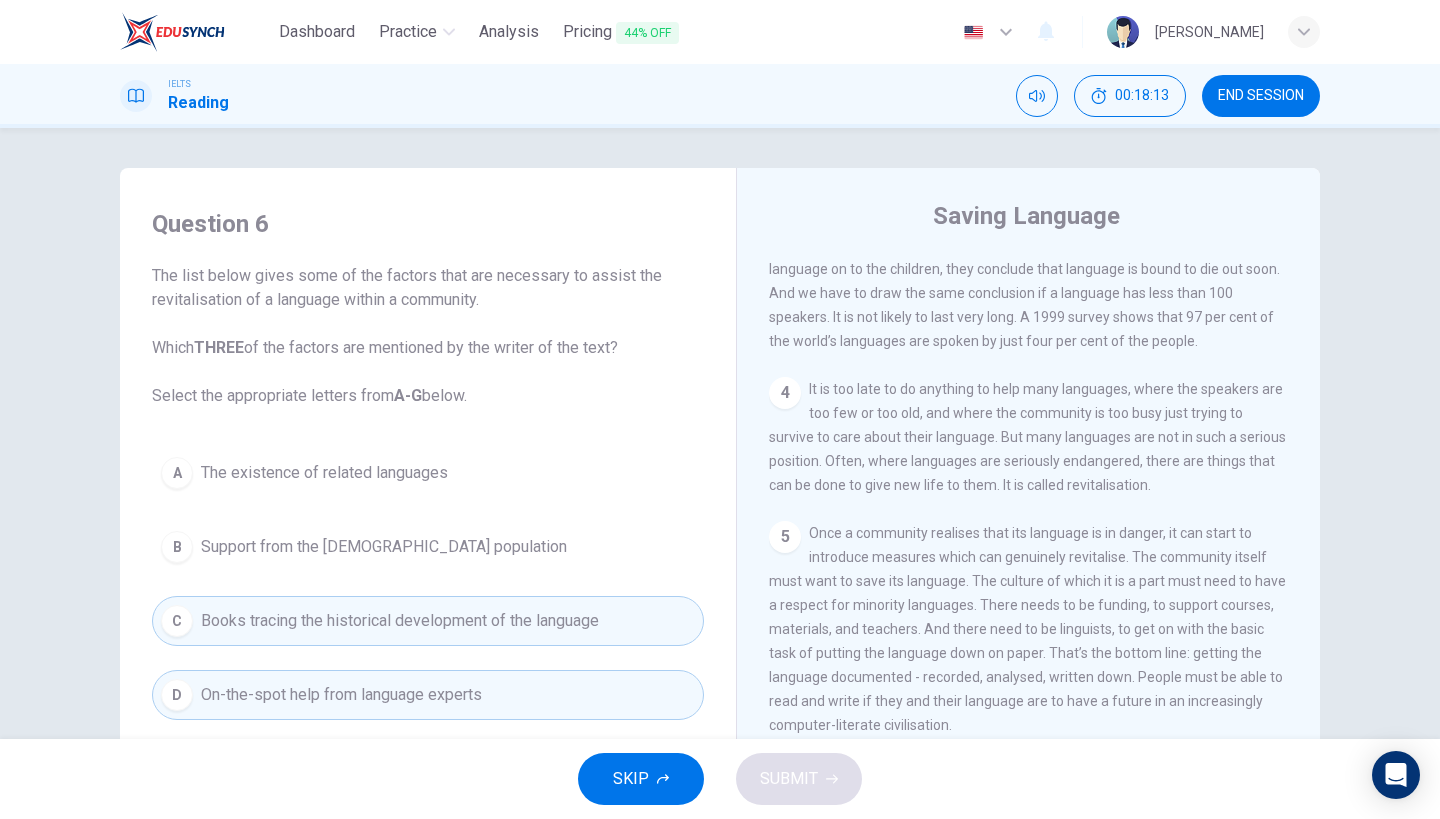 drag, startPoint x: 893, startPoint y: 321, endPoint x: 1052, endPoint y: 306, distance: 159.70598 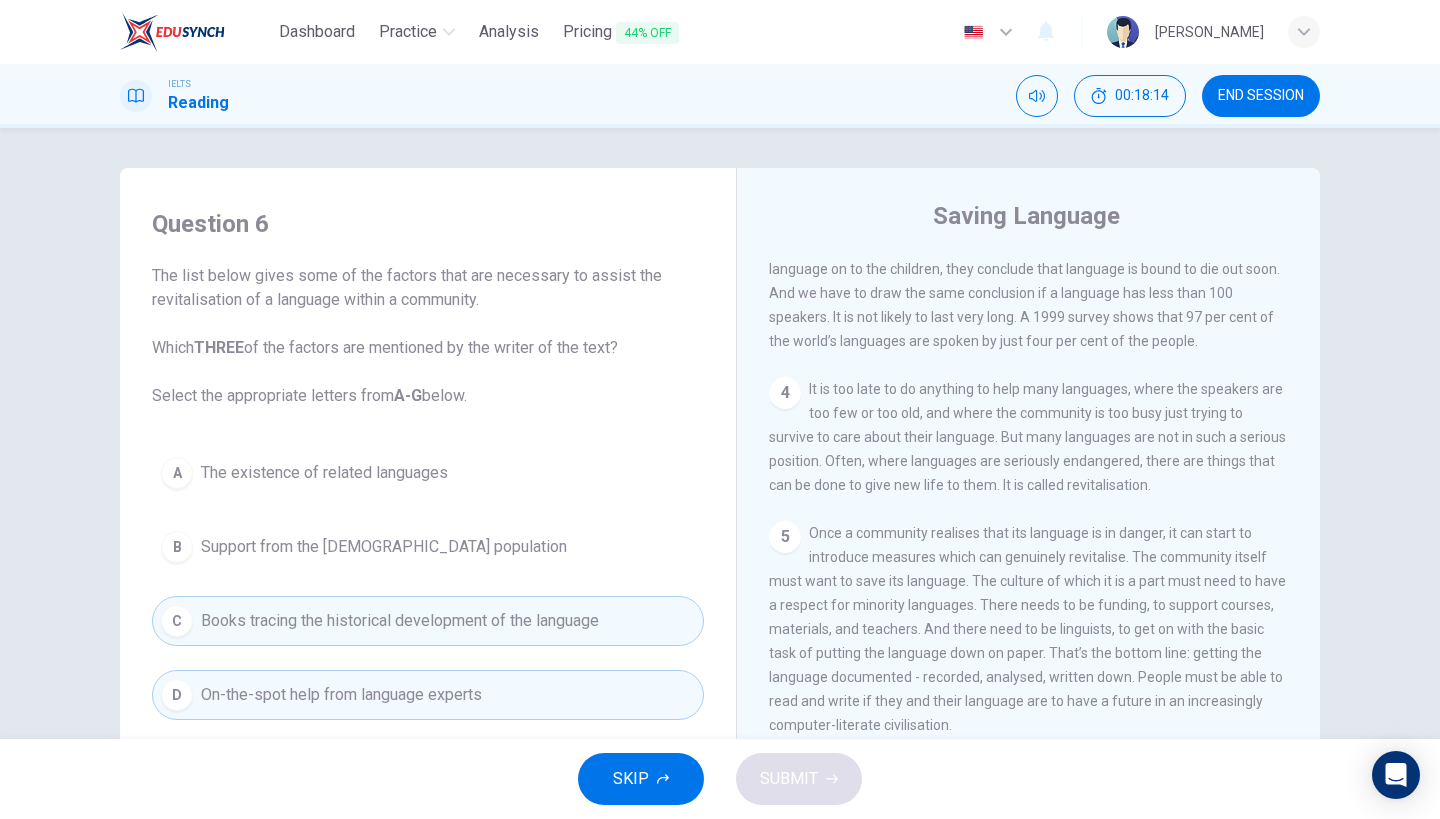 click on "3 How do we know? In the course of the past two or three decades, linguists all over the world have been gathering comparative data. If they find a language with just a few speakers left, and nobody is bothering to pass the language on to the children, they conclude that language is bound to die out soon. And we have to draw the same conclusion if a language has less than 100 speakers. It is not likely to last very long. A 1999 survey shows that 97 per cent of the world’s languages are spoken by just four per cent of the people." at bounding box center (1029, 269) 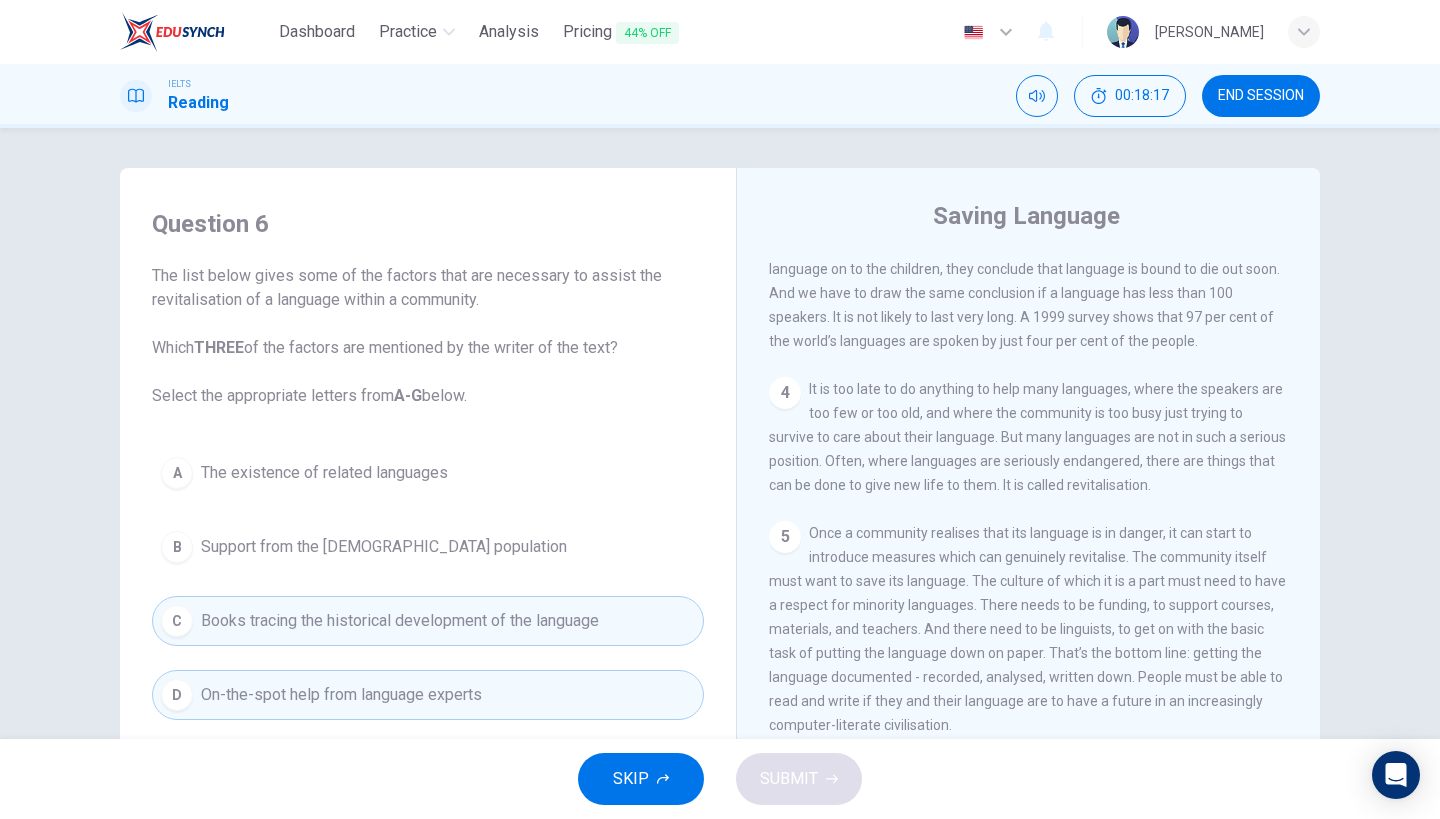 drag, startPoint x: 1049, startPoint y: 293, endPoint x: 1157, endPoint y: 293, distance: 108 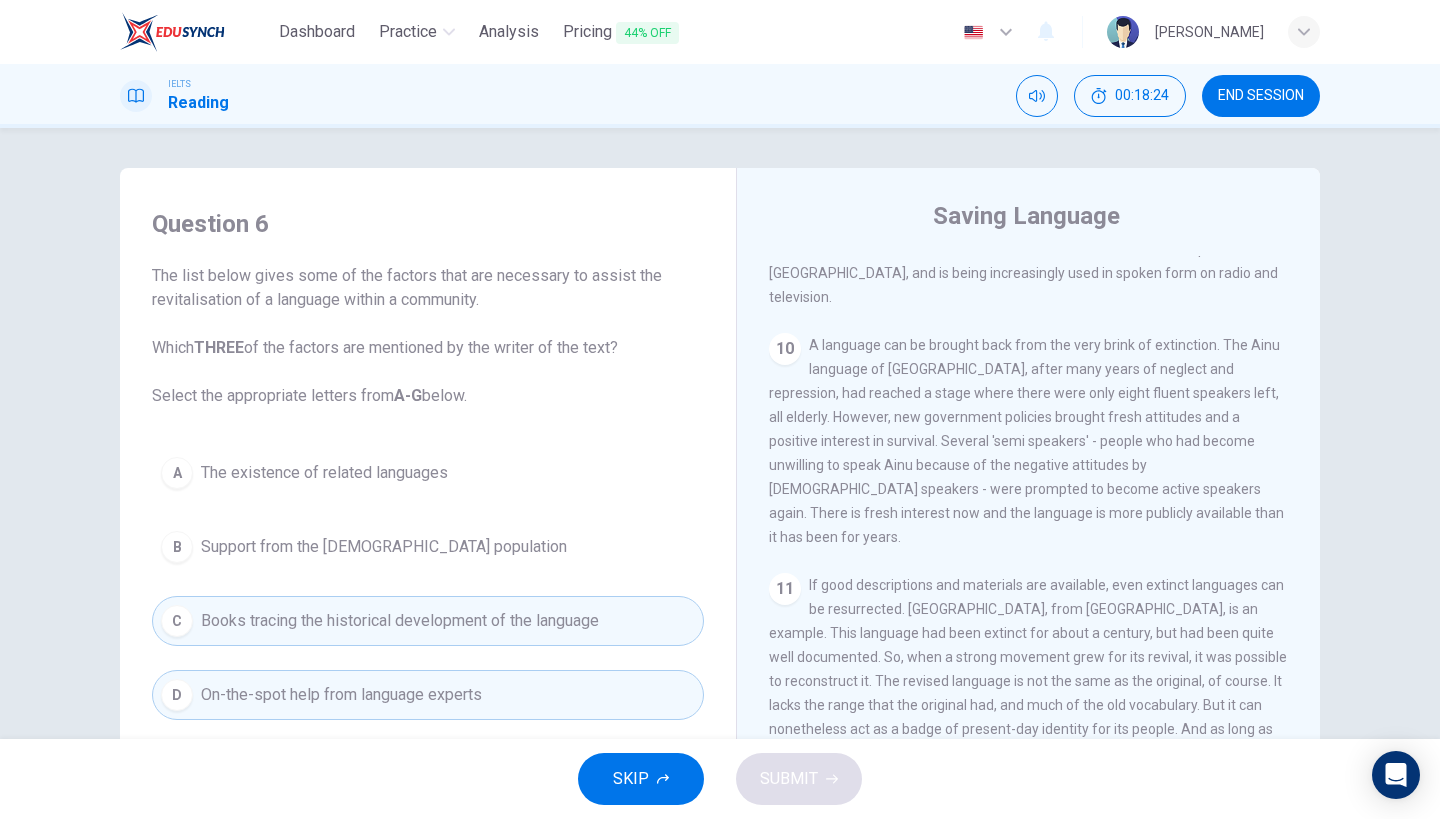 scroll, scrollTop: 2070, scrollLeft: 0, axis: vertical 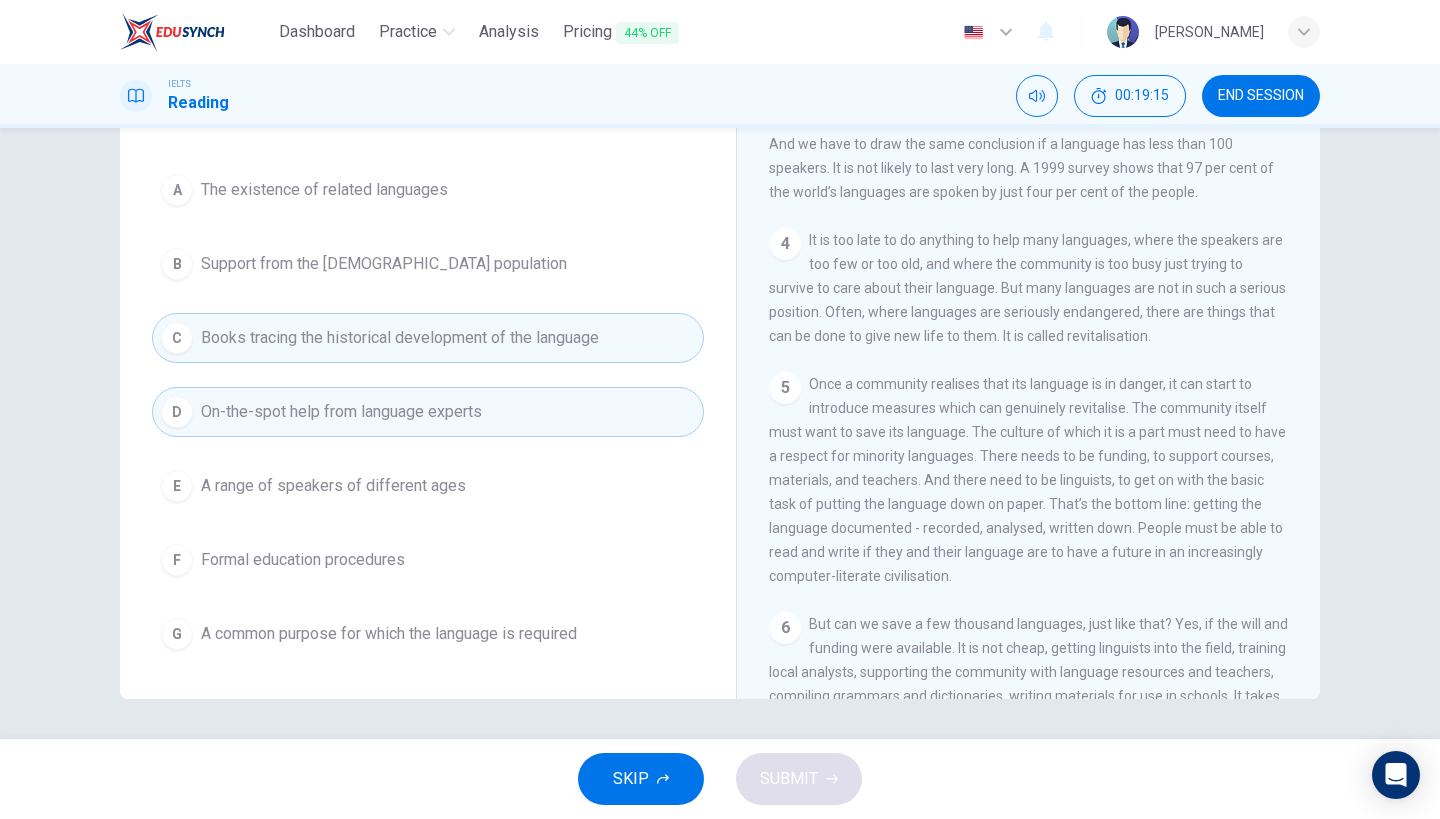 click on "5 Once a community realises that its language is in danger, it can start to introduce measures which can genuinely revitalise. The community itself must want to save its language. The culture of which it is a part must need to have a respect for minority languages. There needs to be funding, to support courses, materials, and teachers. And there need to be linguists, to get on with the basic task of putting the language down on paper. That’s the bottom line: getting the language documented - recorded, analysed, written down. People must be able to read and write if they and their language are to have a future in an increasingly computer-literate civilisation." at bounding box center (1029, 480) 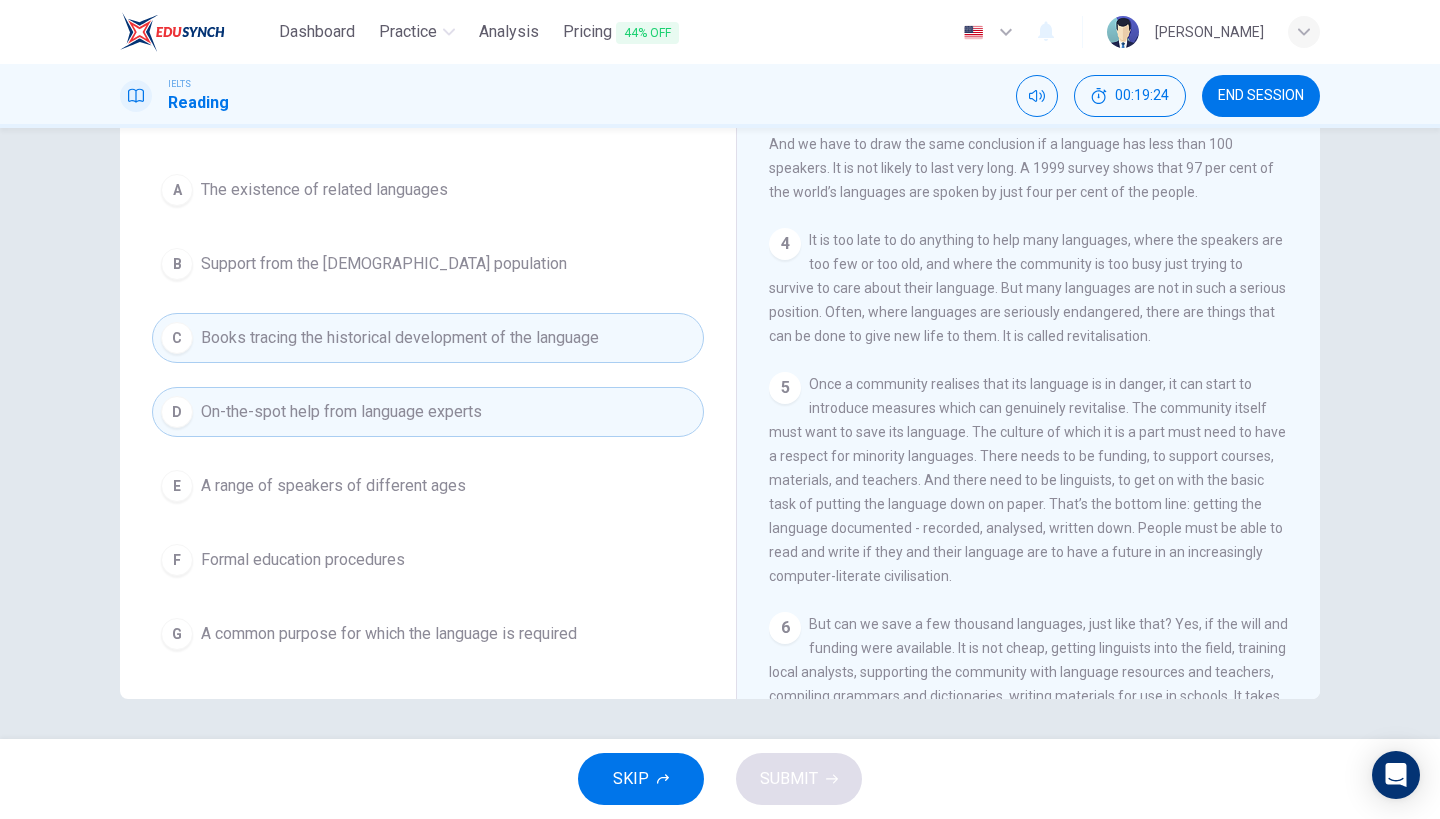 click on "Once a community realises that its language is in danger, it can start to introduce measures which can genuinely revitalise. The community itself must want to save its language. The culture of which it is a part must need to have a respect for minority languages. There needs to be funding, to support courses, materials, and teachers. And there need to be linguists, to get on with the basic task of putting the language down on paper. That’s the bottom line: getting the language documented - recorded, analysed, written down. People must be able to read and write if they and their language are to have a future in an increasingly computer-literate civilisation." at bounding box center [1027, 480] 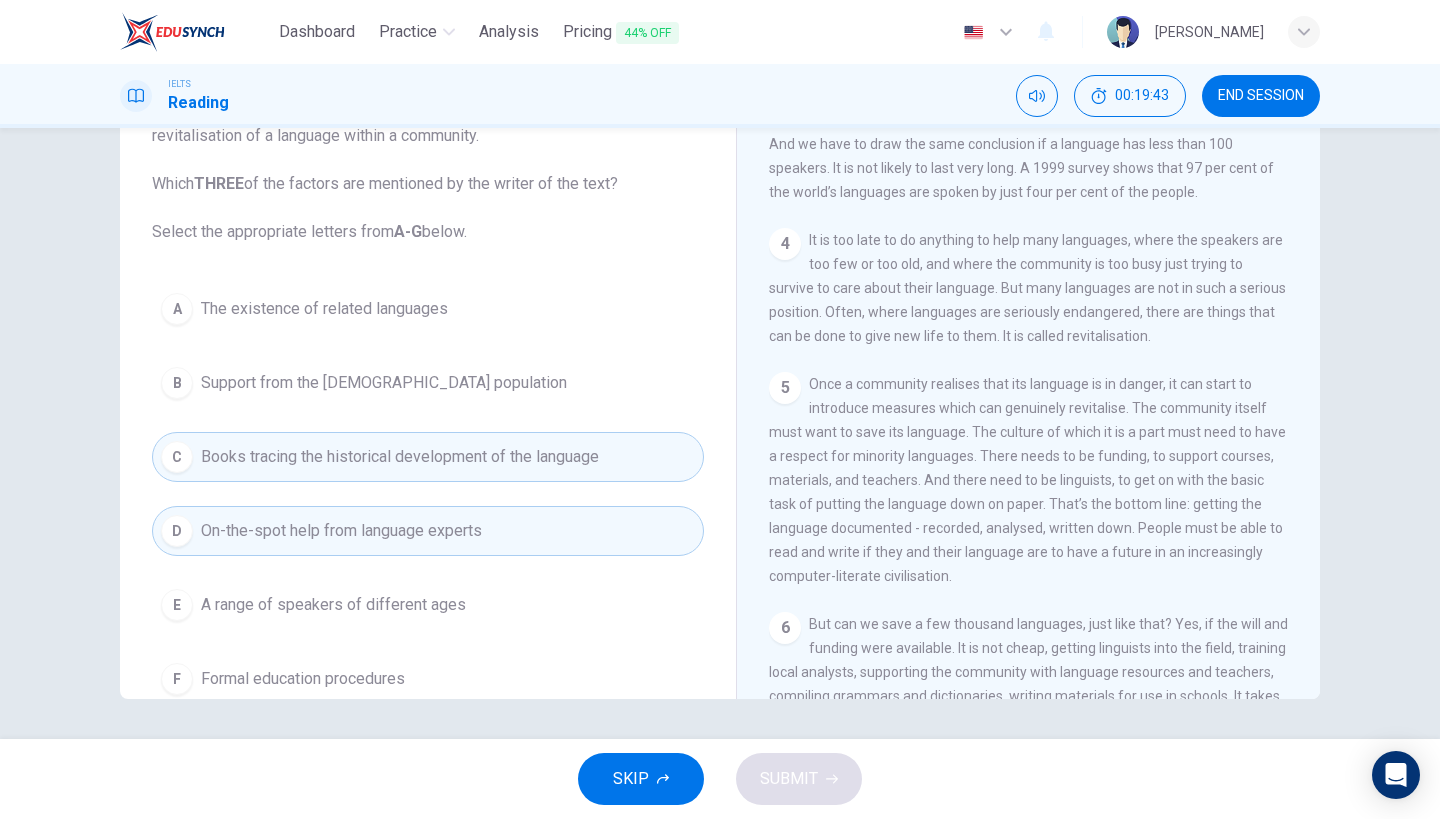 scroll, scrollTop: 0, scrollLeft: 0, axis: both 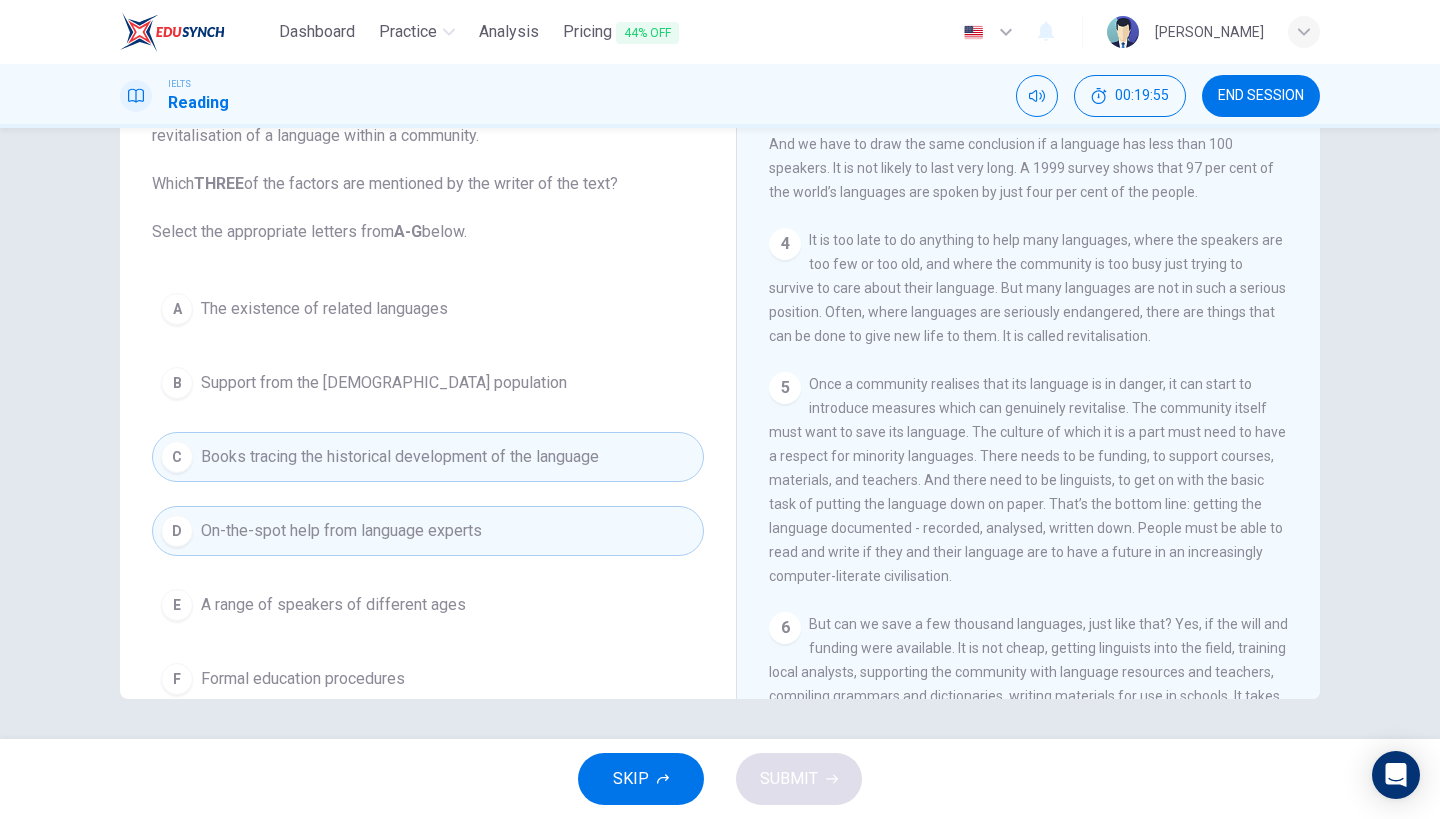 click on "On-the-spot help from language experts" at bounding box center (341, 531) 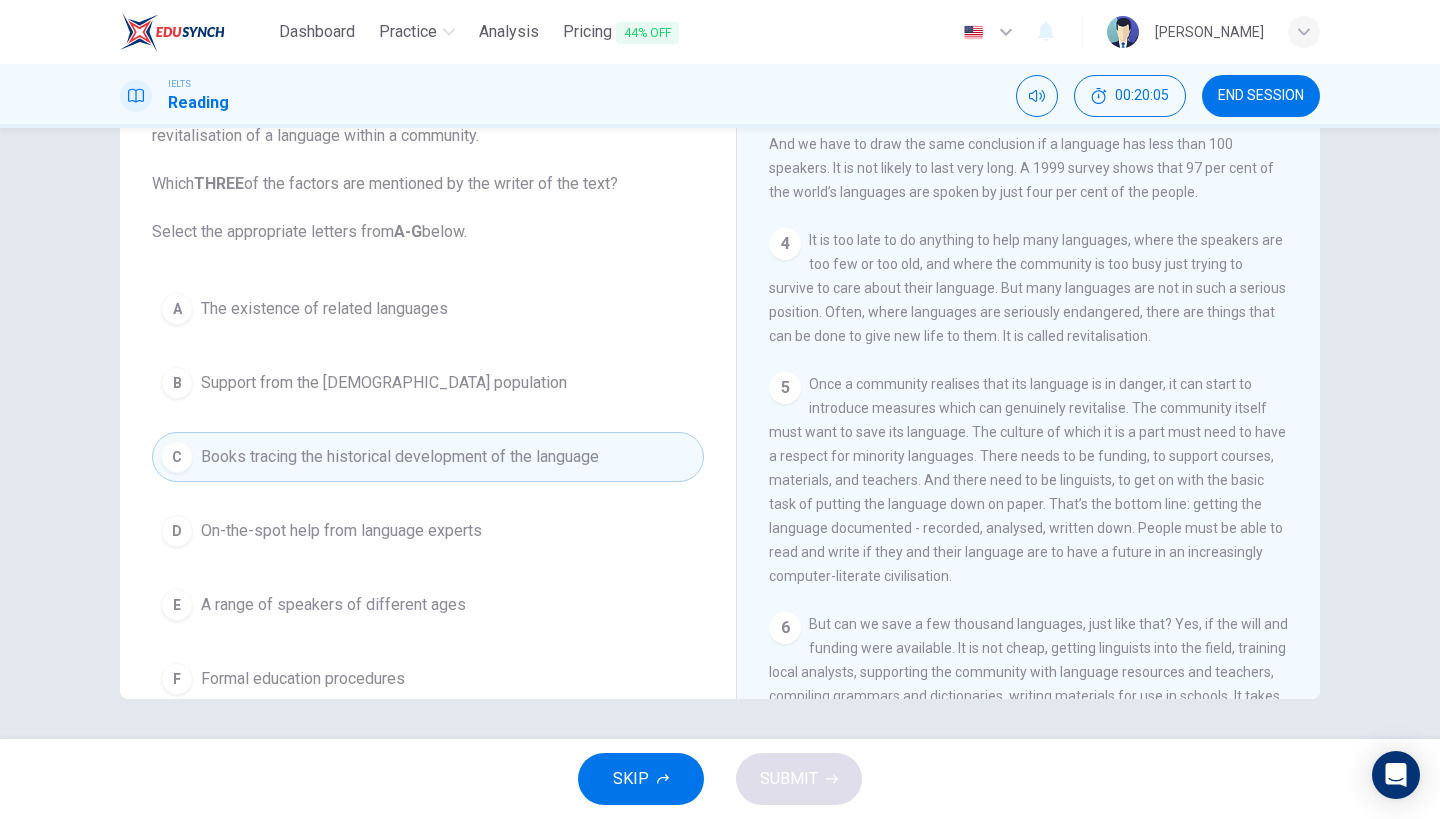 scroll, scrollTop: 0, scrollLeft: 0, axis: both 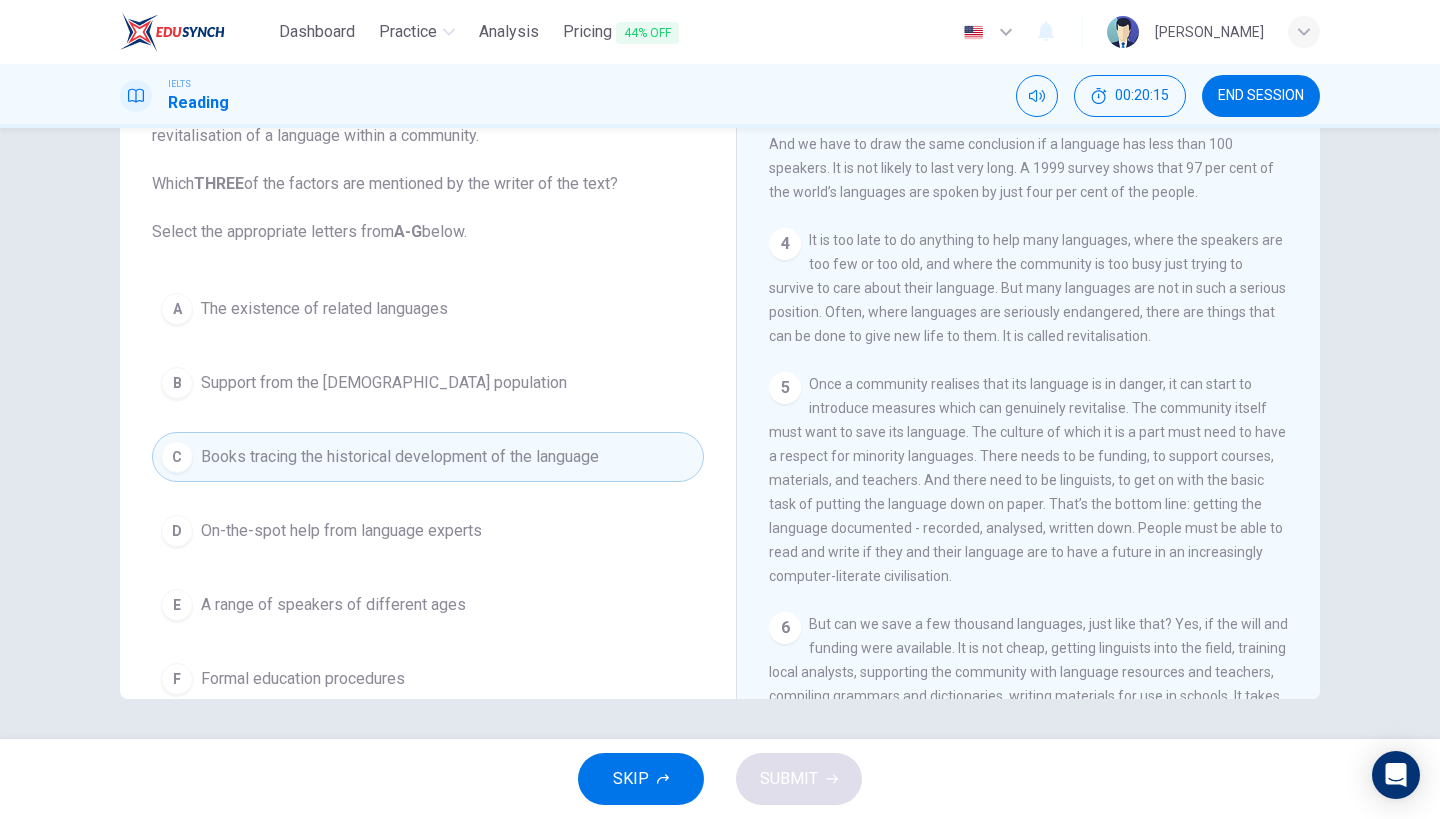 click on "Support from the [DEMOGRAPHIC_DATA] population" at bounding box center [384, 383] 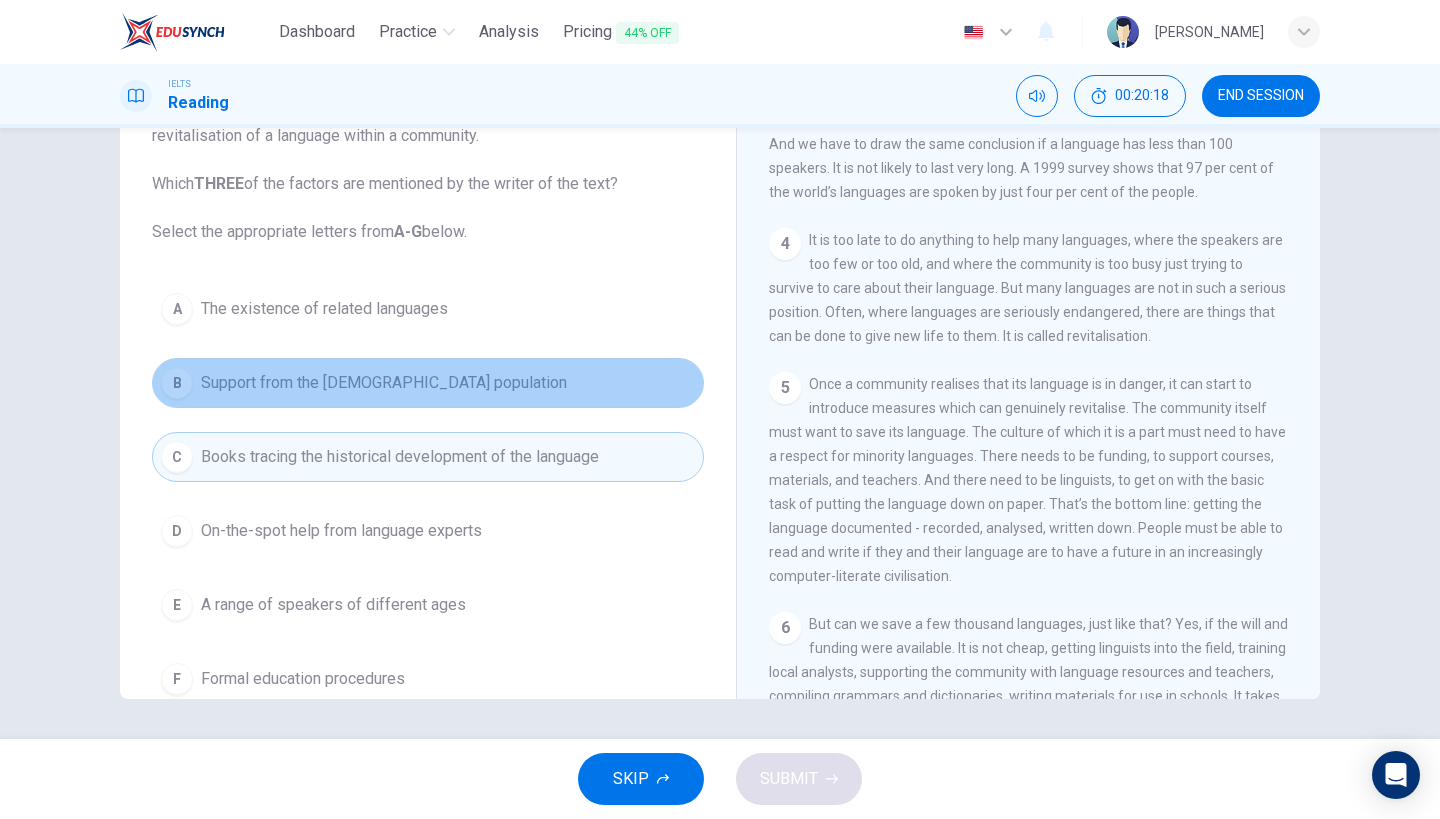click on "Support from the [DEMOGRAPHIC_DATA] population" at bounding box center (384, 383) 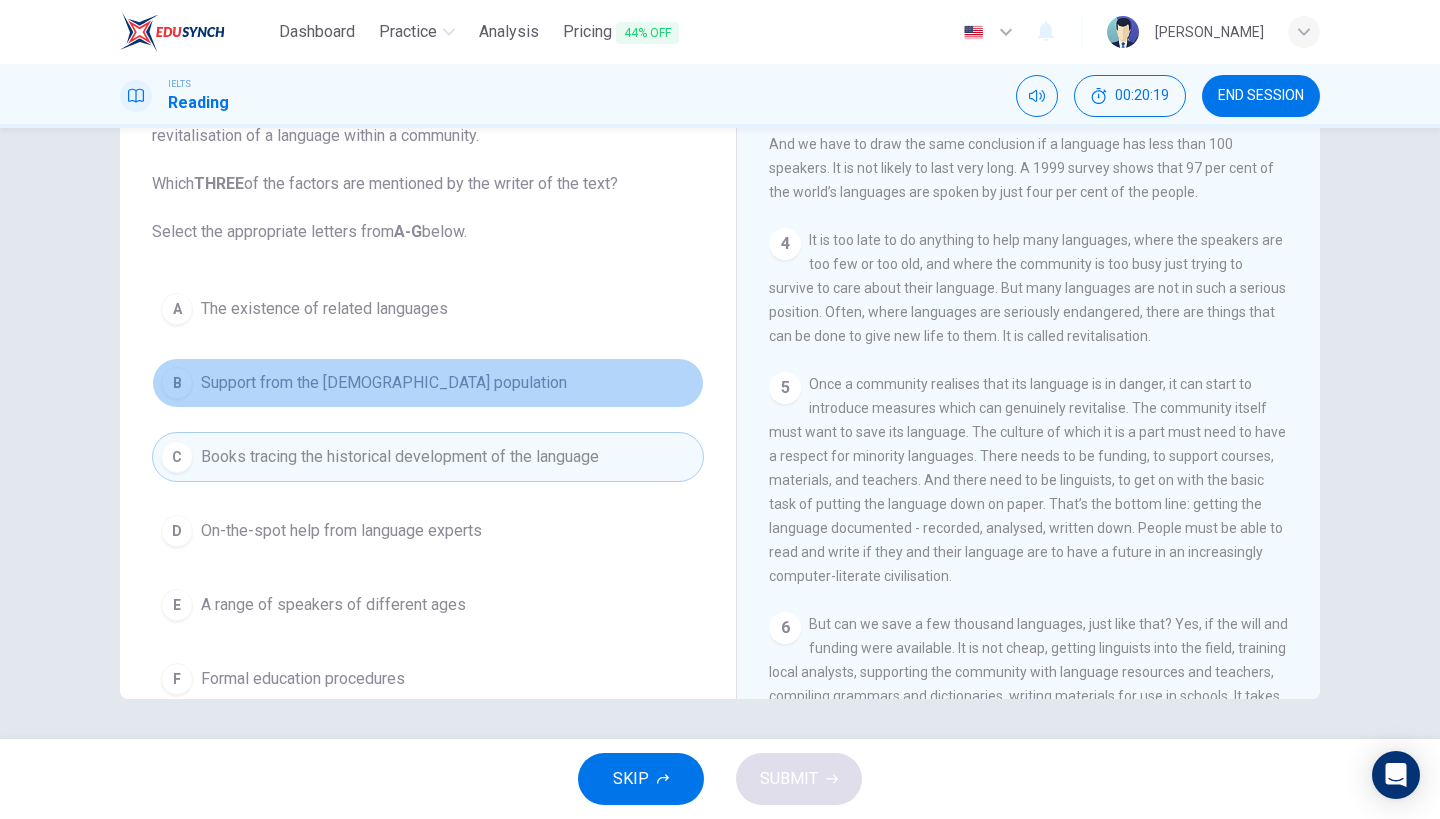 click on "Support from the [DEMOGRAPHIC_DATA] population" at bounding box center [384, 383] 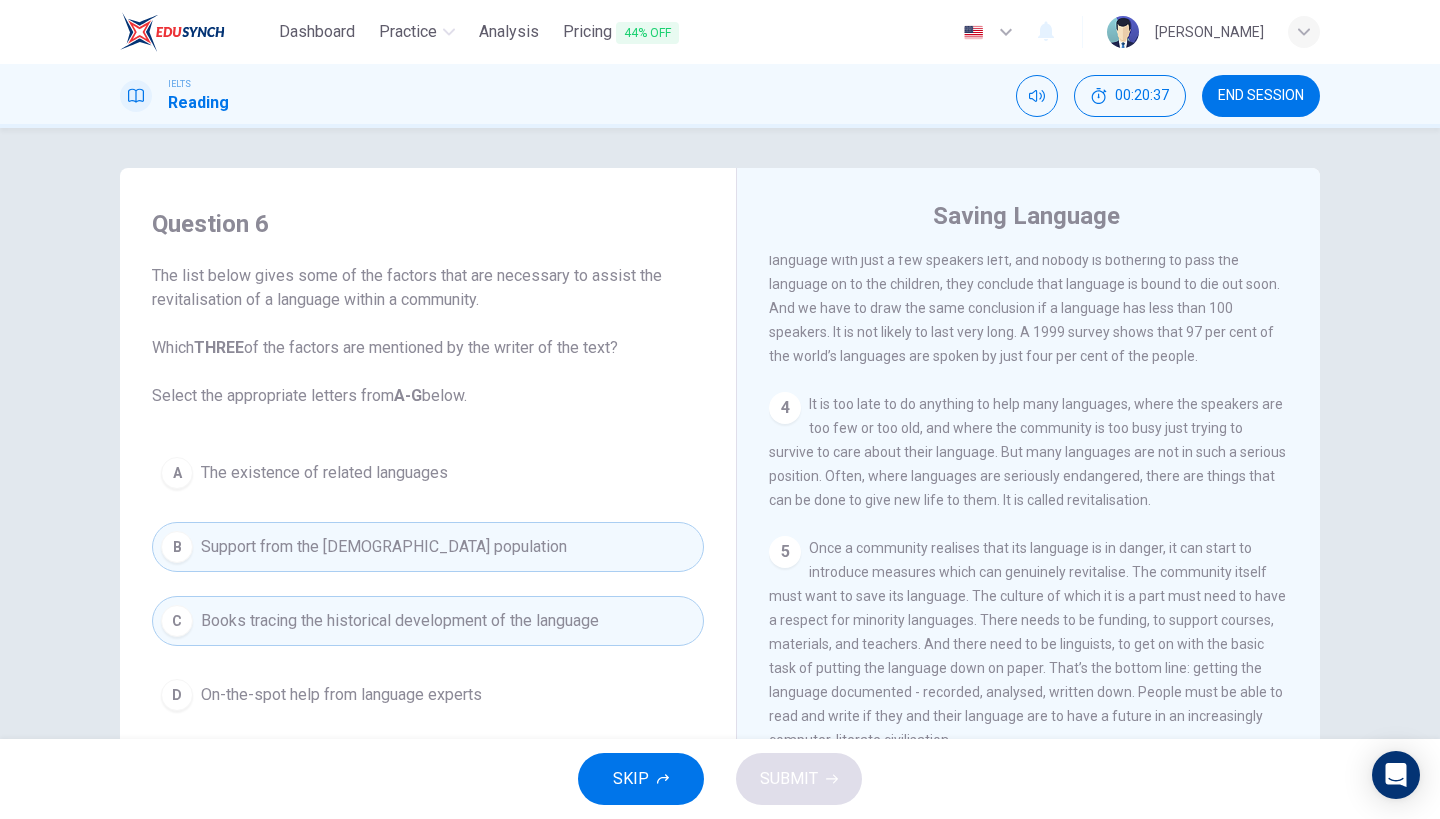 scroll, scrollTop: 0, scrollLeft: 0, axis: both 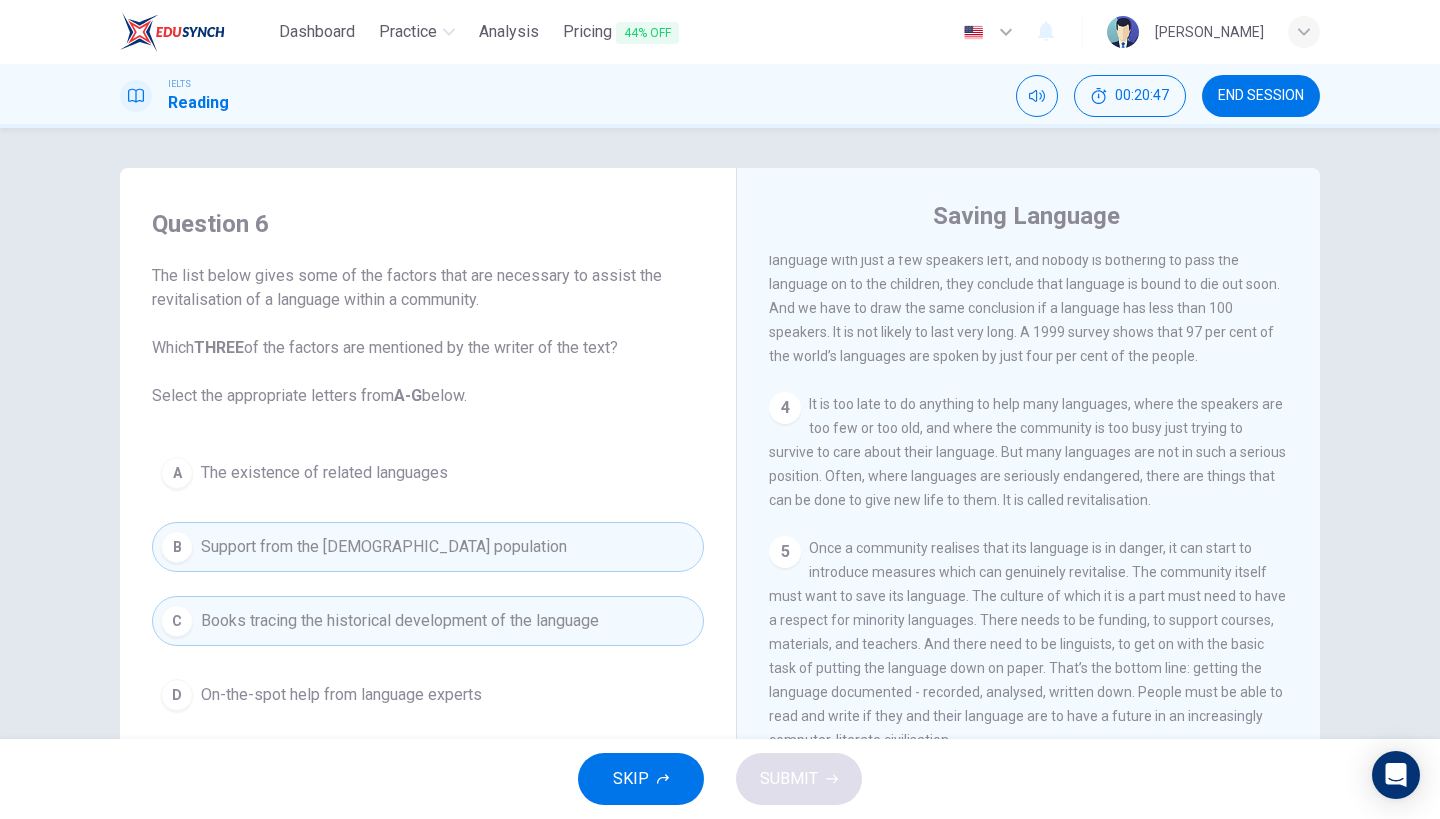 click on "Question 6 The list below gives some of the factors that are necessary to assist the revitalisation of a language within a community.
Which  THREE  of the factors are mentioned by the writer of the text?
Select the appropriate letters from  A-G  below." at bounding box center [428, 308] 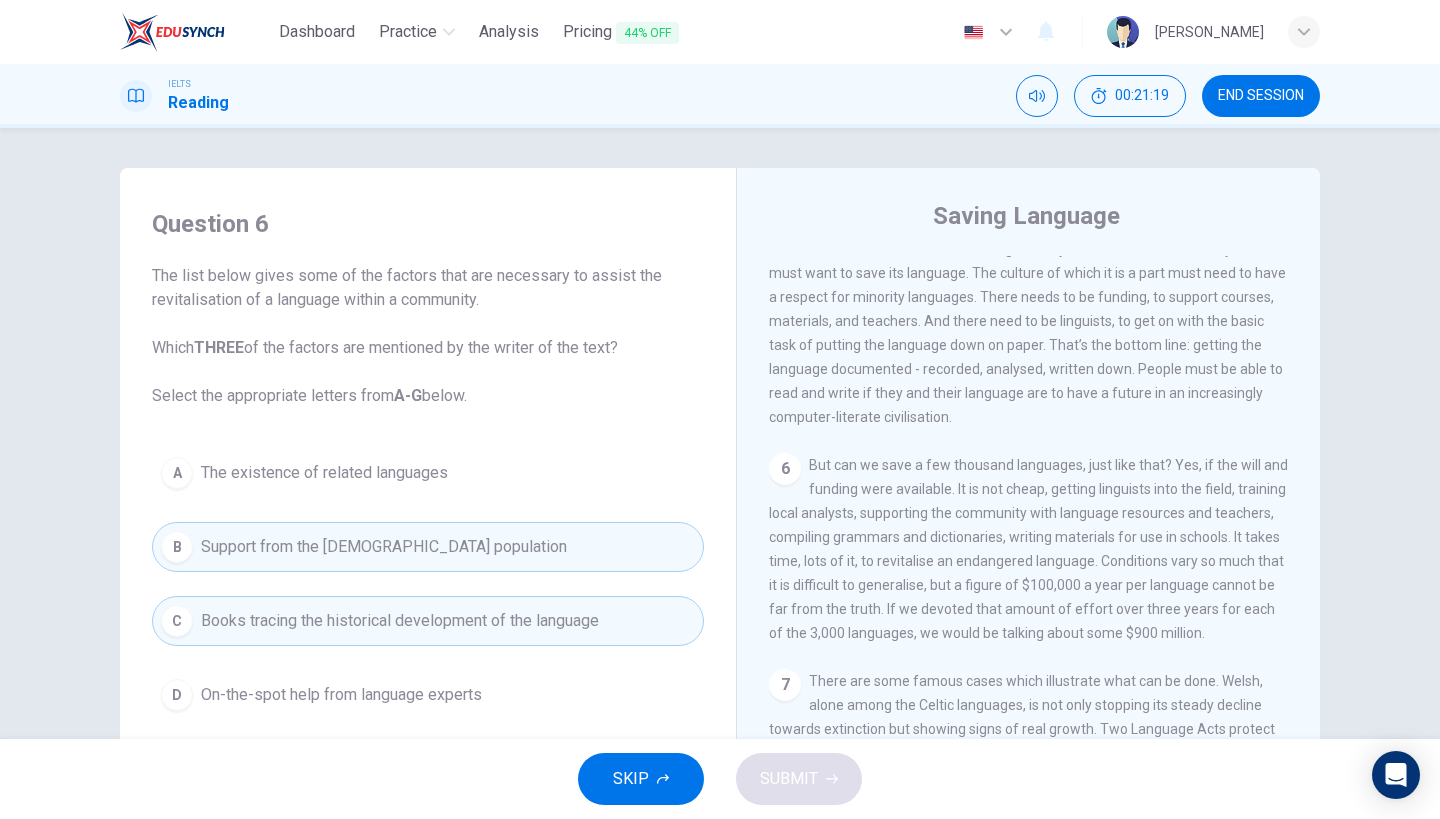 scroll, scrollTop: 1103, scrollLeft: 0, axis: vertical 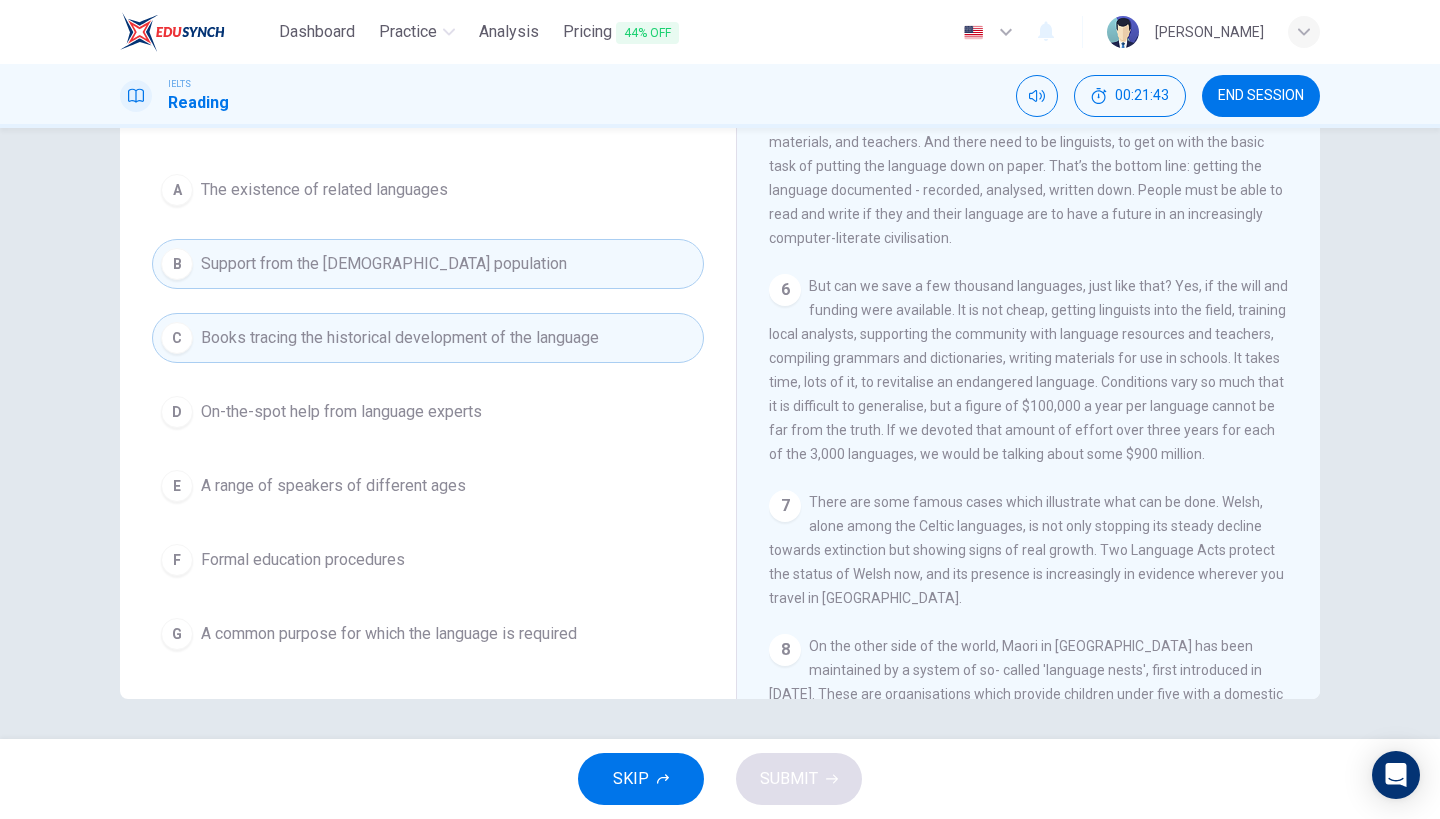 click on "Formal education procedures" at bounding box center [303, 560] 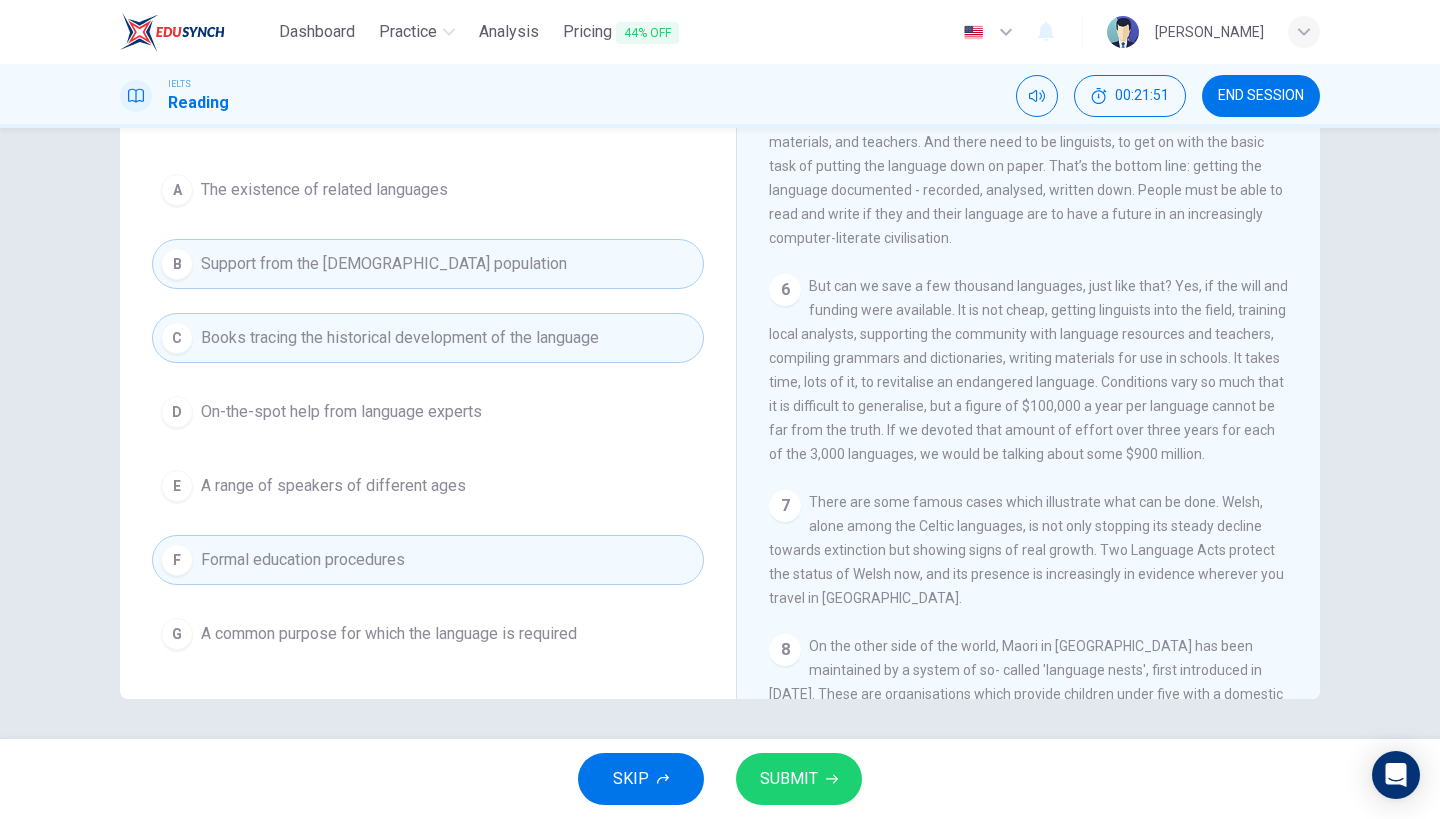 click on "Support from the [DEMOGRAPHIC_DATA] population" at bounding box center [384, 264] 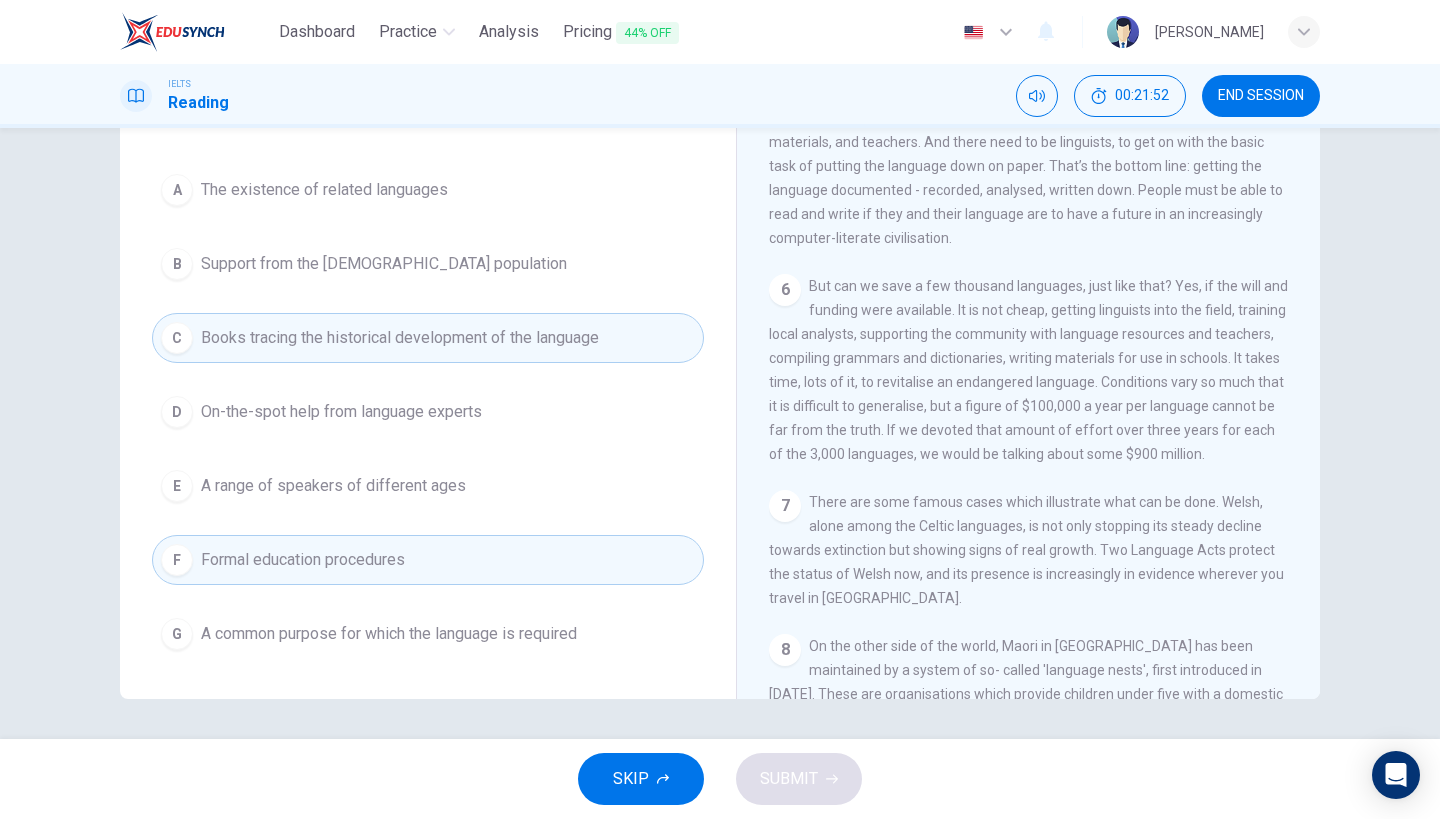 click on "A common purpose for which the language is required" at bounding box center (389, 634) 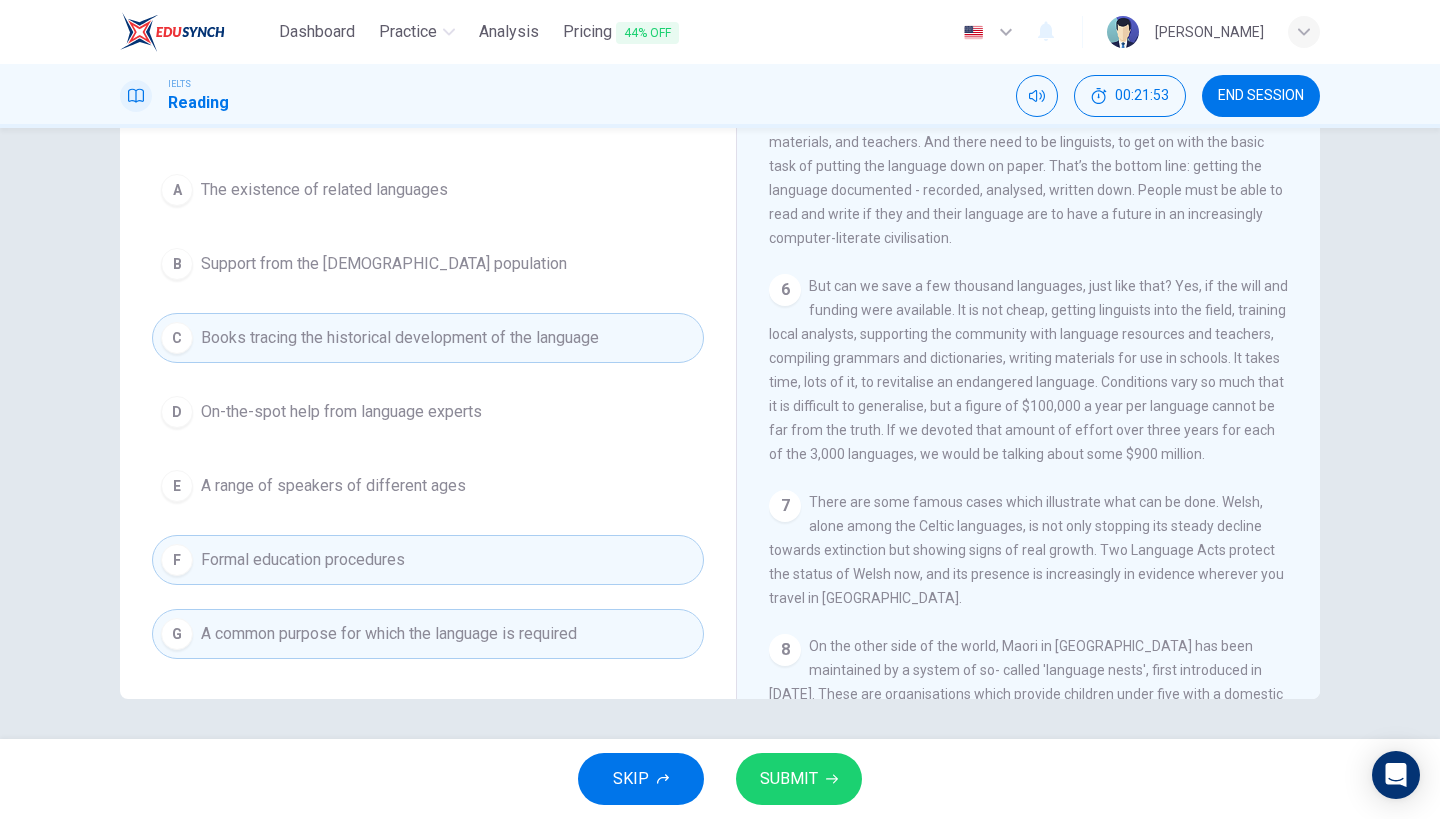click on "SUBMIT" at bounding box center [789, 779] 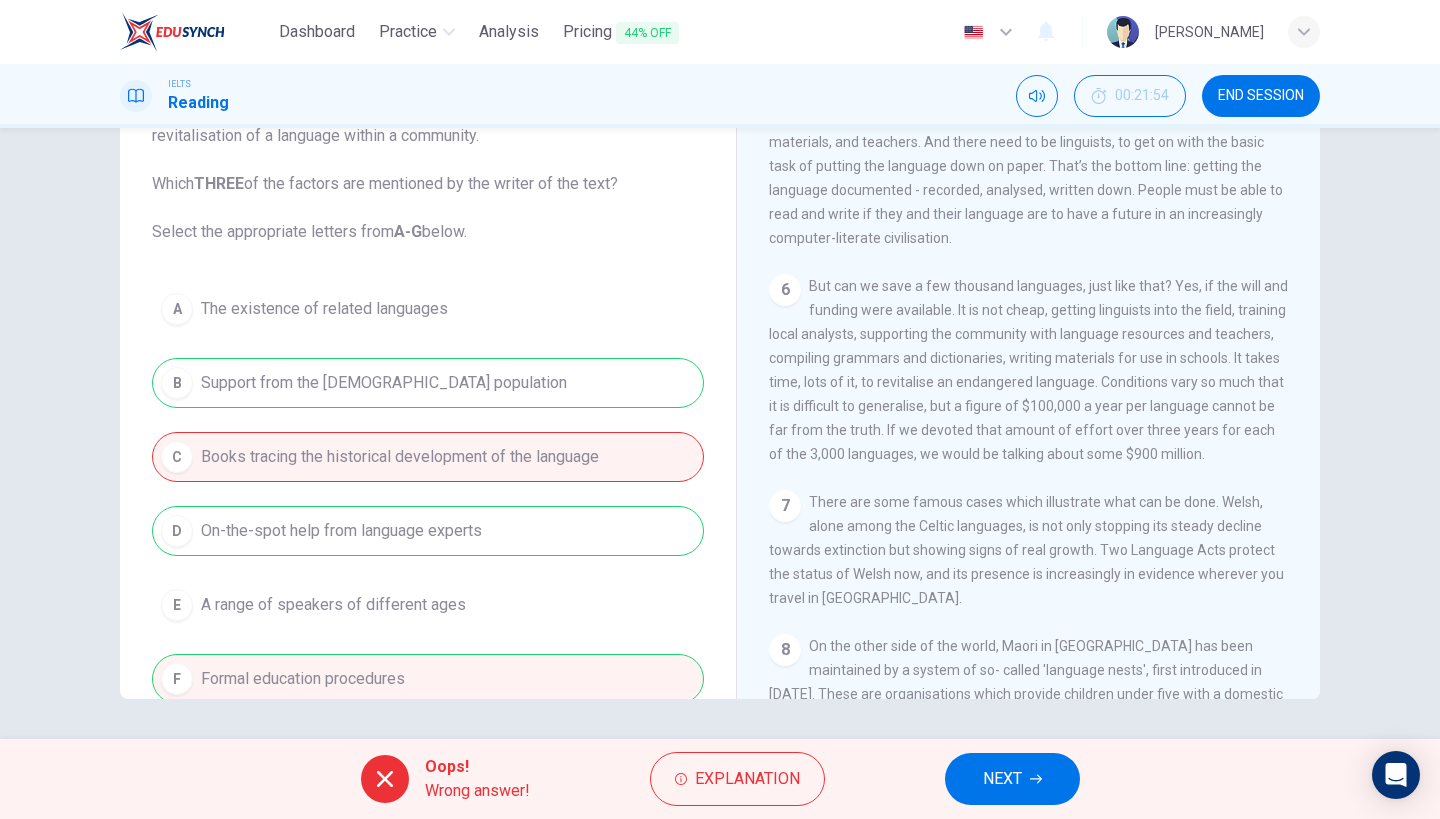 scroll, scrollTop: 0, scrollLeft: 0, axis: both 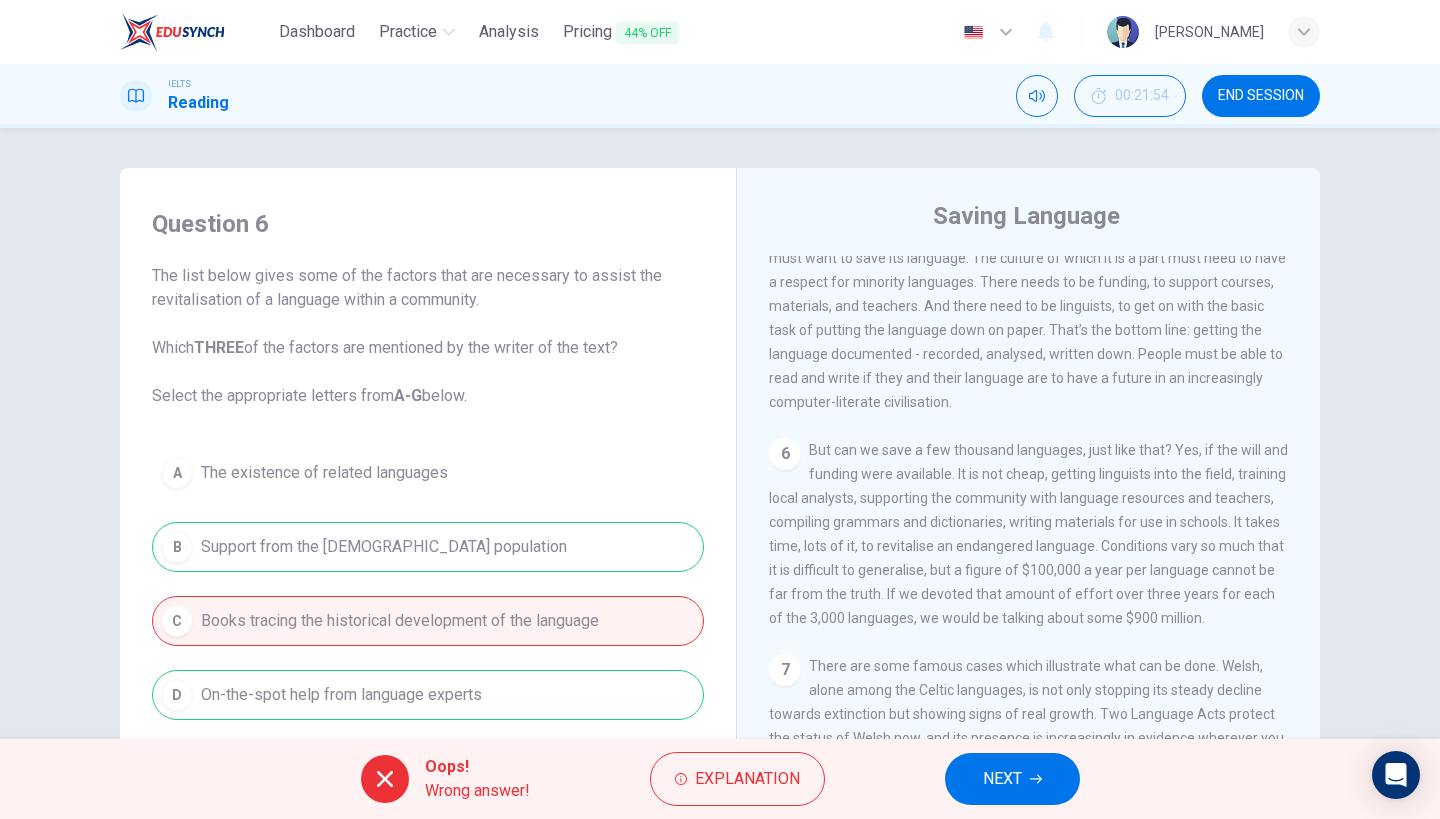 click on "NEXT" at bounding box center [1012, 779] 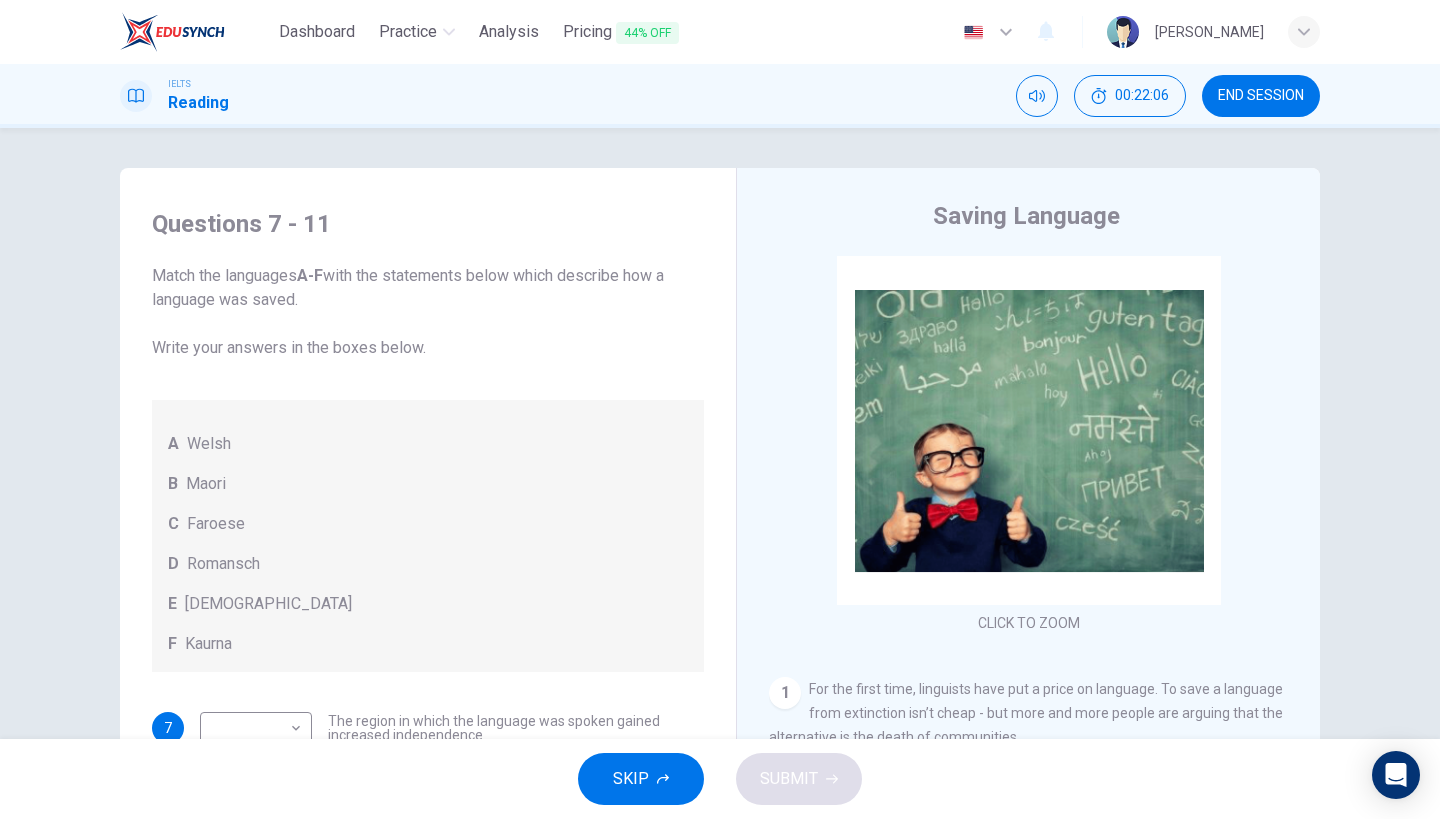 scroll, scrollTop: 0, scrollLeft: 0, axis: both 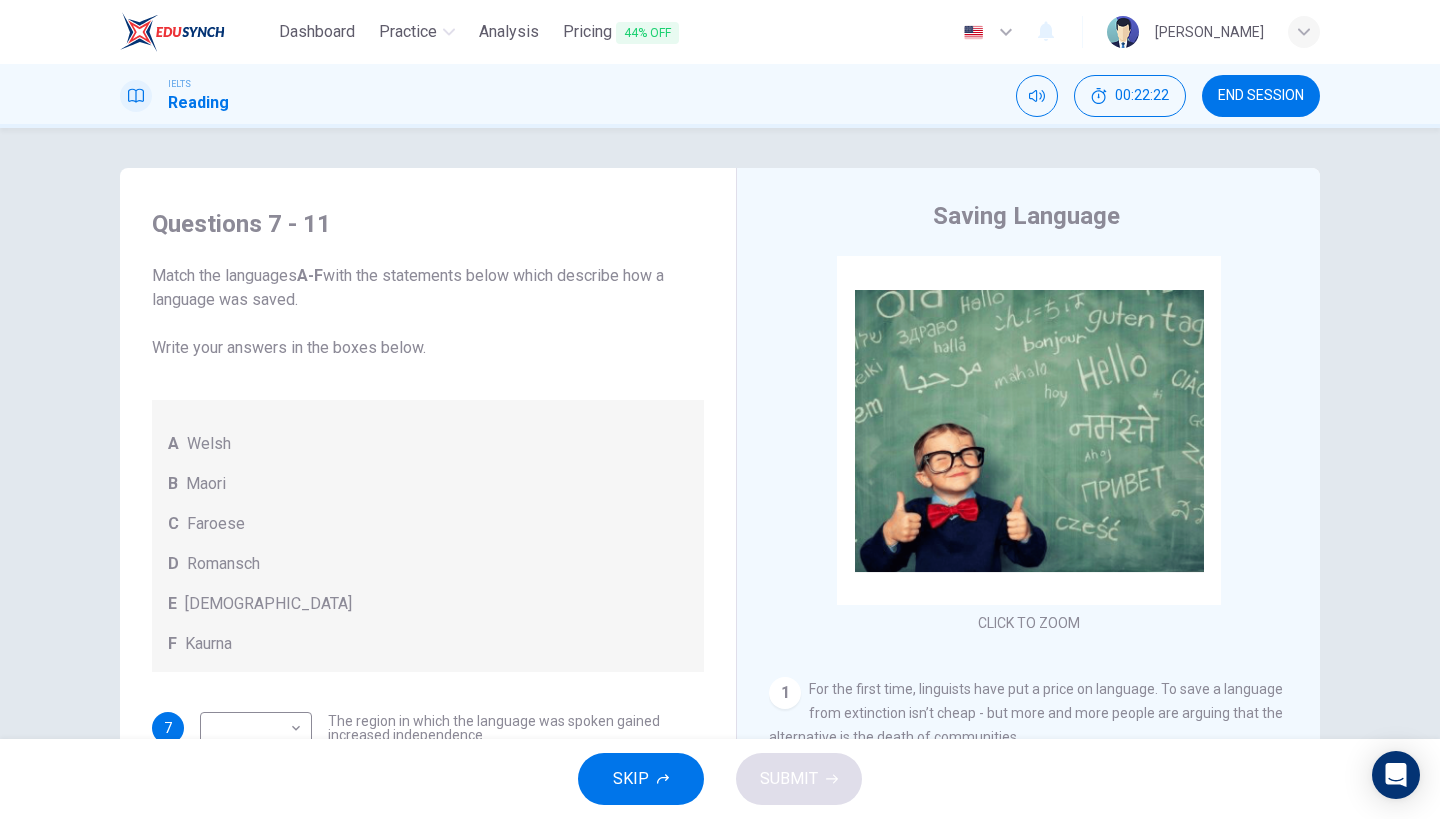 click on "Match the languages  A-F  with the statements below which describe how a language was saved.
Write your answers in the boxes below." at bounding box center (428, 312) 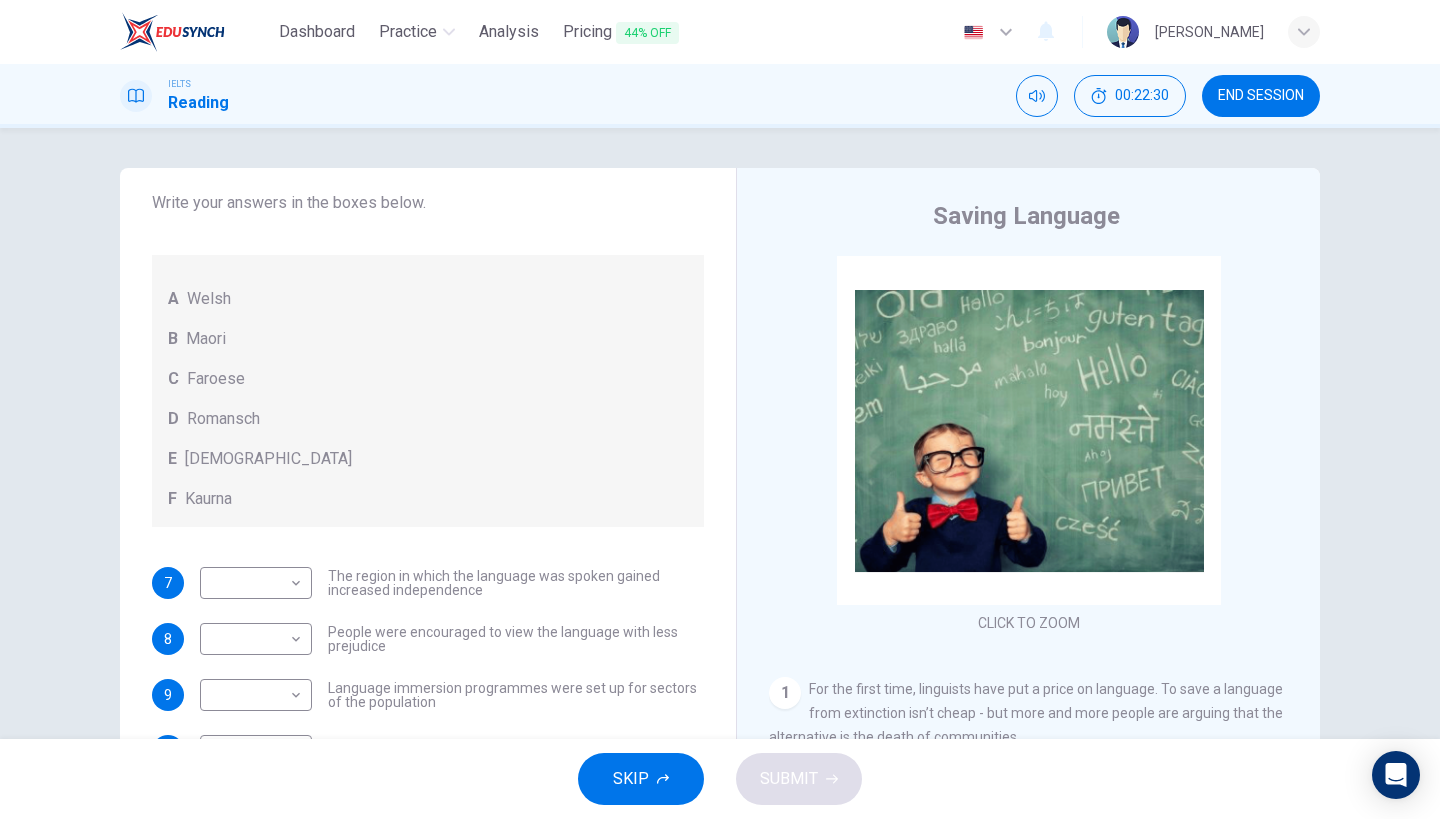 scroll, scrollTop: 145, scrollLeft: 0, axis: vertical 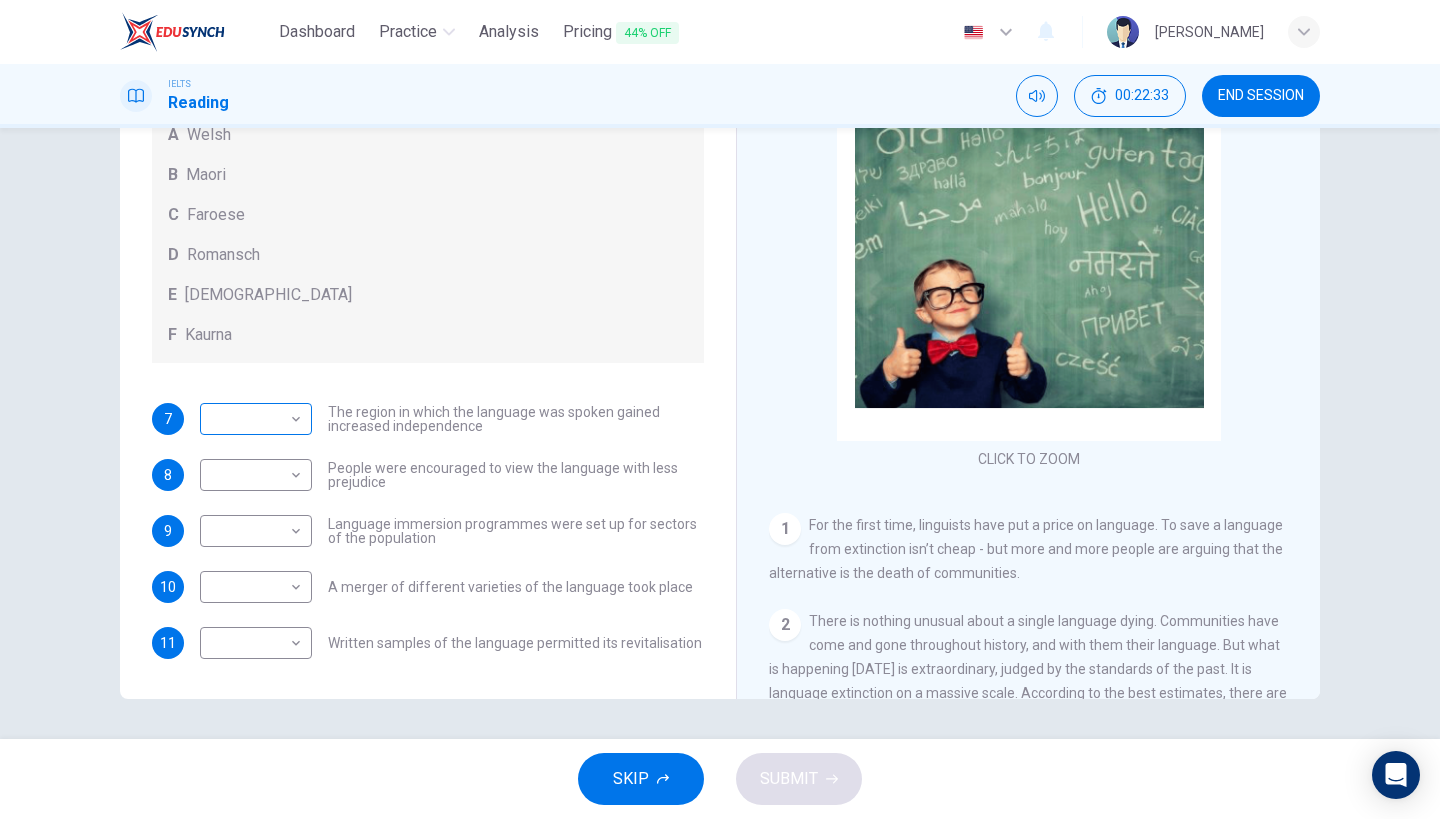 click on "Dashboard Practice Analysis Pricing 44% OFF English en ​ [PERSON_NAME] IELTS Reading 00:22:33 END SESSION Questions 7 - 11 Match the languages  A-F  with the statements below which describe how a language was saved.
Write your answers in the boxes below. A Welsh B Maori C Faroese D Romansch E Ainu F Kaurna 7 ​ ​ The region in which the language was spoken gained increased independence 8 ​ ​ People were encouraged to view the language with less prejudice 9 ​ ​ Language immersion programmes were set up for sectors of the population 10 ​ ​ A merger of different varieties of the language took place 11 ​ ​ Written samples of the language permitted its revitalisation Saving Language CLICK TO ZOOM Click to Zoom 1 For the first time, linguists have put a price on language. To save a language from extinction isn’t cheap - but more and more people are arguing that the alternative is the death of communities. 2 3 4 5 6 7 8 9 10 11 12 SKIP SUBMIT EduSynch - Online Language Proficiency Testing" at bounding box center (720, 409) 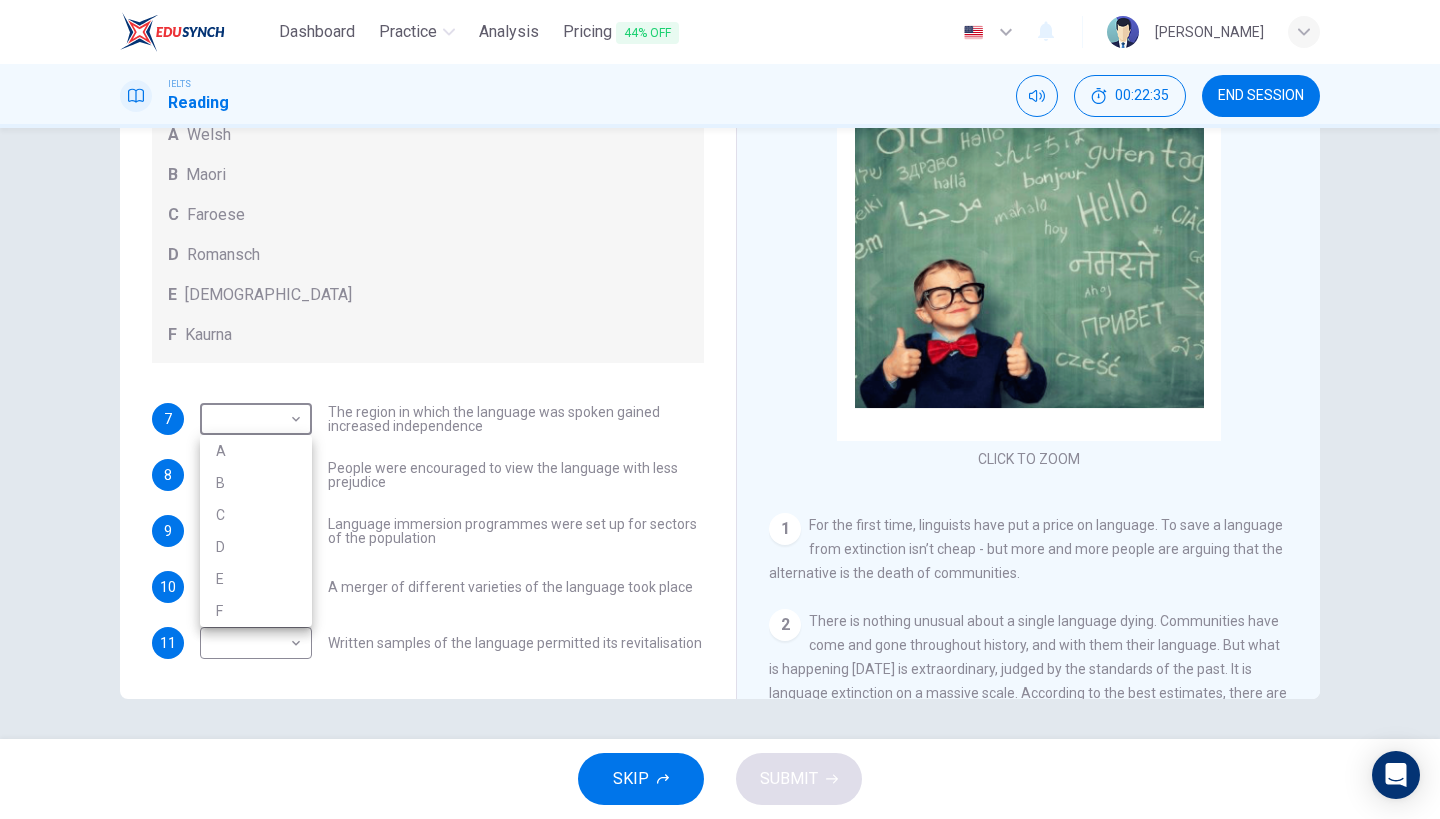 click at bounding box center (720, 409) 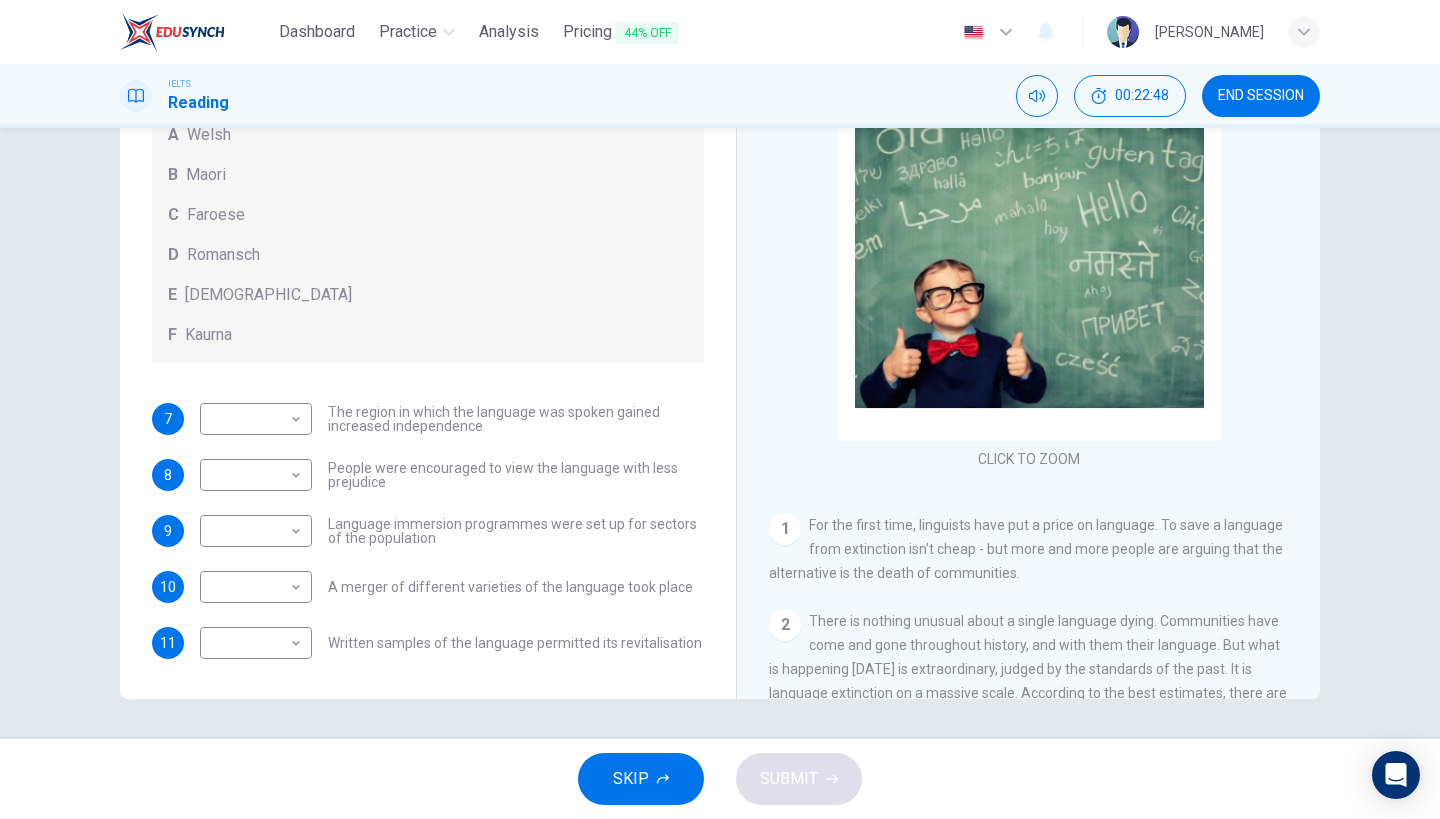 click on "A [DEMOGRAPHIC_DATA] B Maori C Faroese D Romansch E Ainu F Kaurna" at bounding box center (428, 227) 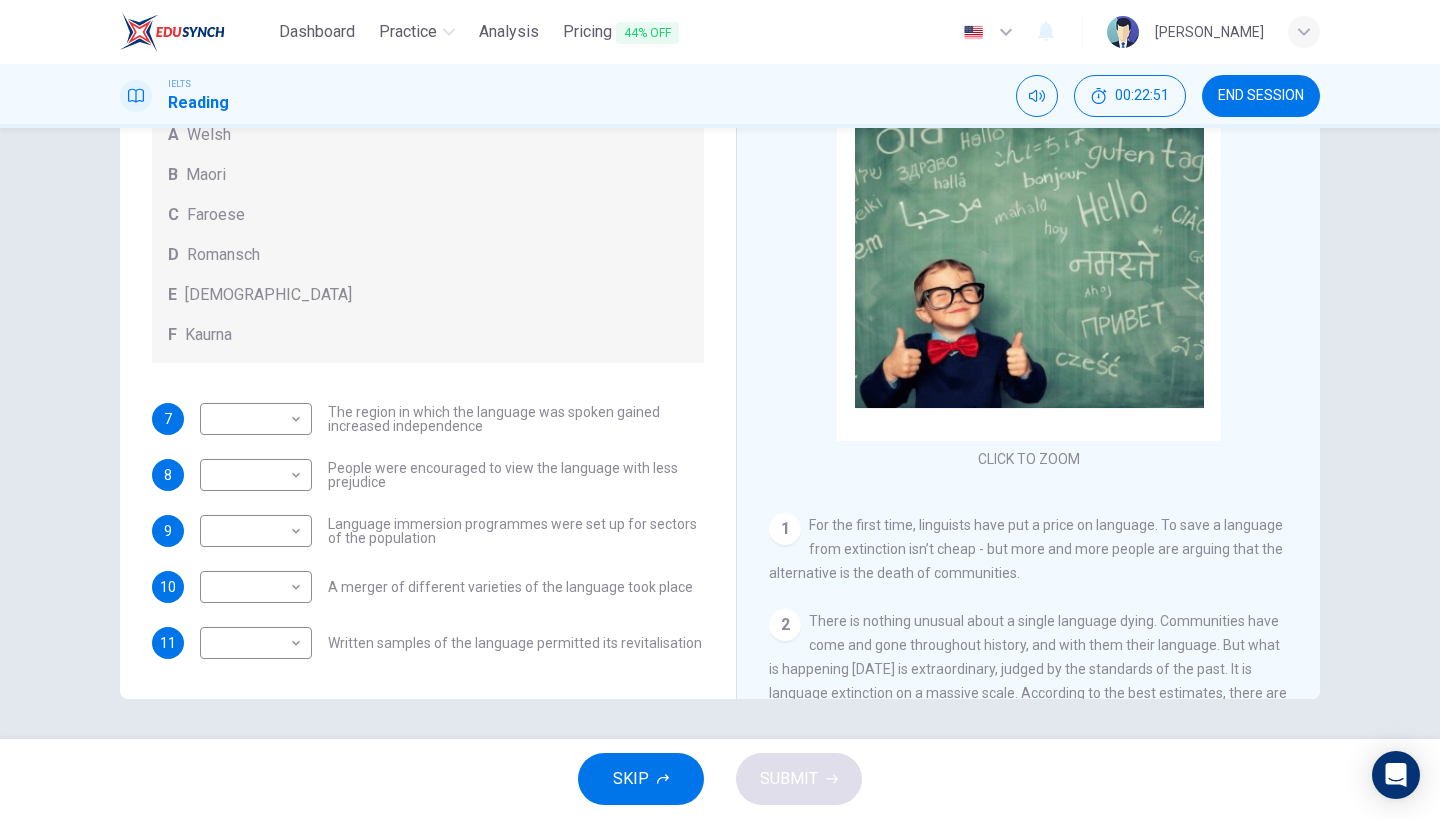 click on "E Ainu" at bounding box center [428, 295] 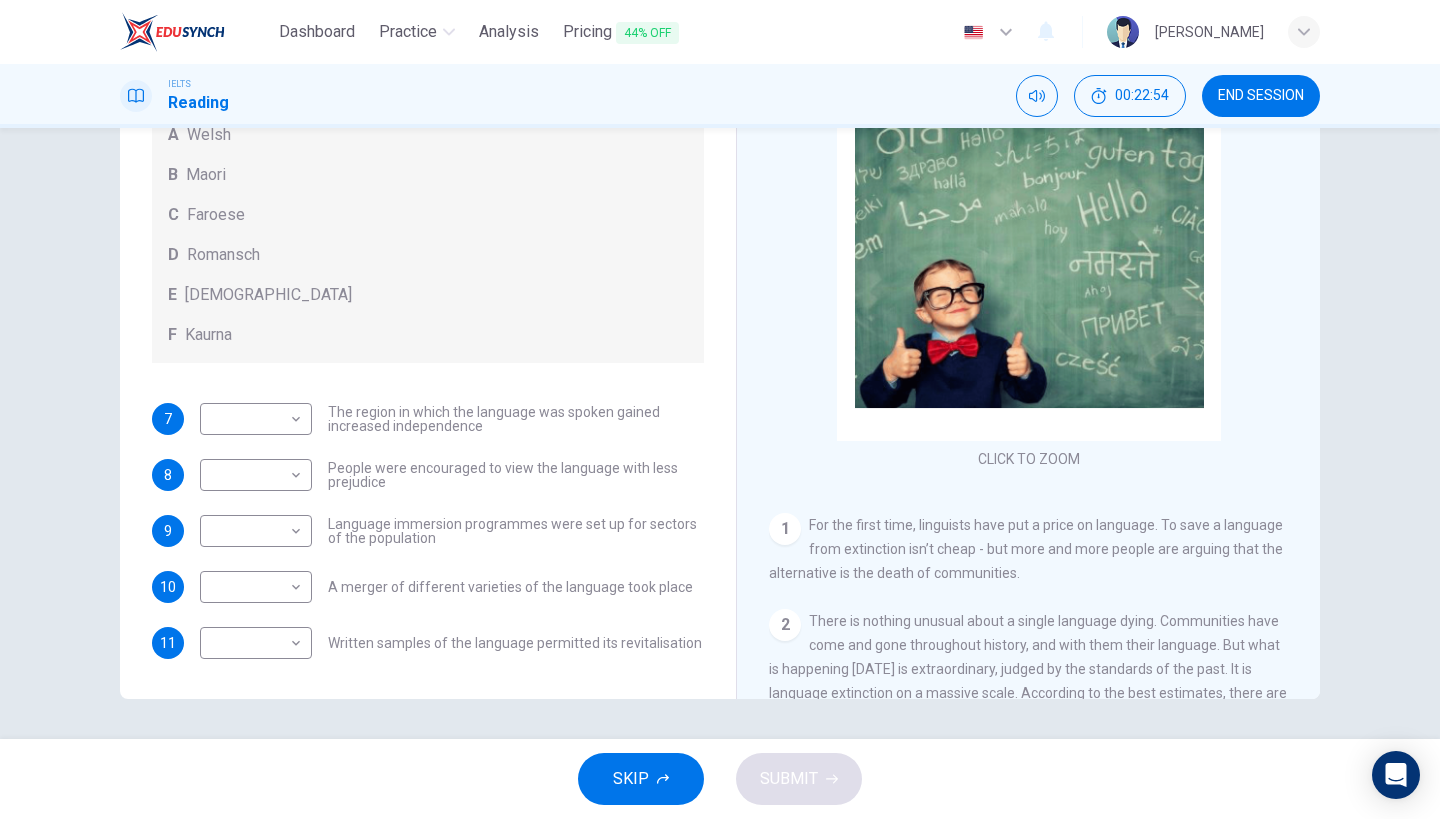 click on "A [DEMOGRAPHIC_DATA] B Maori C Faroese D Romansch E Ainu F Kaurna" at bounding box center (428, 227) 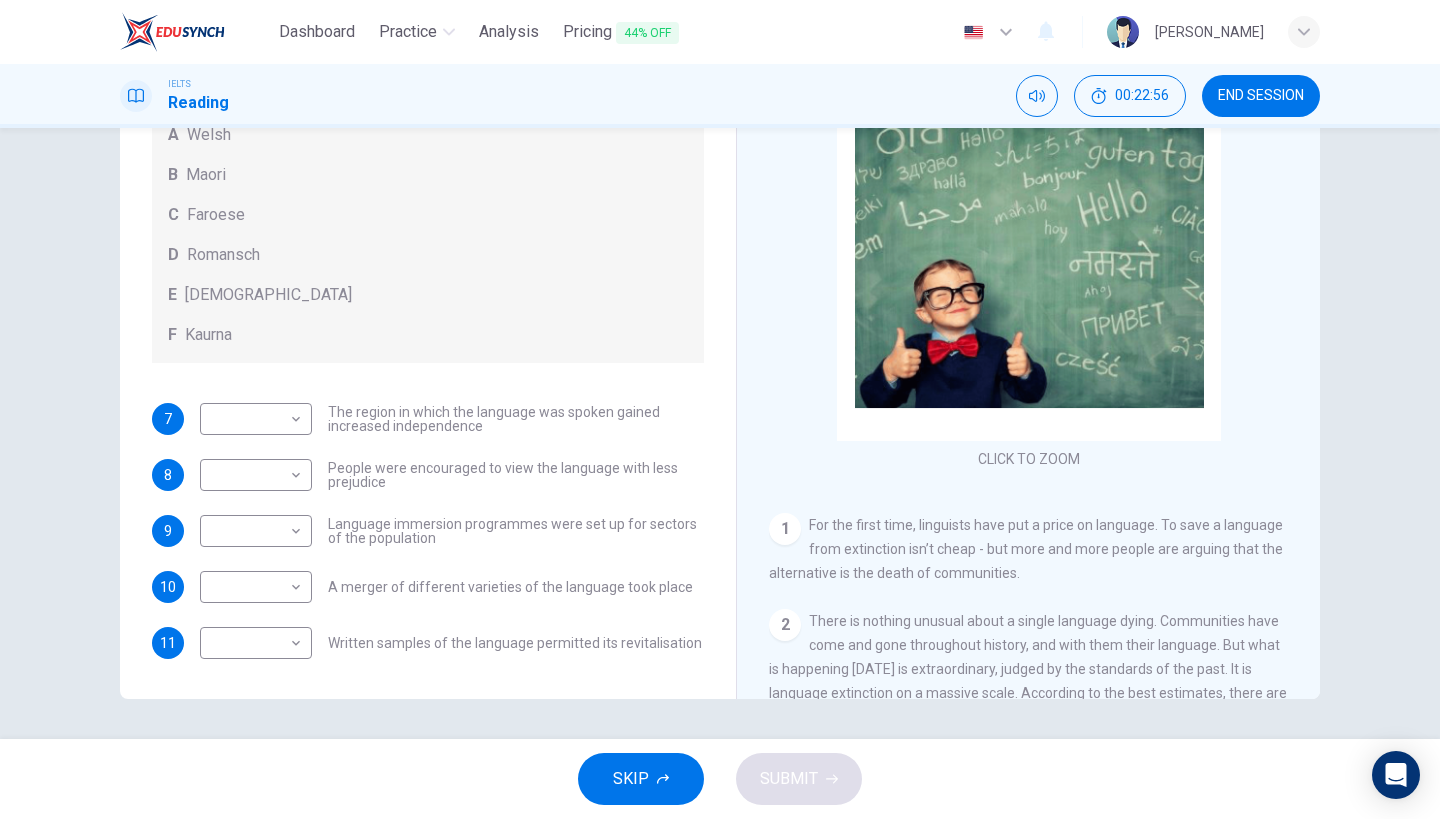 click on "A [DEMOGRAPHIC_DATA] B Maori C Faroese D Romansch E Ainu F Kaurna" at bounding box center [428, 227] 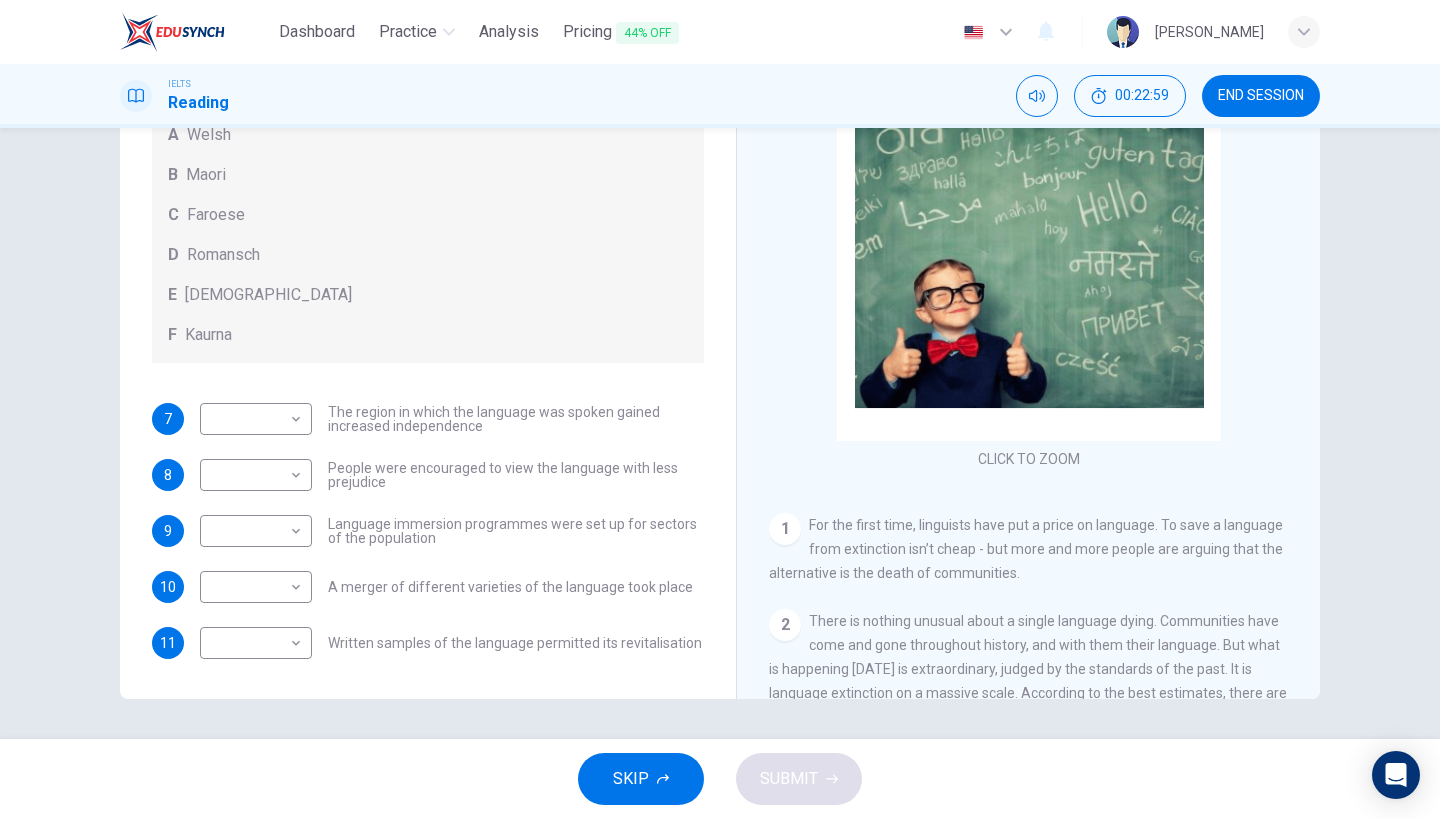 click on "B Maori" at bounding box center (428, 175) 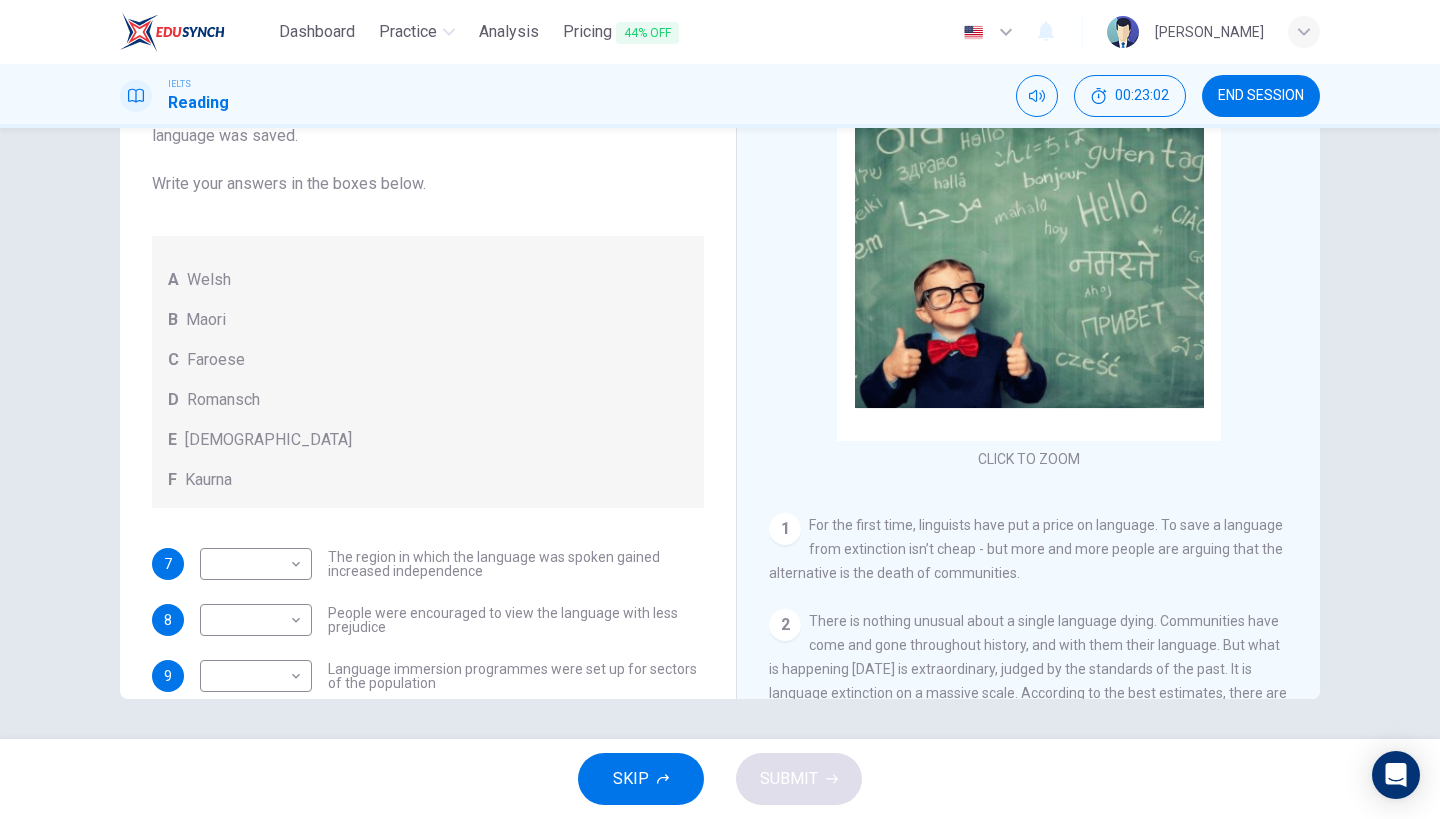 scroll, scrollTop: 0, scrollLeft: 0, axis: both 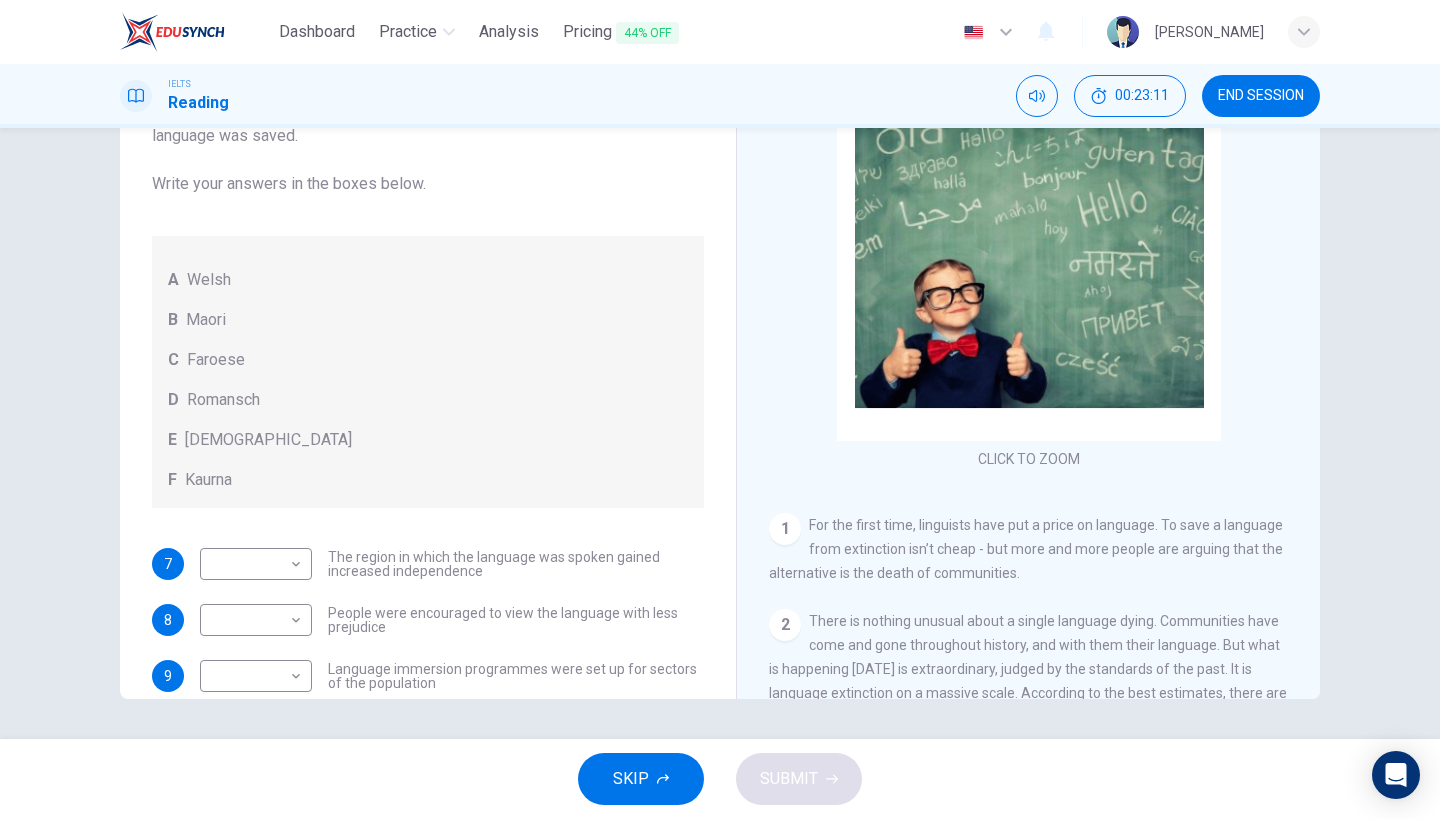 click on "A Welsh" at bounding box center (428, 280) 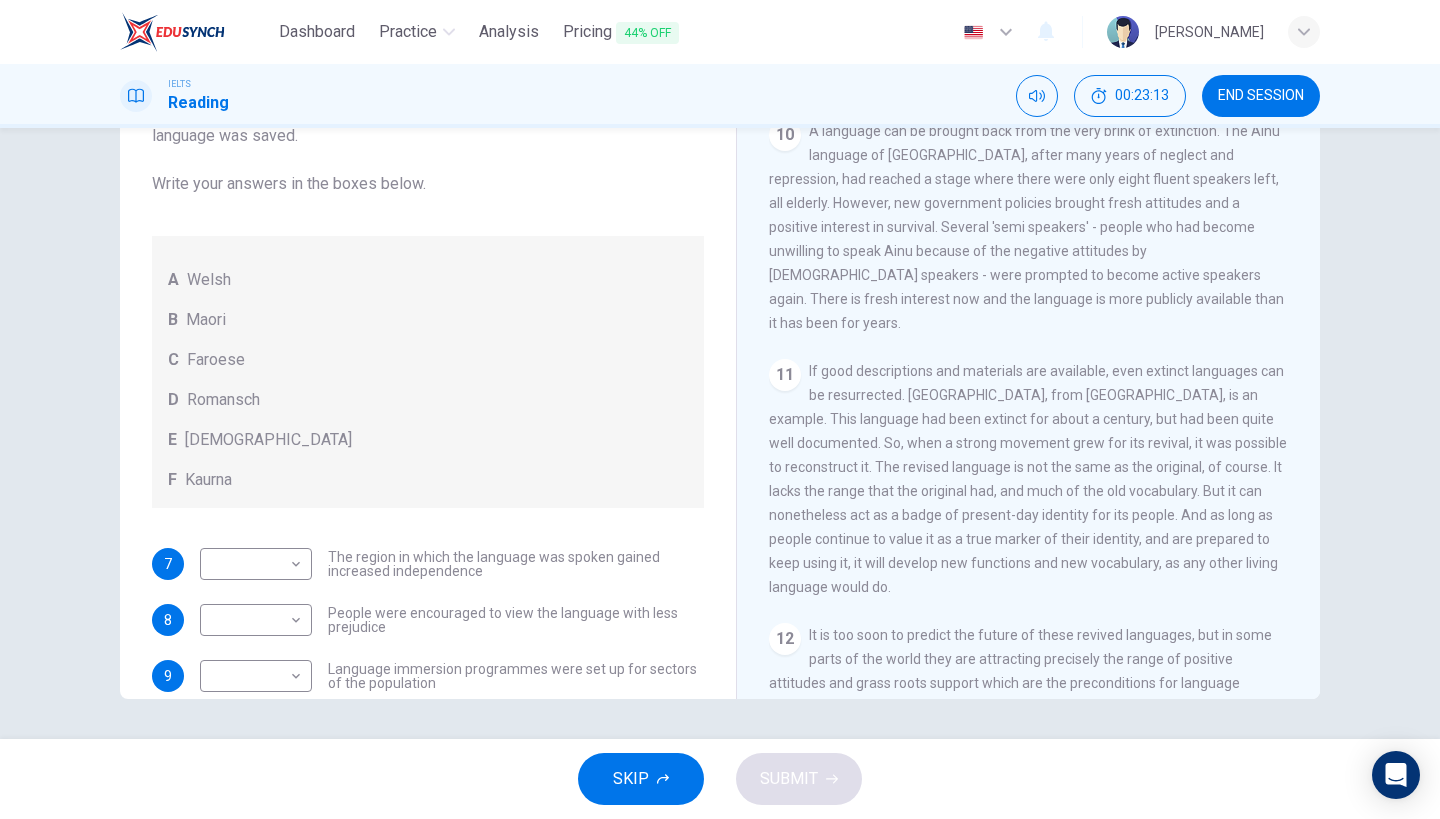 scroll, scrollTop: 2070, scrollLeft: 0, axis: vertical 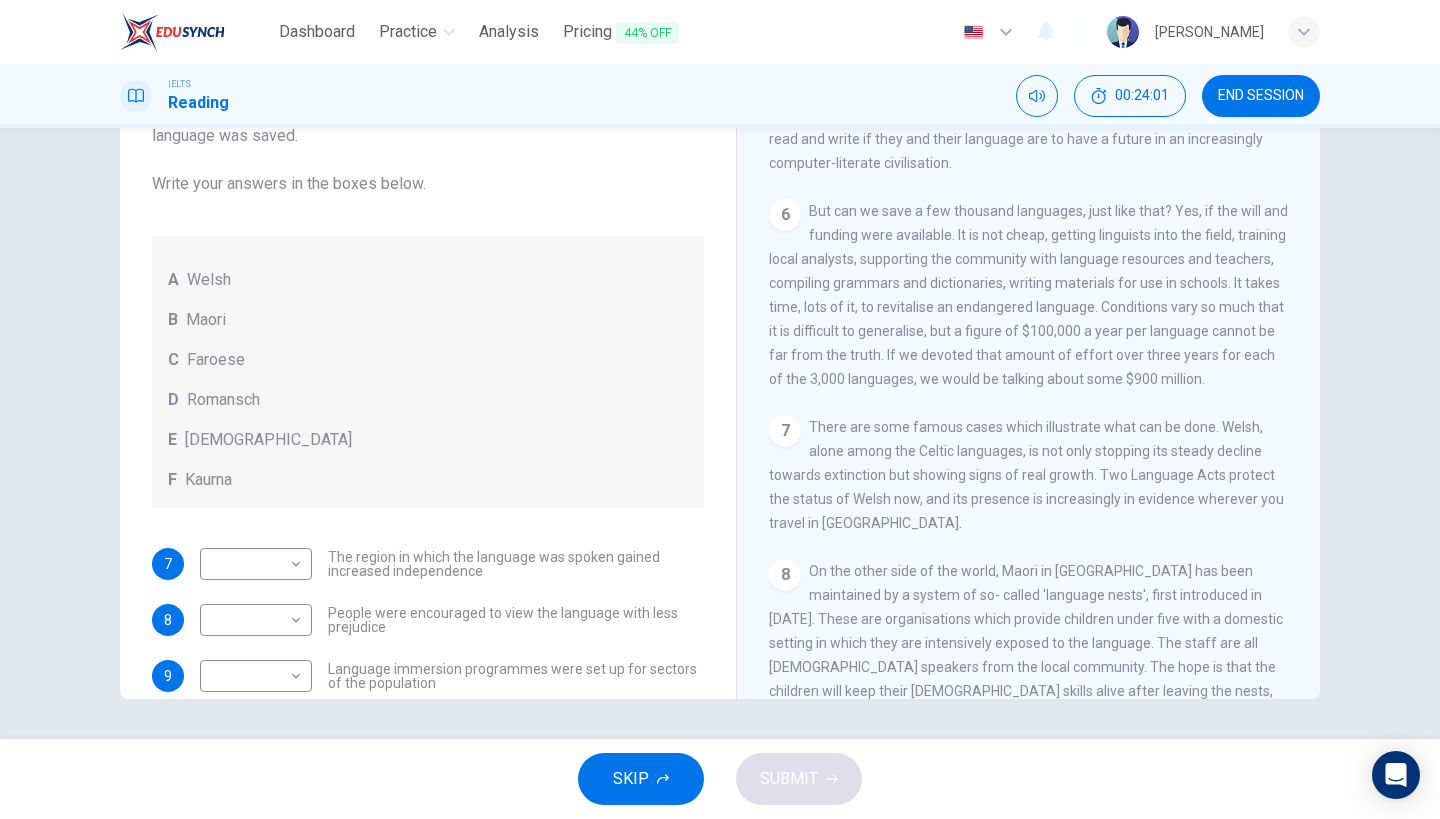 click on "But can we save a few thousand languages, just like that? Yes, if the will and funding were available. It is not cheap, getting linguists into the field, training local analysts, supporting the community with language resources and teachers, compiling grammars and dictionaries, writing materials for use in schools. It takes time, lots of it, to revitalise an endangered language. Conditions vary so much that it is difficult to generalise, but a figure of $100,000 a year per language cannot be far from the truth. If we devoted that amount of effort over three years for each of the 3,000 languages, we would be talking about some $900 million." at bounding box center [1028, 295] 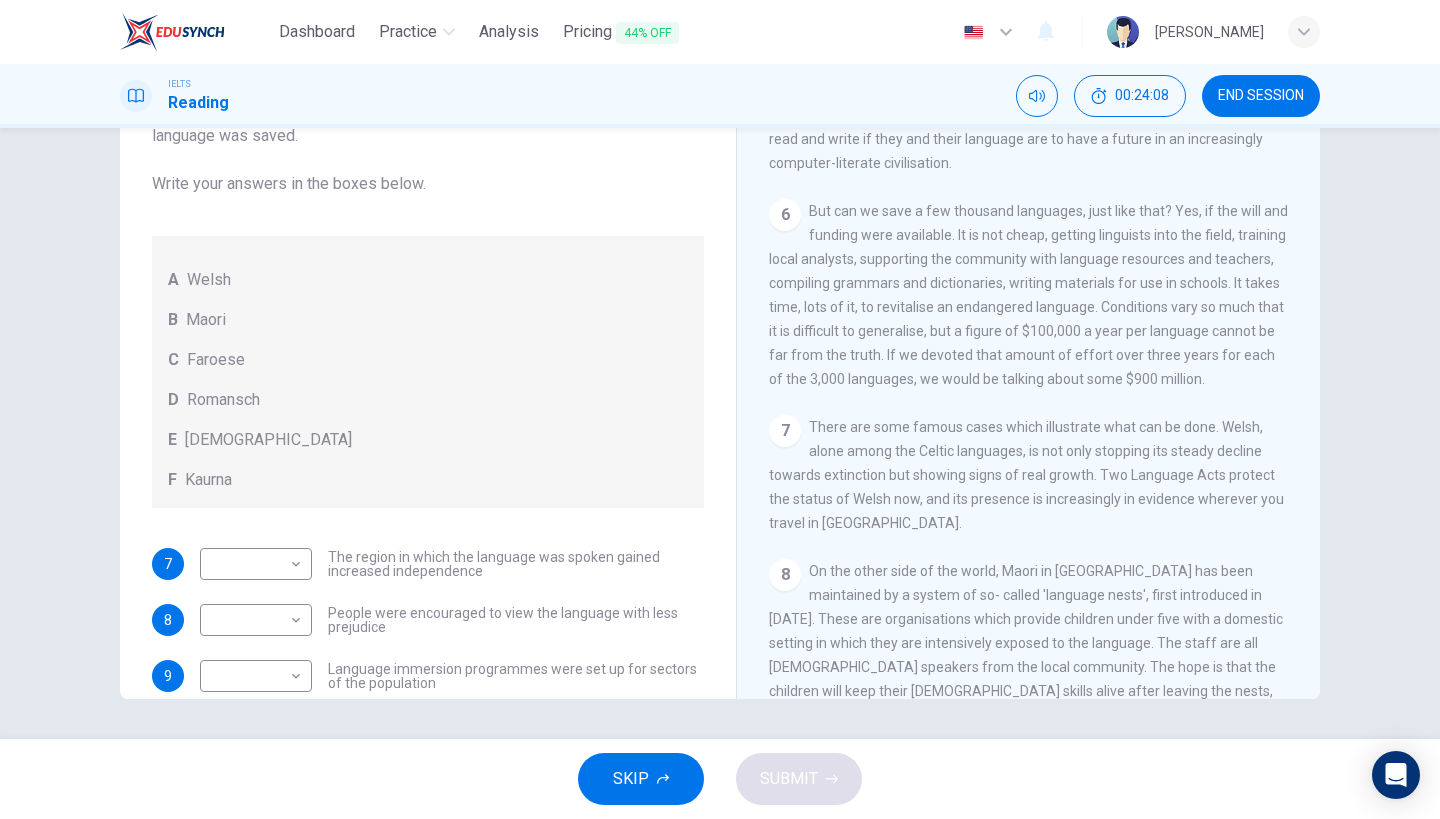 click on "CLICK TO ZOOM Click to Zoom 1 For the first time, linguists have put a price on language. To save a language from extinction isn’t cheap - but more and more people are arguing that the alternative is the death of communities. 2 There is nothing unusual about a single language dying. Communities have come and gone throughout history, and with them their language. But what is happening [DATE] is extraordinary, judged by the standards of the past. It is language extinction on a massive scale. According to the best estimates, there are some 6,000 languages in the world. Of these, about half are going to die out in the course of the next century: that’s 3,000 languages [DATE]. On average, there is a language dying out somewhere in the world every two weeks or so. 3 4 5 6 7 8 9 10 11 12" at bounding box center (1042, 395) 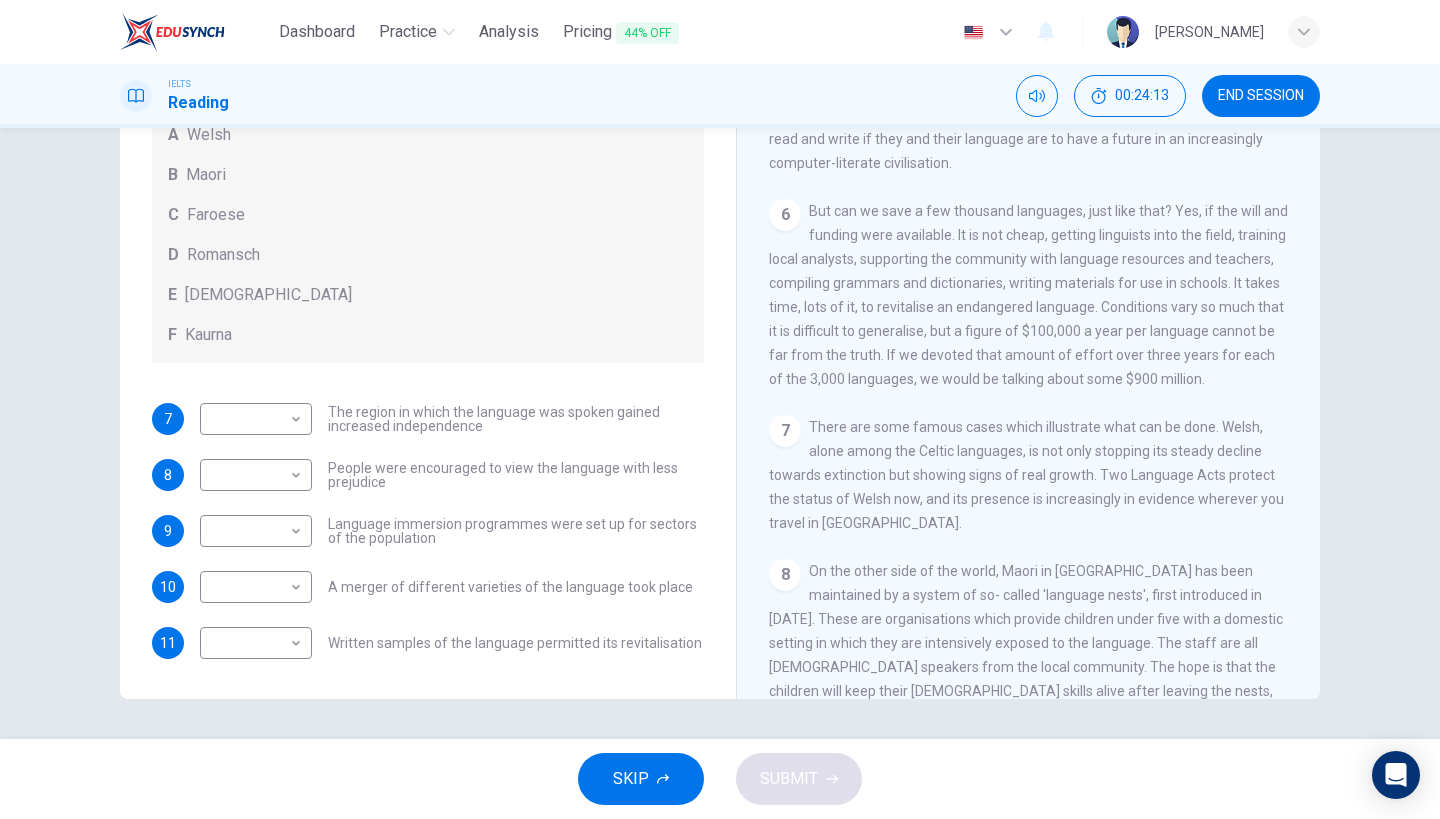 scroll, scrollTop: 145, scrollLeft: 0, axis: vertical 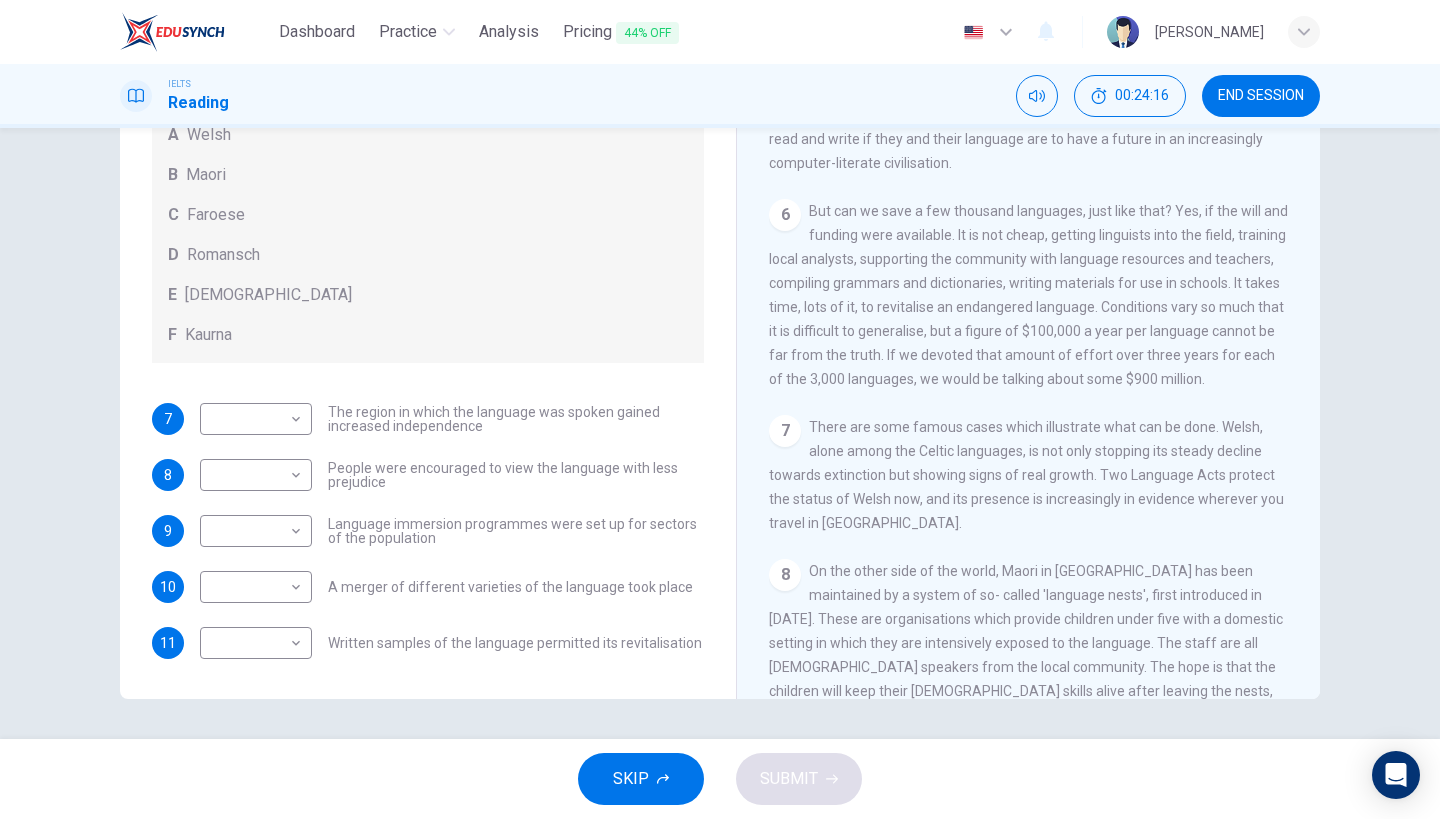 click on "7 ​ ​ The region in which the language was spoken gained increased independence 8 ​ ​ People were encouraged to view the language with less prejudice 9 ​ ​ Language immersion programmes were set up for sectors of the population 10 ​ ​ A merger of different varieties of the language took place 11 ​ ​ Written samples of the language permitted its revitalisation" at bounding box center (428, 531) 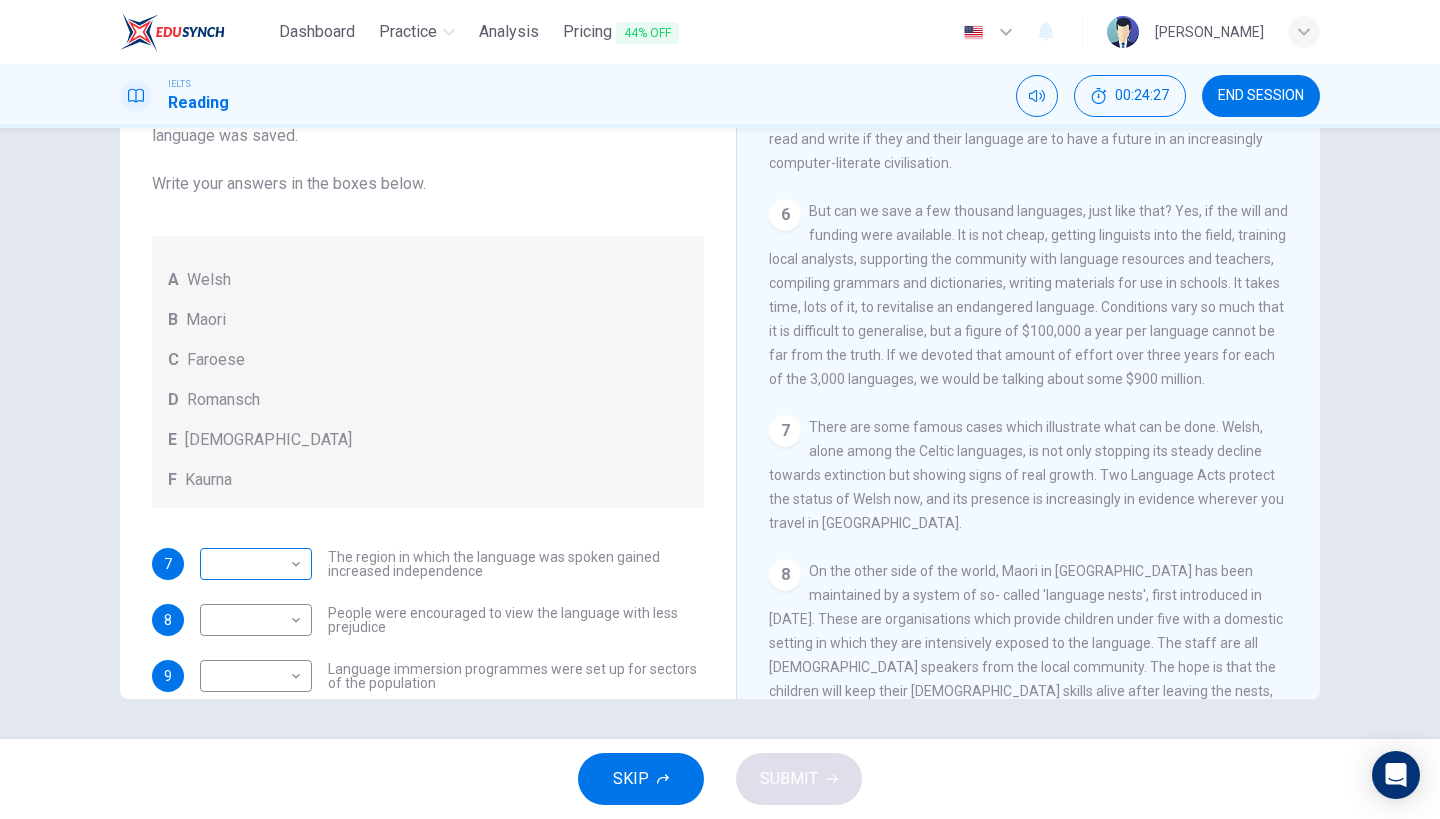 scroll, scrollTop: 0, scrollLeft: 0, axis: both 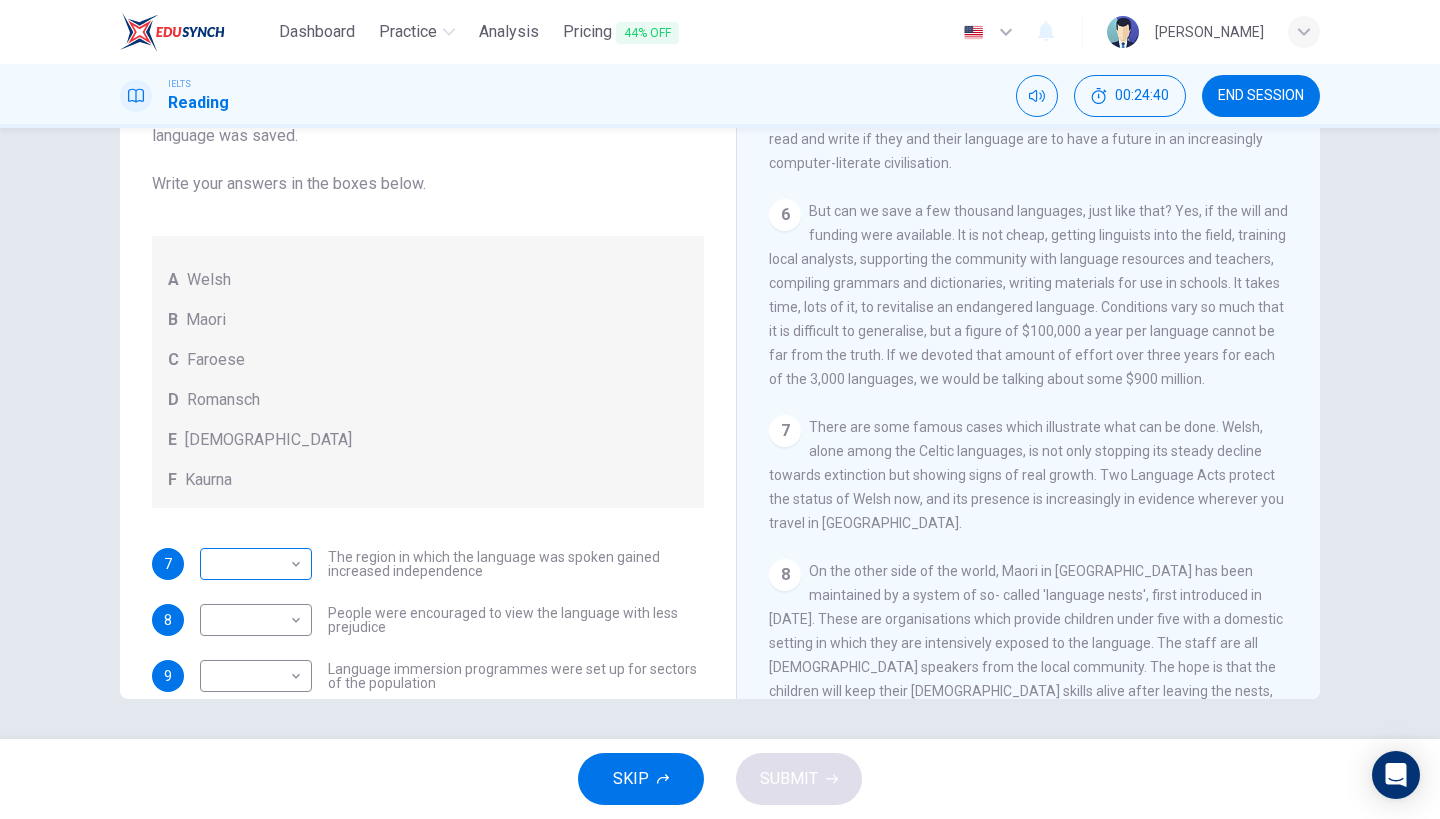 click on "Dashboard Practice Analysis Pricing 44% OFF English en ​ [PERSON_NAME] IELTS Reading 00:24:40 END SESSION Questions 7 - 11 Match the languages  A-F  with the statements below which describe how a language was saved.
Write your answers in the boxes below. A Welsh B Maori C Faroese D Romansch E Ainu F Kaurna 7 ​ ​ The region in which the language was spoken gained increased independence 8 ​ ​ People were encouraged to view the language with less prejudice 9 ​ ​ Language immersion programmes were set up for sectors of the population 10 ​ ​ A merger of different varieties of the language took place 11 ​ ​ Written samples of the language permitted its revitalisation Saving Language CLICK TO ZOOM Click to Zoom 1 For the first time, linguists have put a price on language. To save a language from extinction isn’t cheap - but more and more people are arguing that the alternative is the death of communities. 2 3 4 5 6 7 8 9 10 11 12 SKIP SUBMIT EduSynch - Online Language Proficiency Testing" at bounding box center (720, 409) 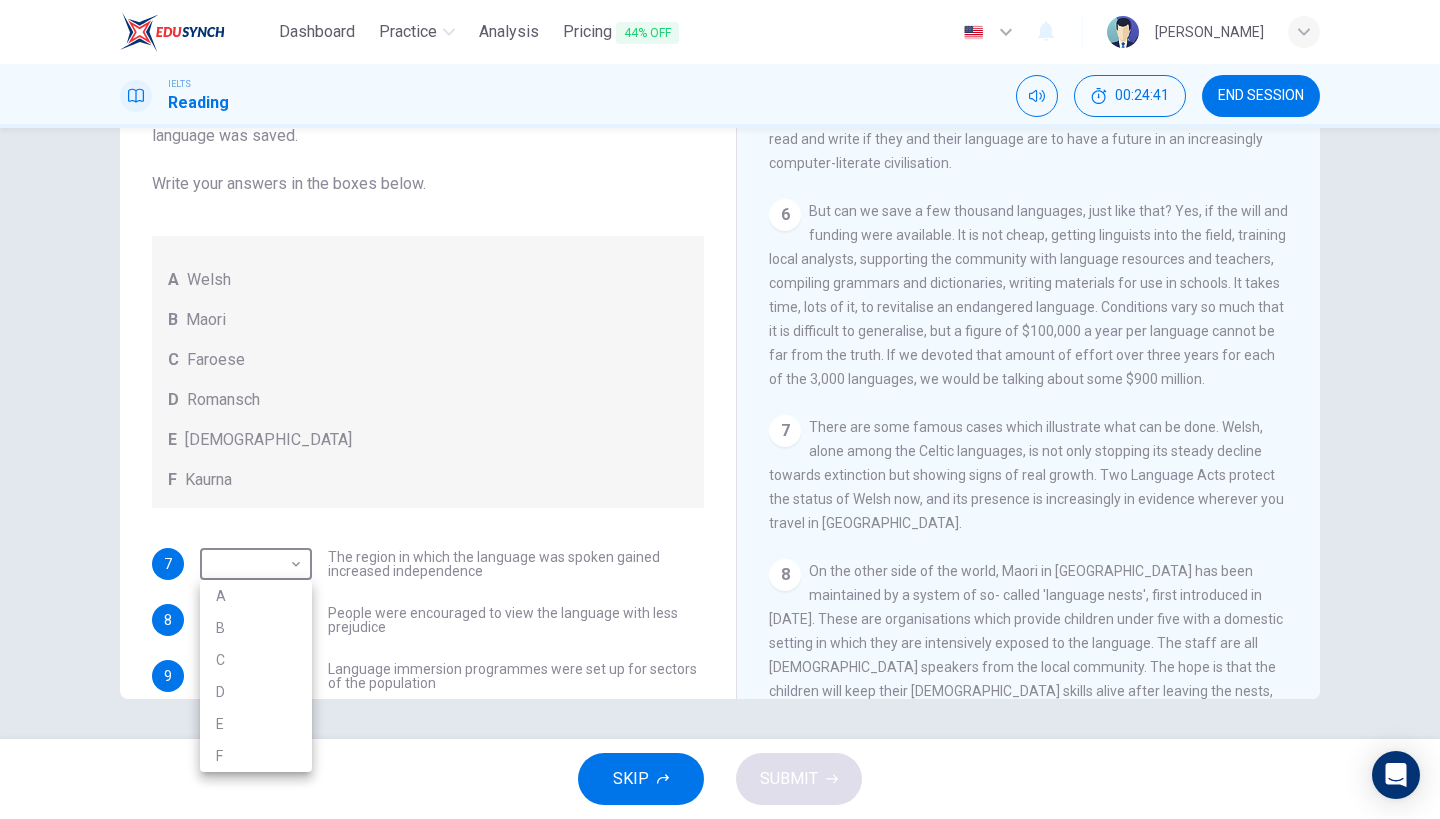 click on "A" at bounding box center [256, 596] 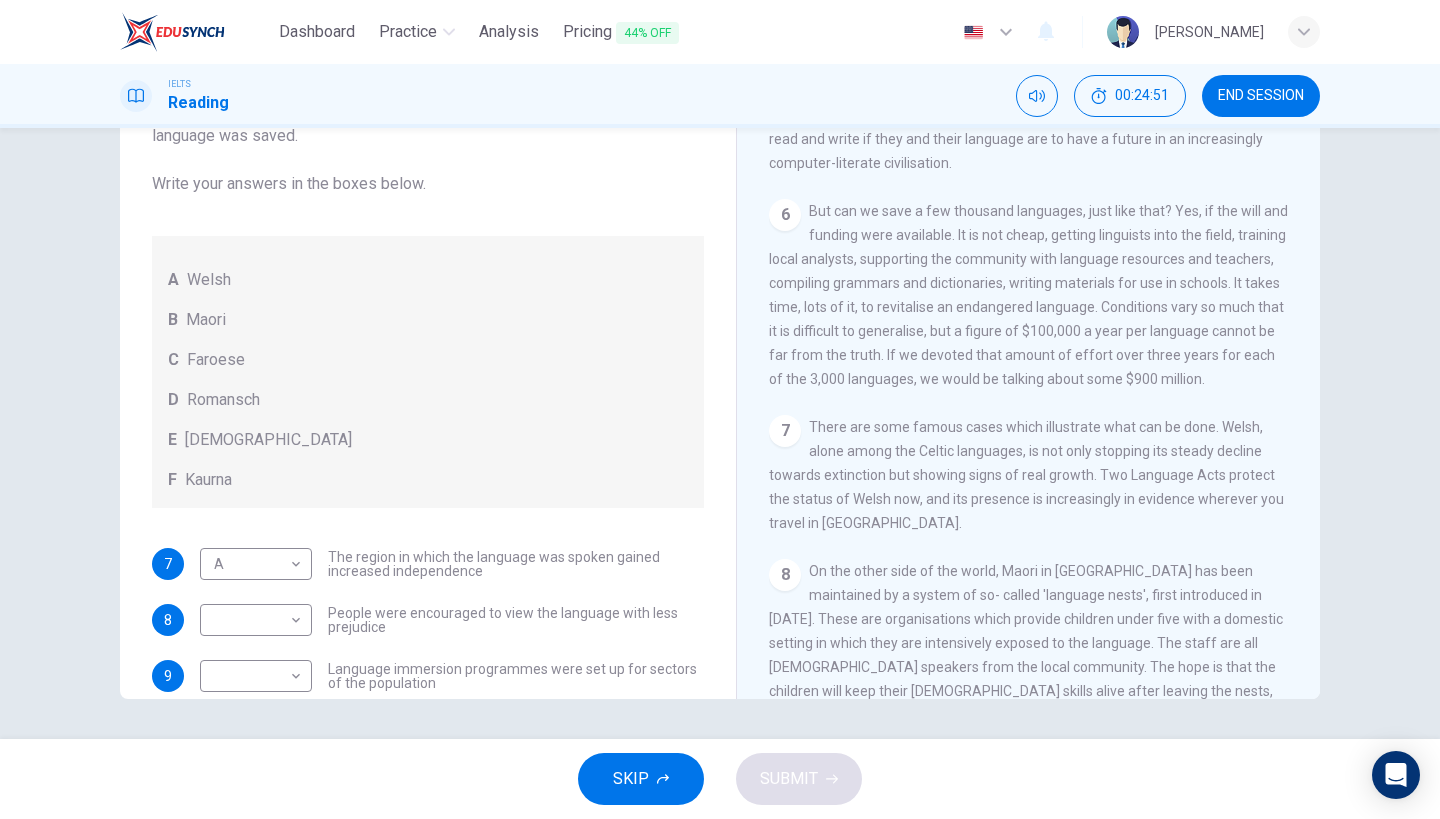 click on "7 There are some famous cases which illustrate what can be done. Welsh, alone among the Celtic languages, is not only stopping its steady decline towards extinction but showing signs of real growth. Two Language Acts protect the status of Welsh now, and its presence is increasingly in evidence wherever you travel in [GEOGRAPHIC_DATA]." at bounding box center (1029, 475) 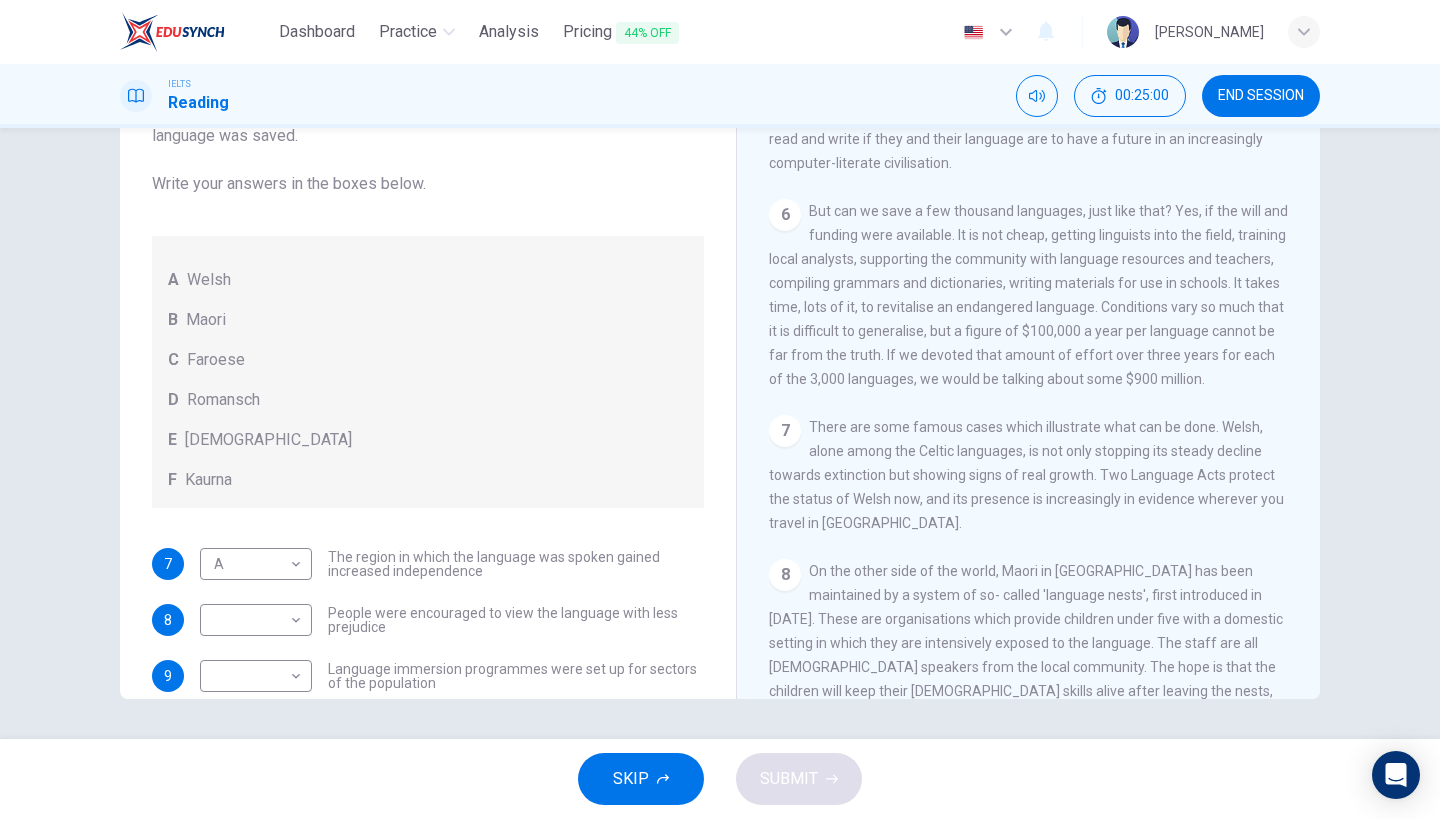 click on "8 On the other side of the world, Maori in [GEOGRAPHIC_DATA] has been maintained by a system of so- called 'language nests', first introduced in [DATE]. These are organisations which provide children under five with a domestic setting in which they are intensively exposed to the language. The staff are all [DEMOGRAPHIC_DATA] speakers from the local community. The hope is that the children will keep their [DEMOGRAPHIC_DATA] skills alive after leaving the nests, and that as they grow older they will in turn become role models to a new generation of young children. There are cases like this all over the world. And when the reviving language is associated with a degree of political autonomy, the growth can be especially striking, as shown by [PERSON_NAME], spoken in the [GEOGRAPHIC_DATA], after the islanders
received a measure of autonomy from [GEOGRAPHIC_DATA]." at bounding box center (1029, 703) 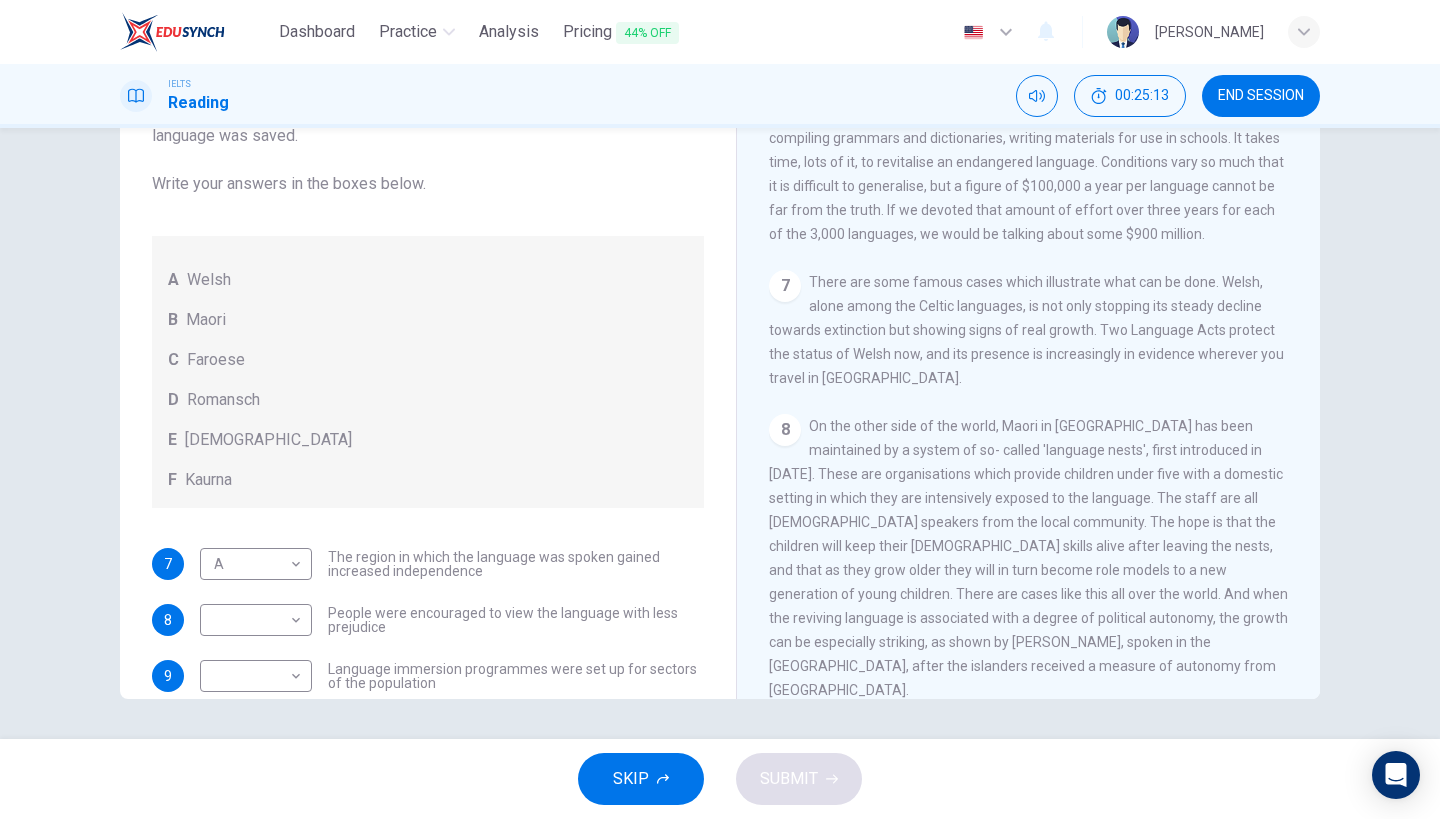 scroll, scrollTop: 1337, scrollLeft: 0, axis: vertical 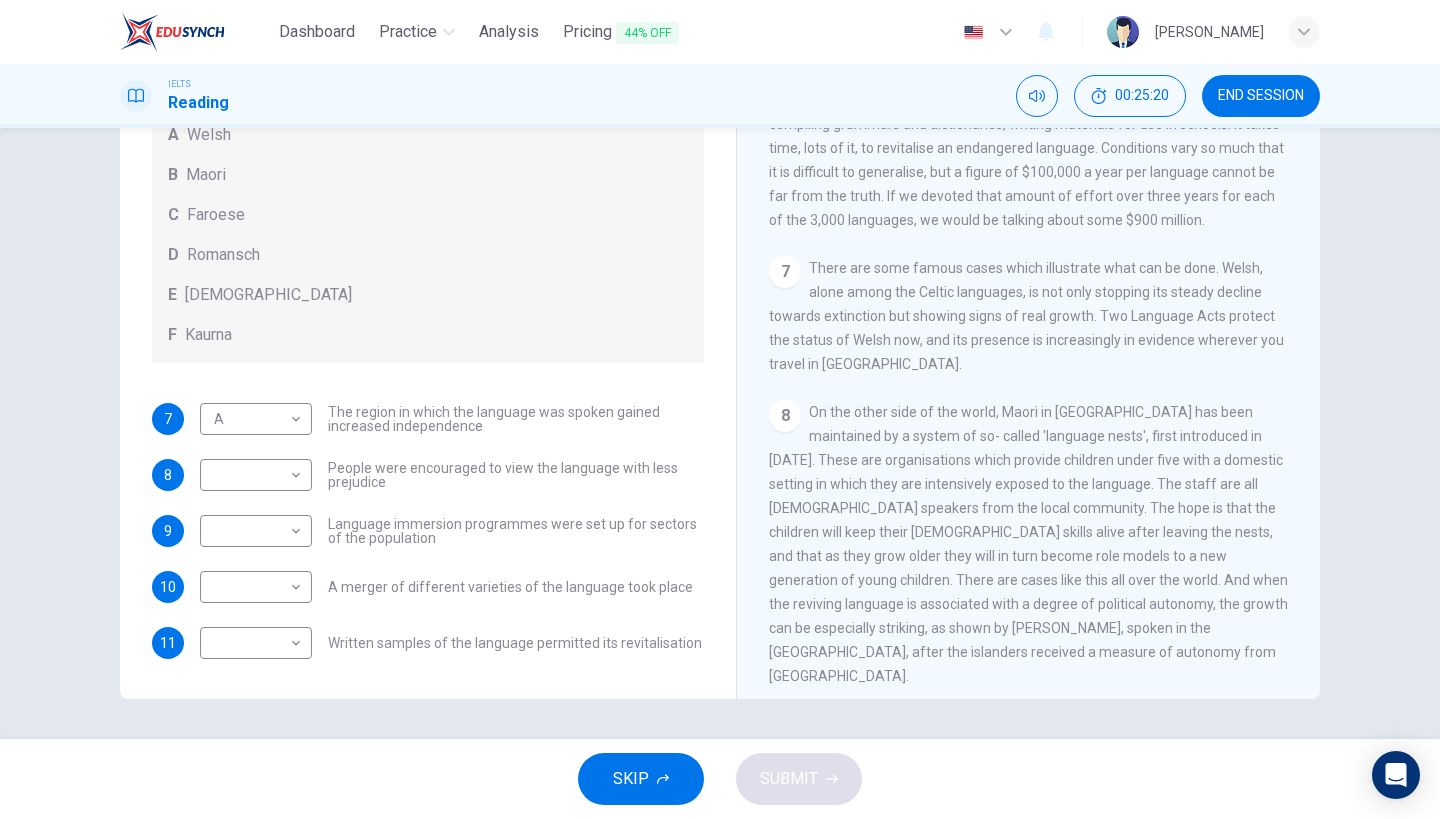 click on "7 A A ​ The region in which the language was spoken gained increased independence 8 ​ ​ People were encouraged to view the language with less prejudice 9 ​ ​ Language immersion programmes were set up for sectors of the population 10 ​ ​ A merger of different varieties of the language took place 11 ​ ​ Written samples of the language permitted its revitalisation" at bounding box center [428, 531] 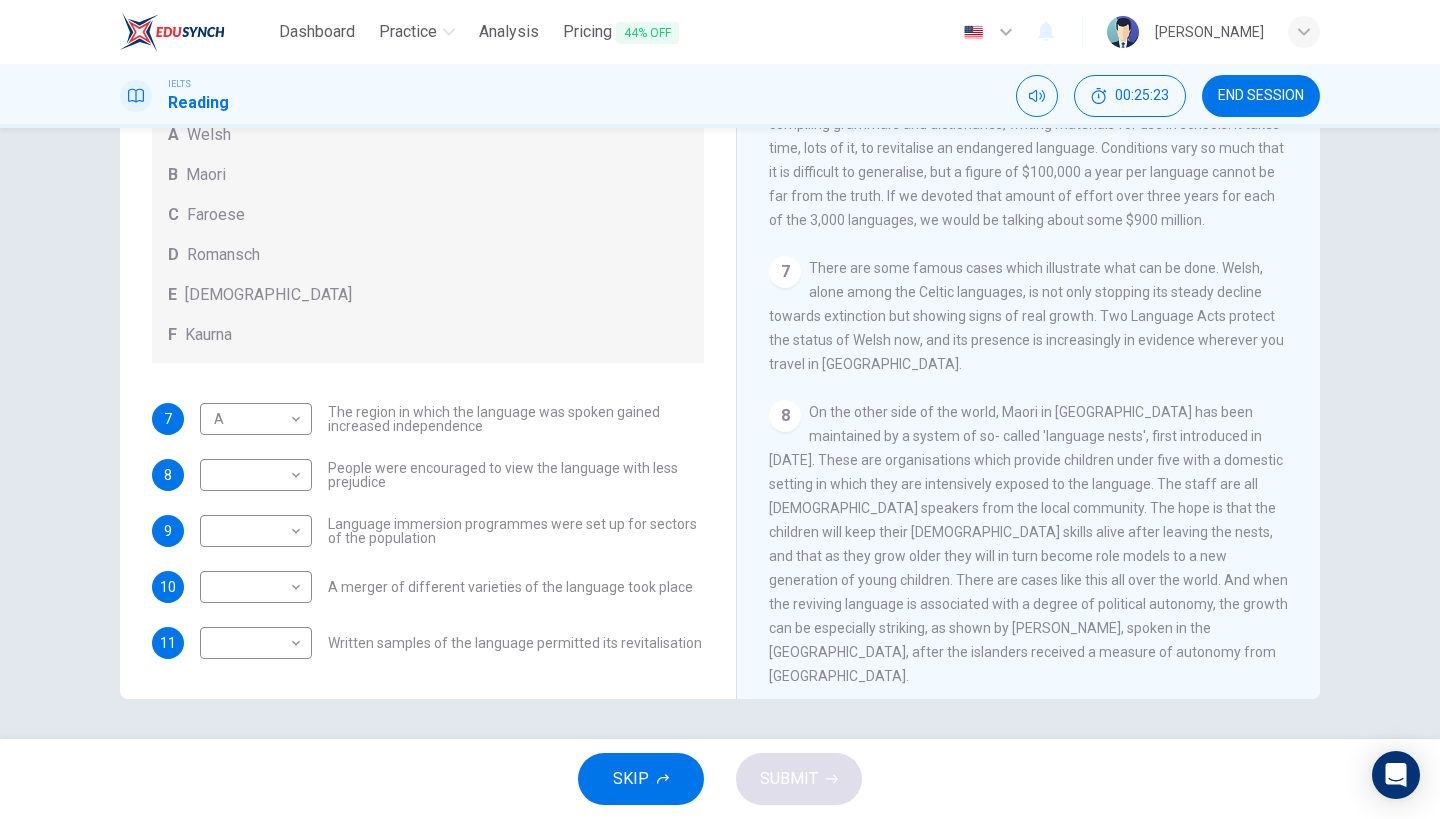 click on "7 A A ​ The region in which the language was spoken gained increased independence 8 ​ ​ People were encouraged to view the language with less prejudice 9 ​ ​ Language immersion programmes were set up for sectors of the population 10 ​ ​ A merger of different varieties of the language took place 11 ​ ​ Written samples of the language permitted its revitalisation" at bounding box center [428, 531] 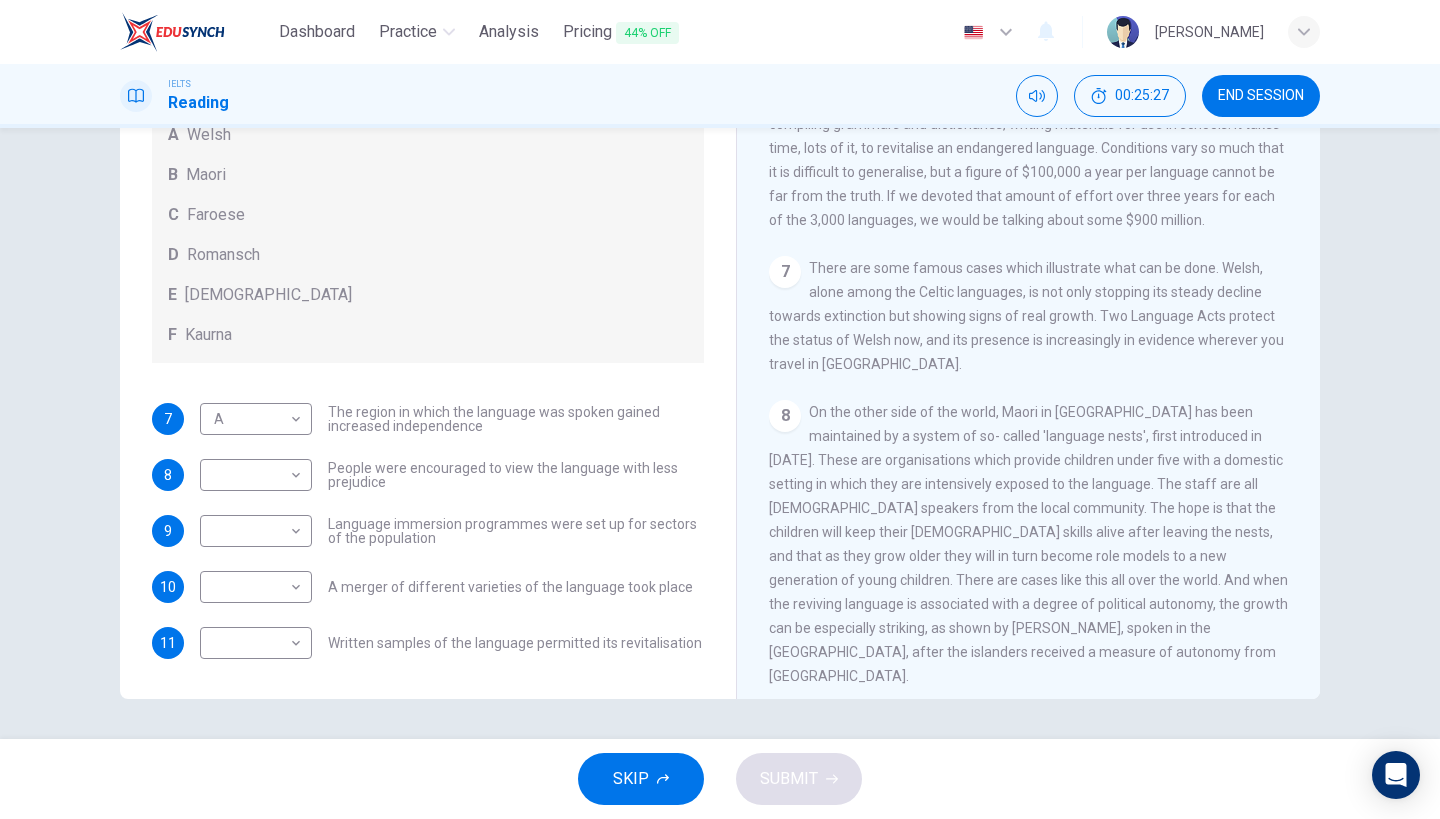 click on "7 A A ​ The region in which the language was spoken gained increased independence 8 ​ ​ People were encouraged to view the language with less prejudice 9 ​ ​ Language immersion programmes were set up for sectors of the population 10 ​ ​ A merger of different varieties of the language took place 11 ​ ​ Written samples of the language permitted its revitalisation" at bounding box center [428, 531] 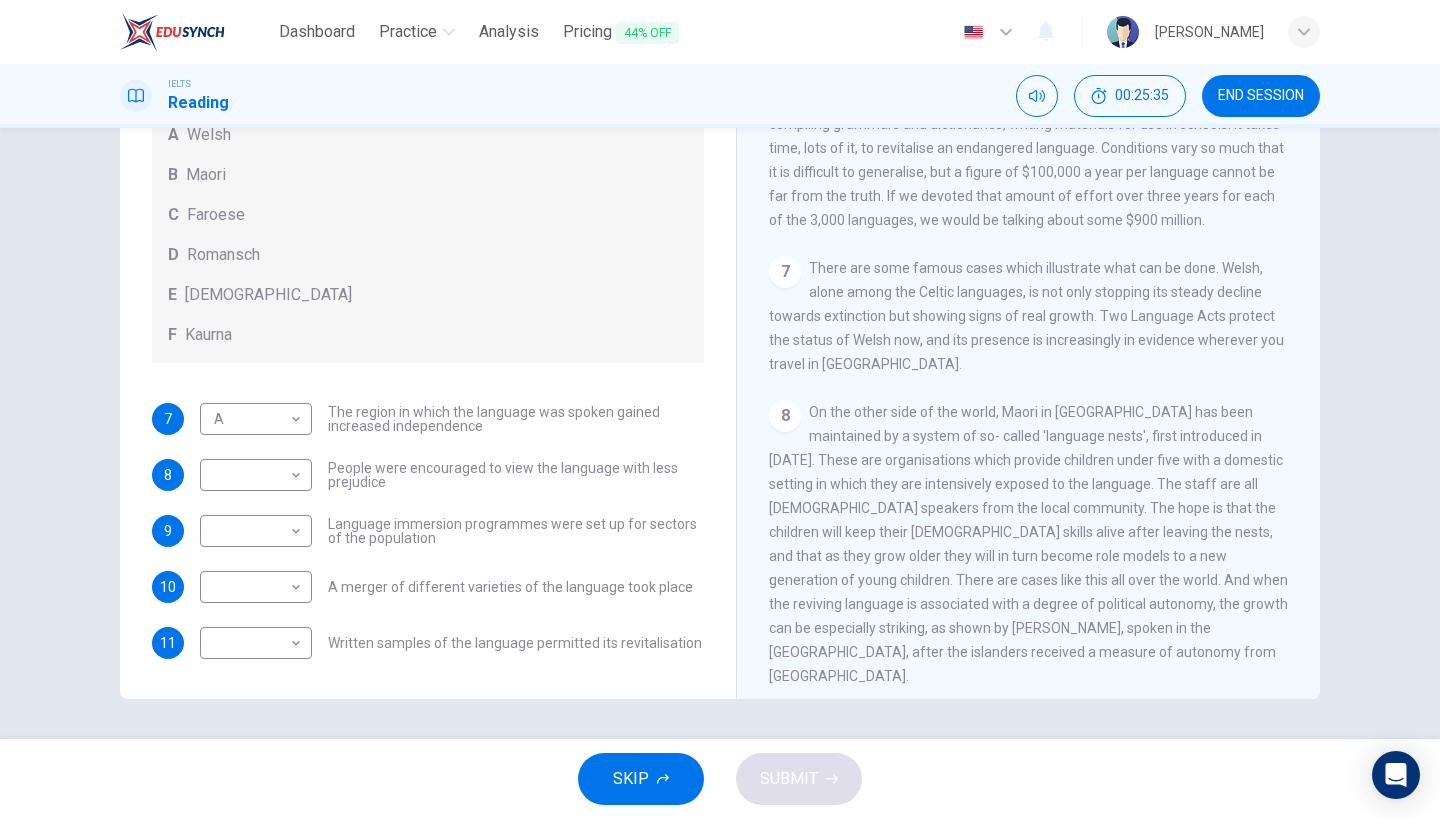 click on "Language immersion programmes were set up for sectors of the population" at bounding box center (516, 531) 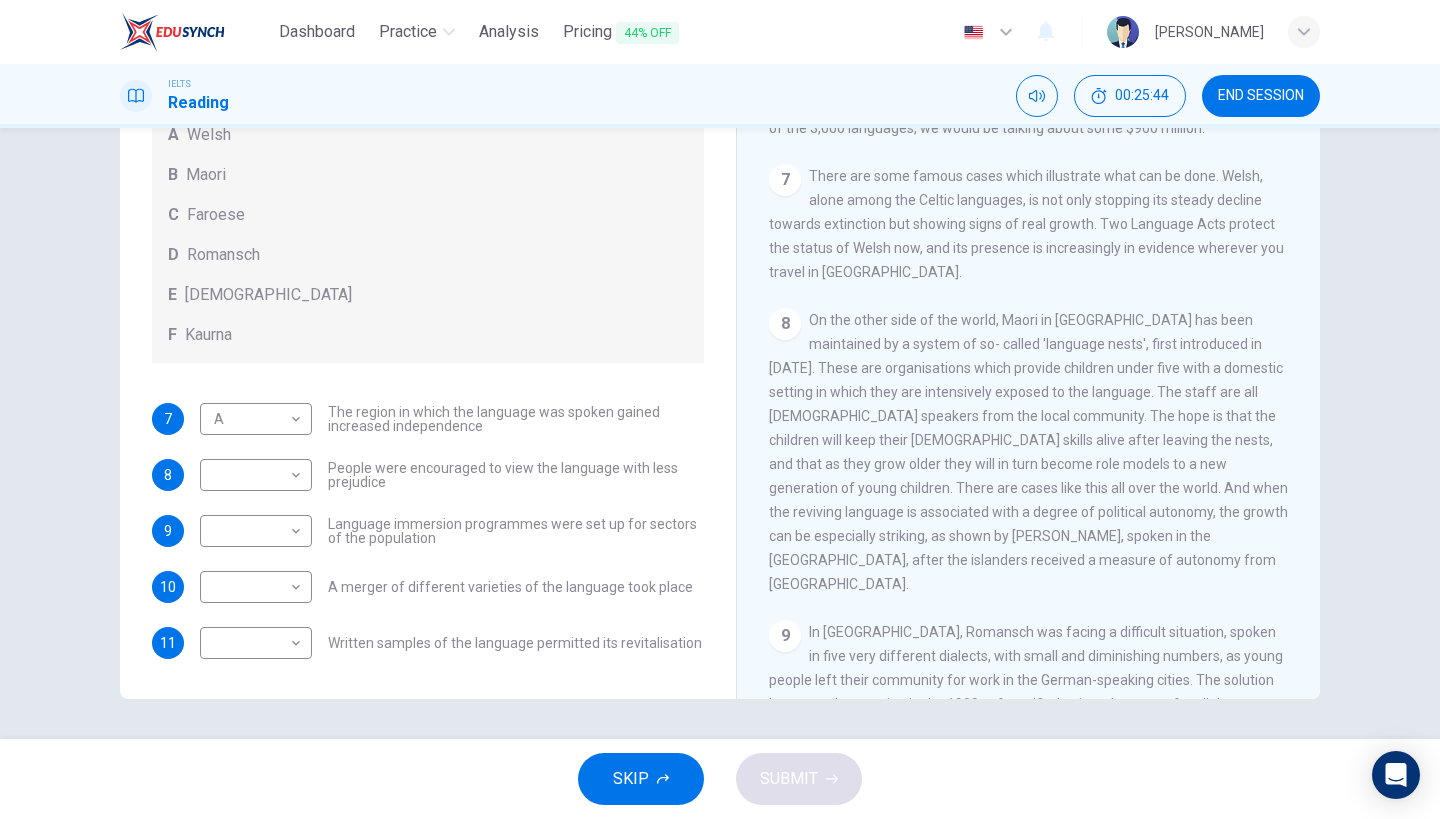 scroll, scrollTop: 1411, scrollLeft: 0, axis: vertical 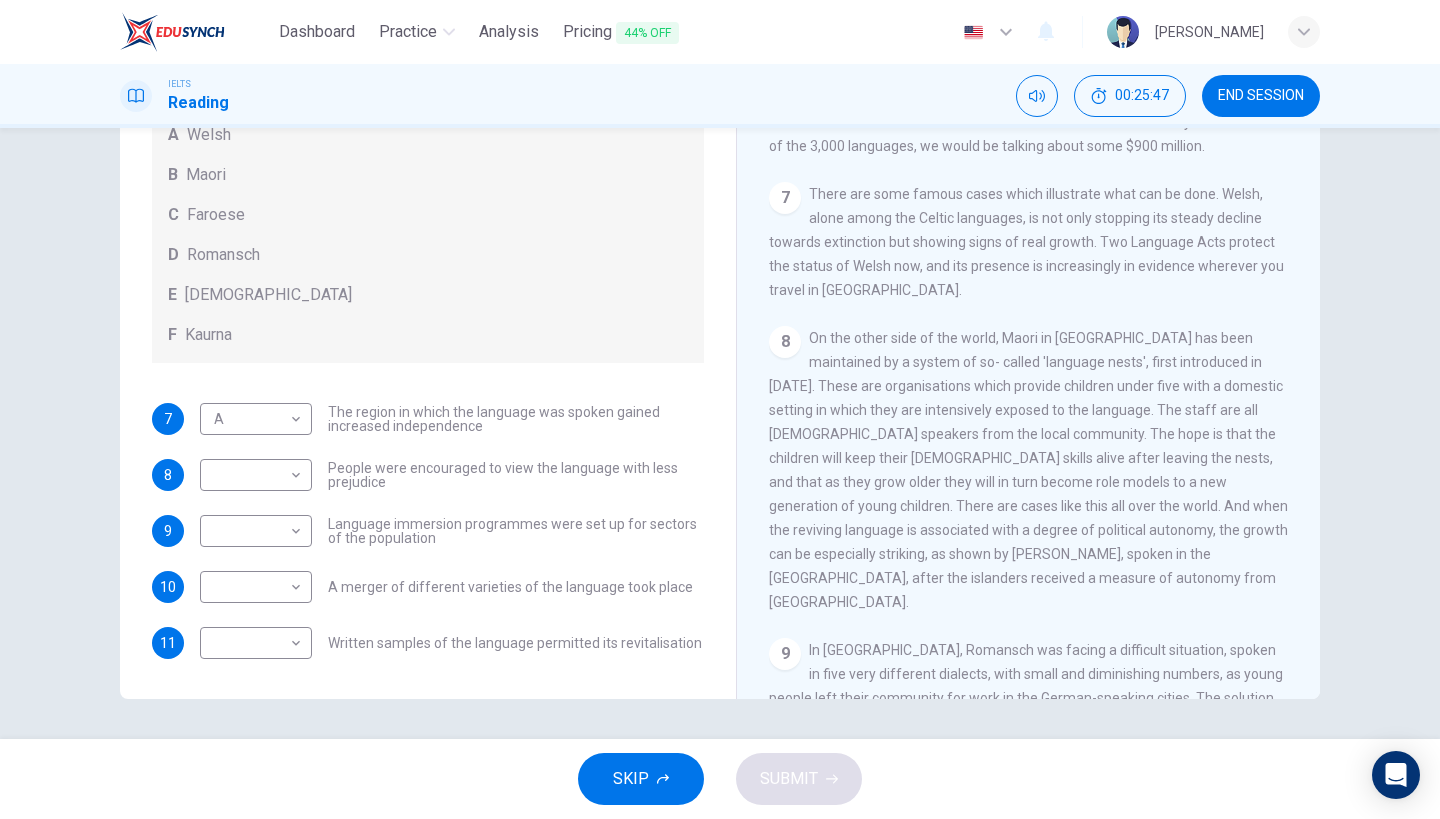 click on "7 There are some famous cases which illustrate what can be done. Welsh, alone among the Celtic languages, is not only stopping its steady decline towards extinction but showing signs of real growth. Two Language Acts protect the status of Welsh now, and its presence is increasingly in evidence wherever you travel in [GEOGRAPHIC_DATA]." at bounding box center [1029, 242] 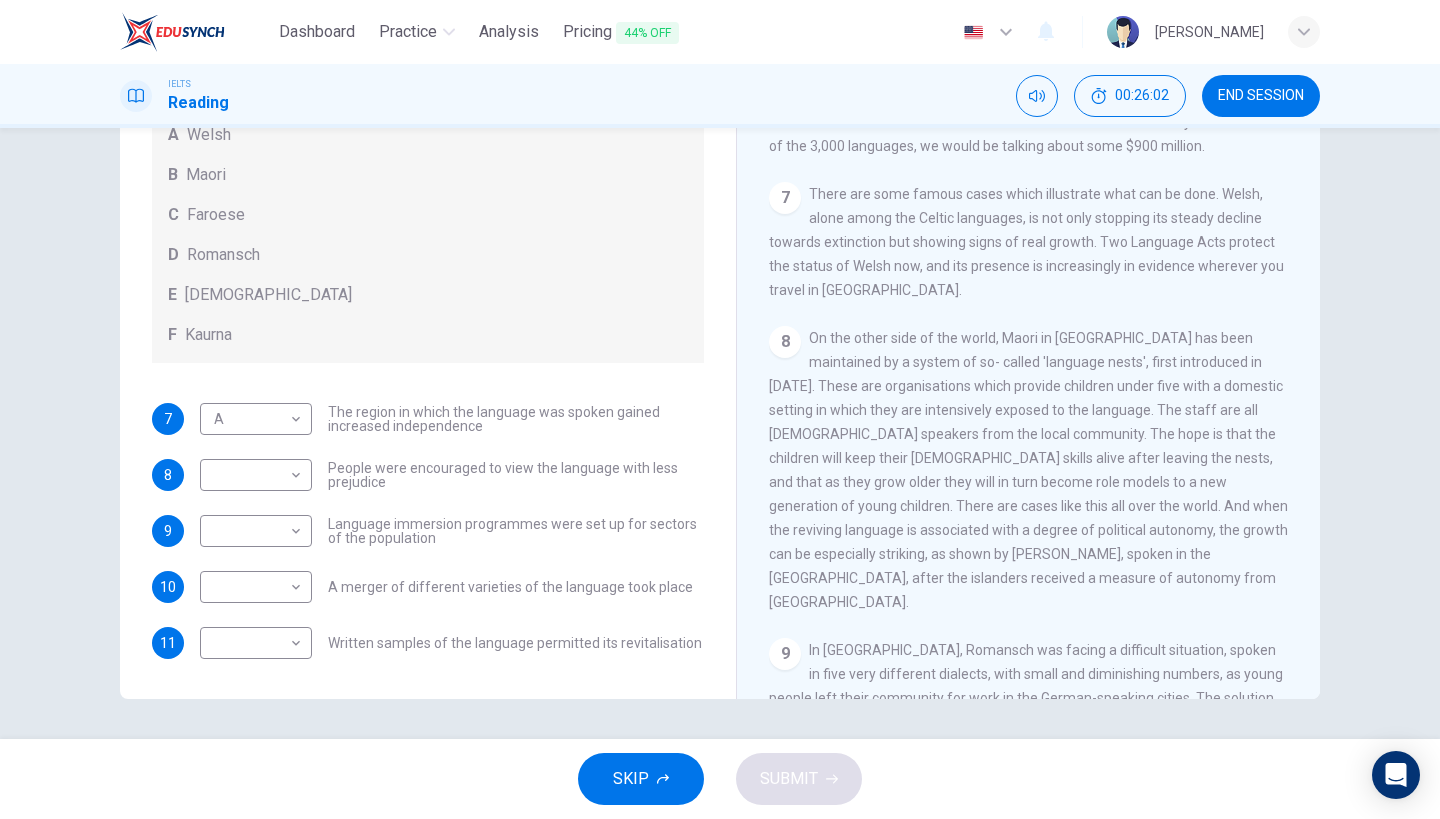 click on "On the other side of the world, Maori in [GEOGRAPHIC_DATA] has been maintained by a system of so- called 'language nests', first introduced in [DATE]. These are organisations which provide children under five with a domestic setting in which they are intensively exposed to the language. The staff are all [DEMOGRAPHIC_DATA] speakers from the local community. The hope is that the children will keep their [DEMOGRAPHIC_DATA] skills alive after leaving the nests, and that as they grow older they will in turn become role models to a new generation of young children. There are cases like this all over the world. And when the reviving language is associated with a degree of political autonomy, the growth can be especially striking, as shown by [PERSON_NAME], spoken in the [GEOGRAPHIC_DATA], after the islanders
received a measure of autonomy from [GEOGRAPHIC_DATA]." at bounding box center (1028, 470) 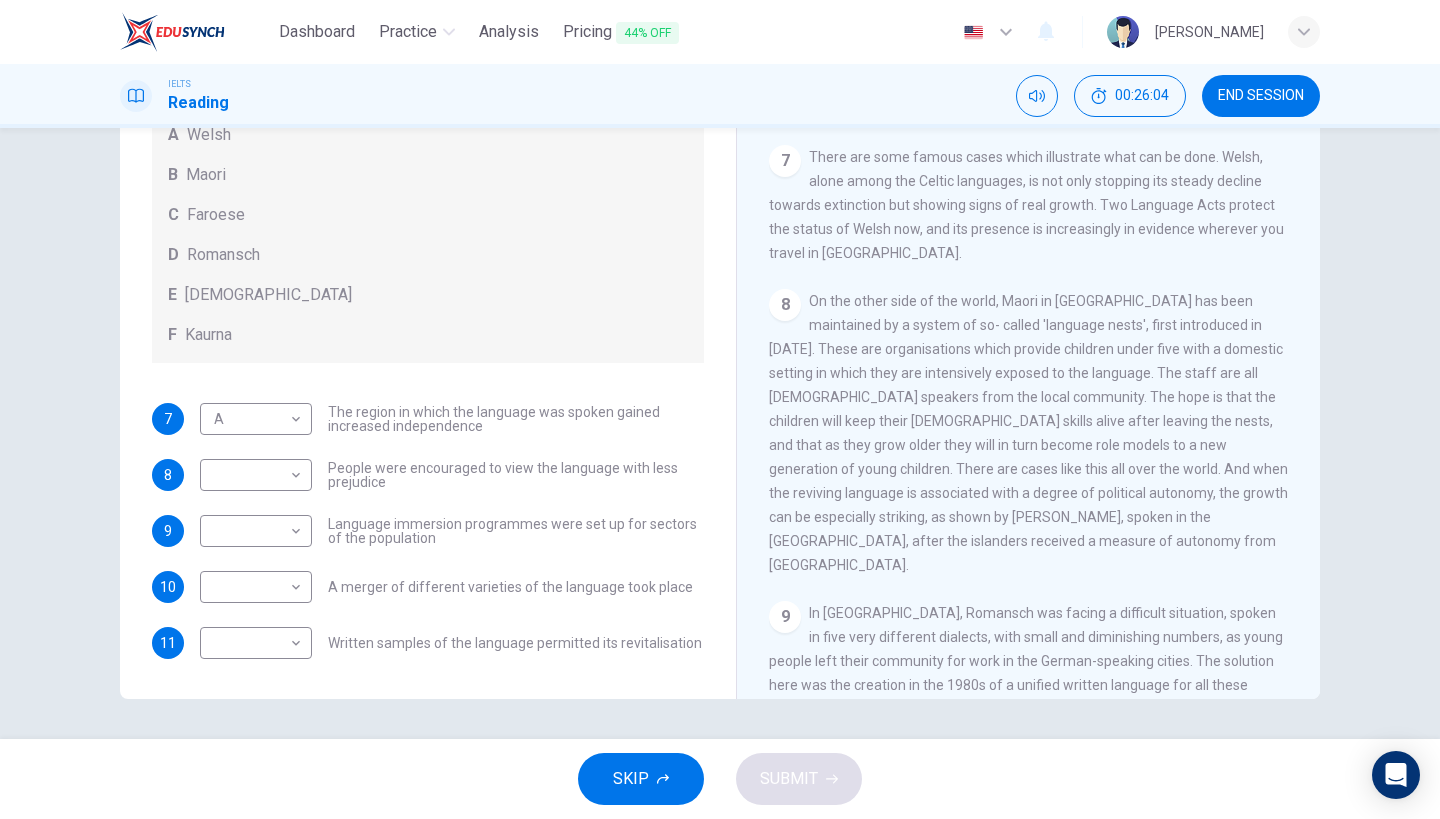 scroll, scrollTop: 1473, scrollLeft: 0, axis: vertical 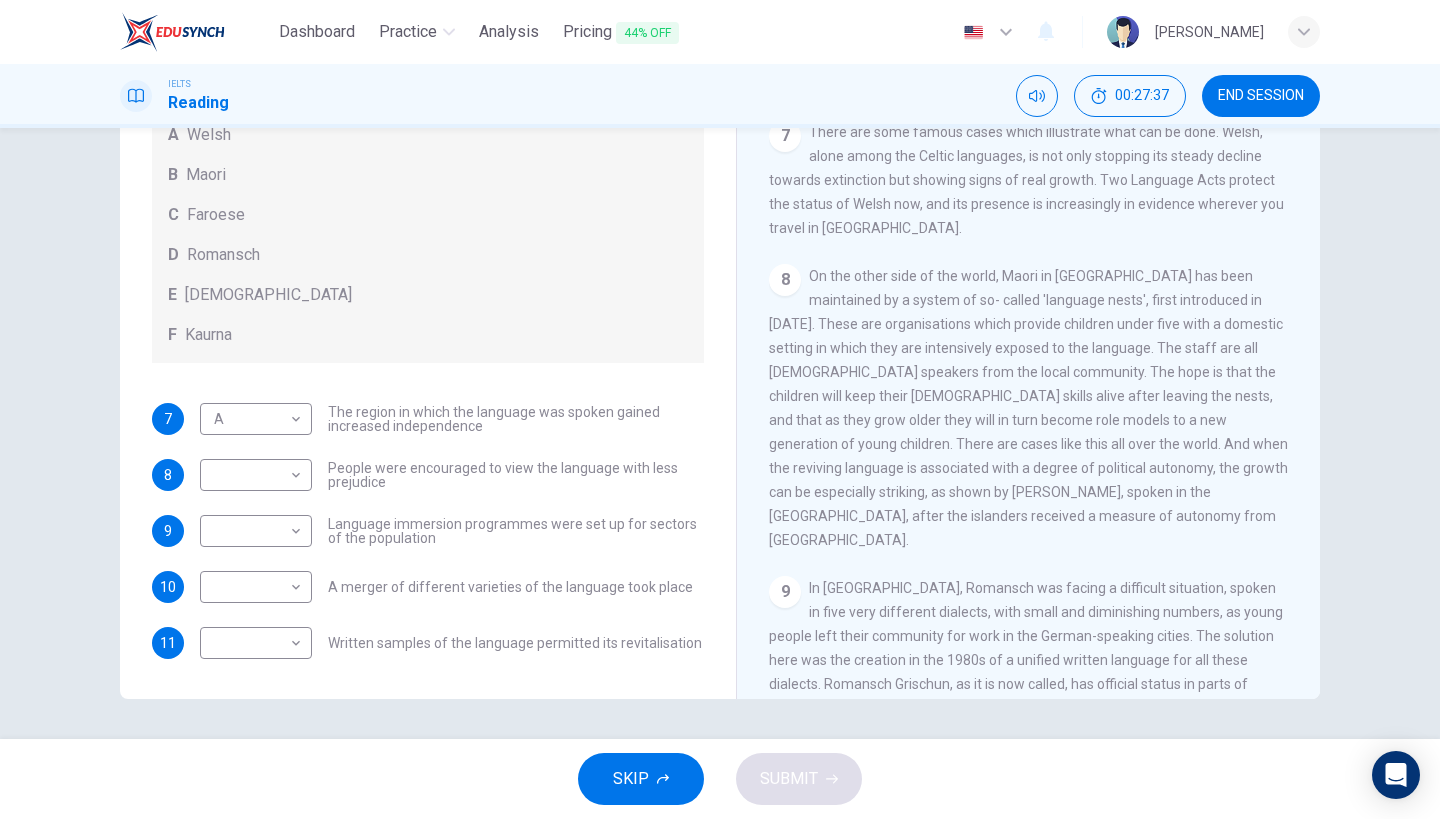 click on "​ ​ A merger of different varieties of the language took place" at bounding box center [446, 587] 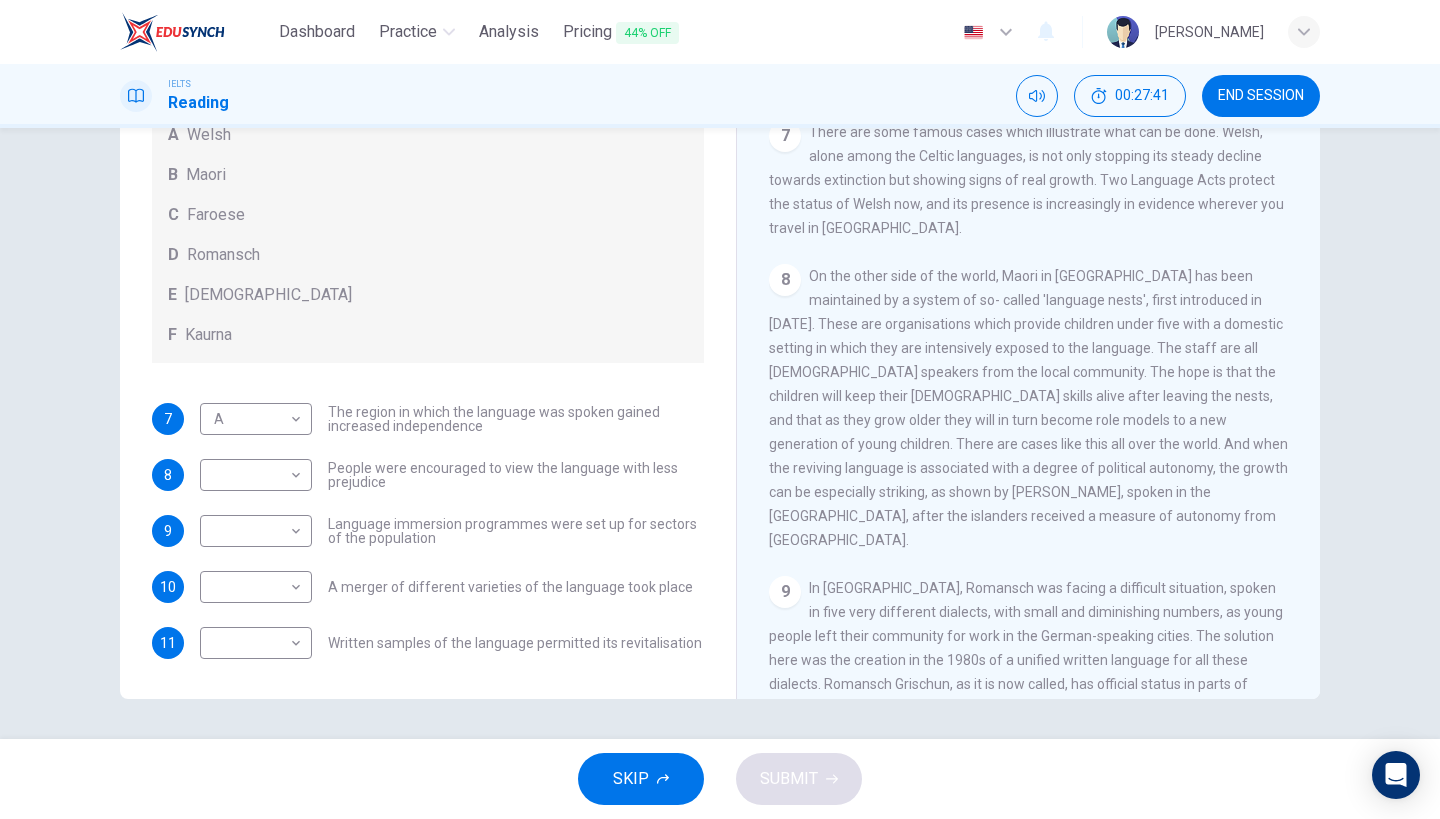 click on "7 A A ​ The region in which the language was spoken gained increased independence 8 ​ ​ People were encouraged to view the language with less prejudice 9 ​ ​ Language immersion programmes were set up for sectors of the population 10 ​ ​ A merger of different varieties of the language took place 11 ​ ​ Written samples of the language permitted its revitalisation" at bounding box center [428, 531] 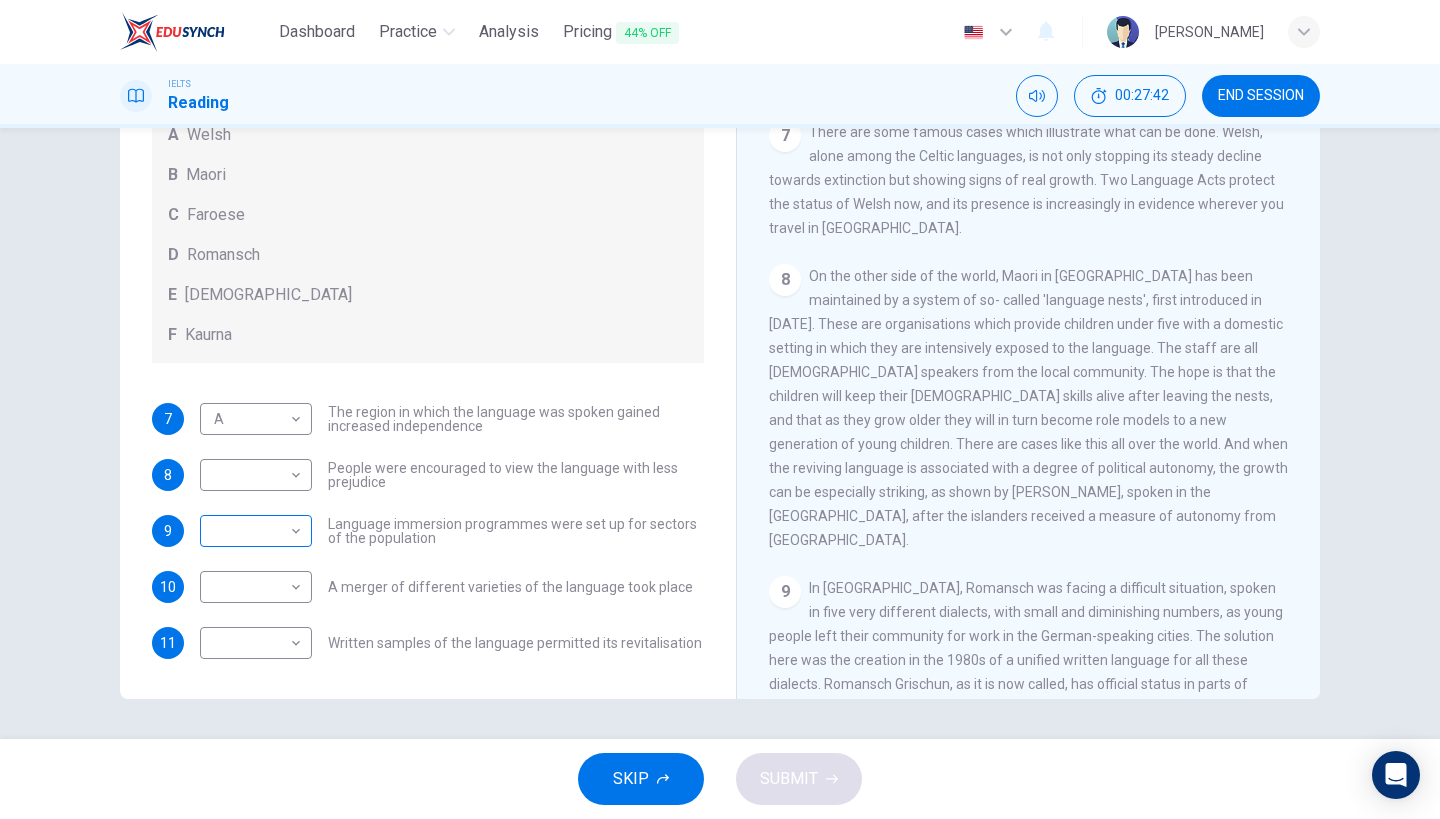 click on "Dashboard Practice Analysis Pricing 44% OFF English en ​ [PERSON_NAME] IELTS Reading 00:27:42 END SESSION Questions 7 - 11 Match the languages  A-F  with the statements below which describe how a language was saved.
Write your answers in the boxes below. A Welsh B Maori C Faroese D Romansch E Ainu F Kaurna 7 A A ​ The region in which the language was spoken gained increased independence 8 ​ ​ People were encouraged to view the language with less prejudice 9 ​ ​ Language immersion programmes were set up for sectors of the population 10 ​ ​ A merger of different varieties of the language took place 11 ​ ​ Written samples of the language permitted its revitalisation Saving Language CLICK TO ZOOM Click to Zoom 1 For the first time, linguists have put a price on language. To save a language from extinction isn’t cheap - but more and more people are arguing that the alternative is the death of communities. 2 3 4 5 6 7 8 9 10 11 12 SKIP SUBMIT EduSynch - Online Language Proficiency Testing" at bounding box center (720, 409) 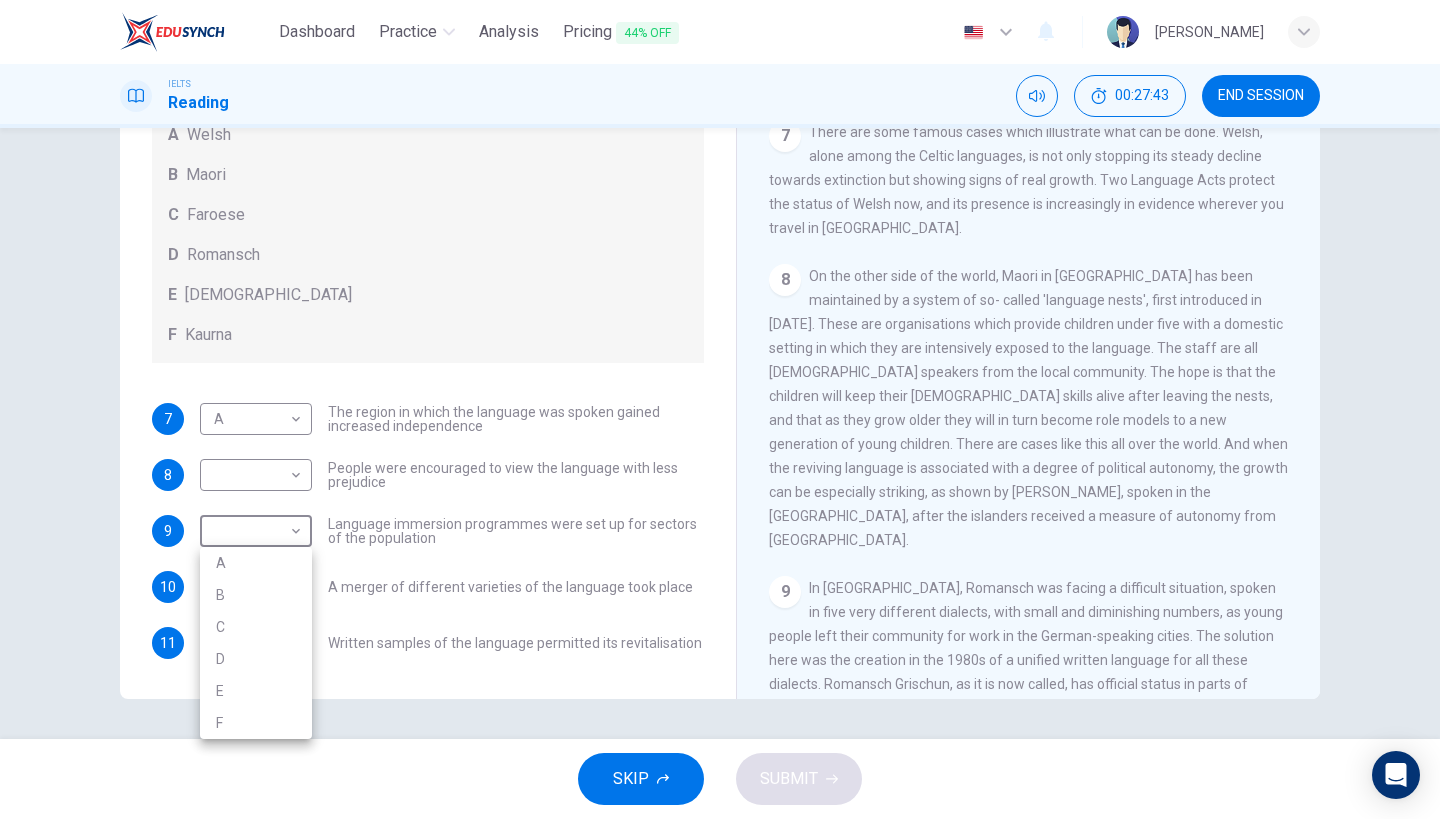 click on "B" at bounding box center [256, 595] 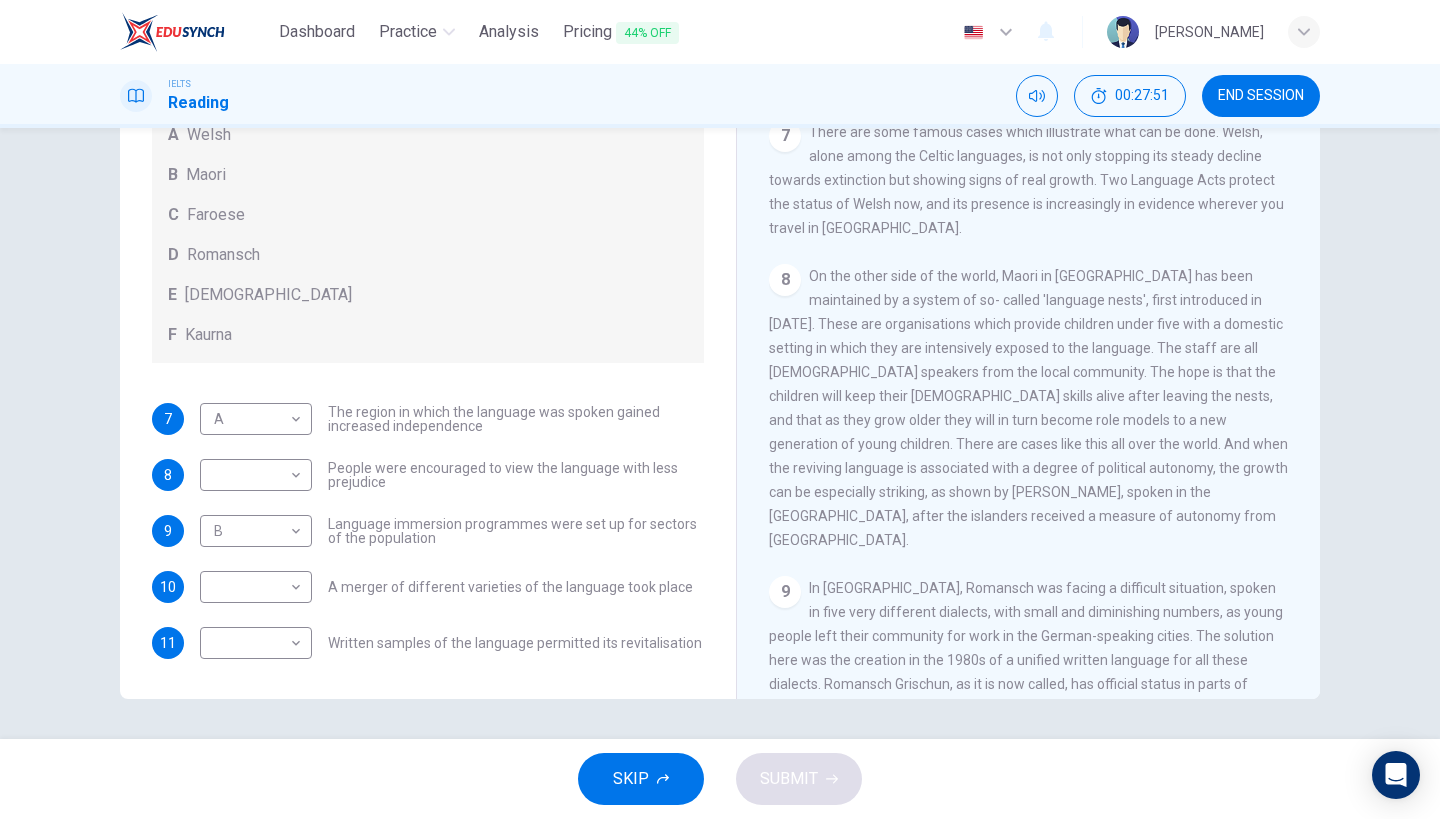 click on "E Ainu" at bounding box center (428, 295) 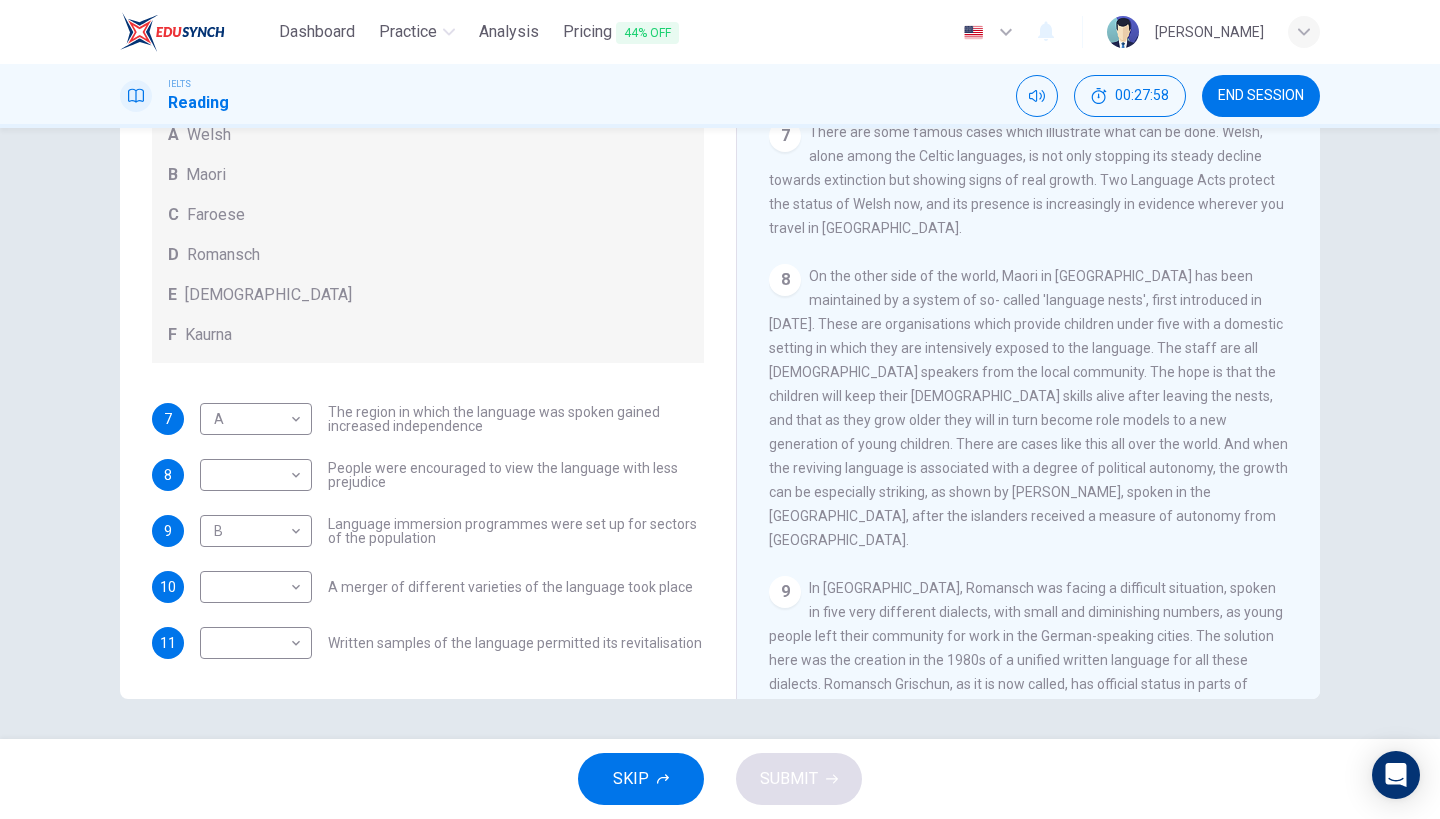 click on "Questions 7 - 11 Match the languages  A-F  with the statements below which describe how a language was saved.
Write your answers in the boxes below. A Welsh B Maori C Faroese D Romansch E Ainu F Kaurna 7 A A ​ The region in which the language was spoken gained increased independence 8 ​ ​ People were encouraged to view the language with less prejudice 9 B B ​ Language immersion programmes were set up for sectors of the population 10 ​ ​ A merger of different varieties of the language took place 11 ​ ​ Written samples of the language permitted its revitalisation" at bounding box center [428, 279] 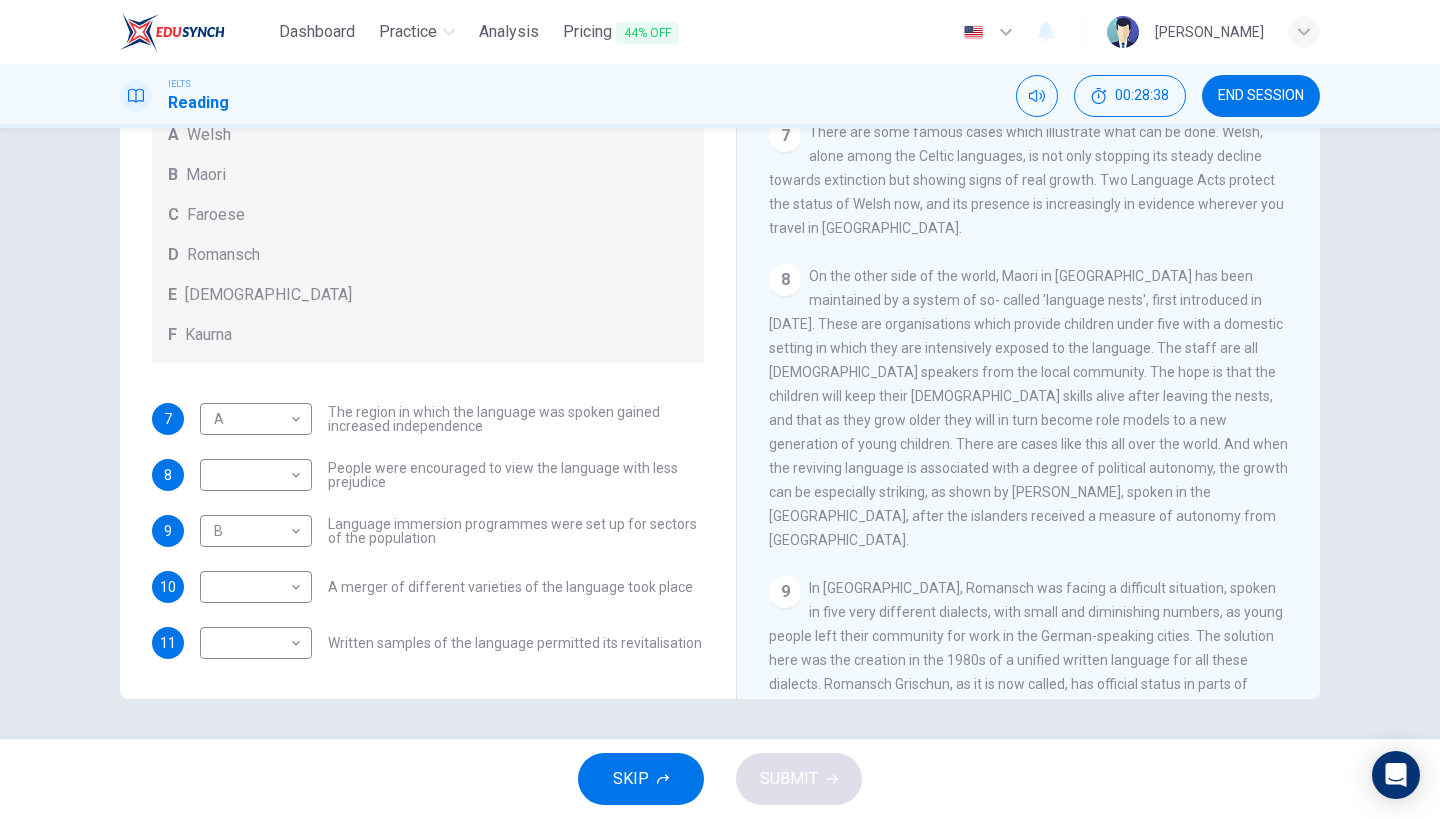 click on "CLICK TO ZOOM Click to Zoom 1 For the first time, linguists have put a price on language. To save a language from extinction isn’t cheap - but more and more people are arguing that the alternative is the death of communities. 2 There is nothing unusual about a single language dying. Communities have come and gone throughout history, and with them their language. But what is happening [DATE] is extraordinary, judged by the standards of the past. It is language extinction on a massive scale. According to the best estimates, there are some 6,000 languages in the world. Of these, about half are going to die out in the course of the next century: that’s 3,000 languages [DATE]. On average, there is a language dying out somewhere in the world every two weeks or so. 3 4 5 6 7 8 9 10 11 12" at bounding box center (1042, 395) 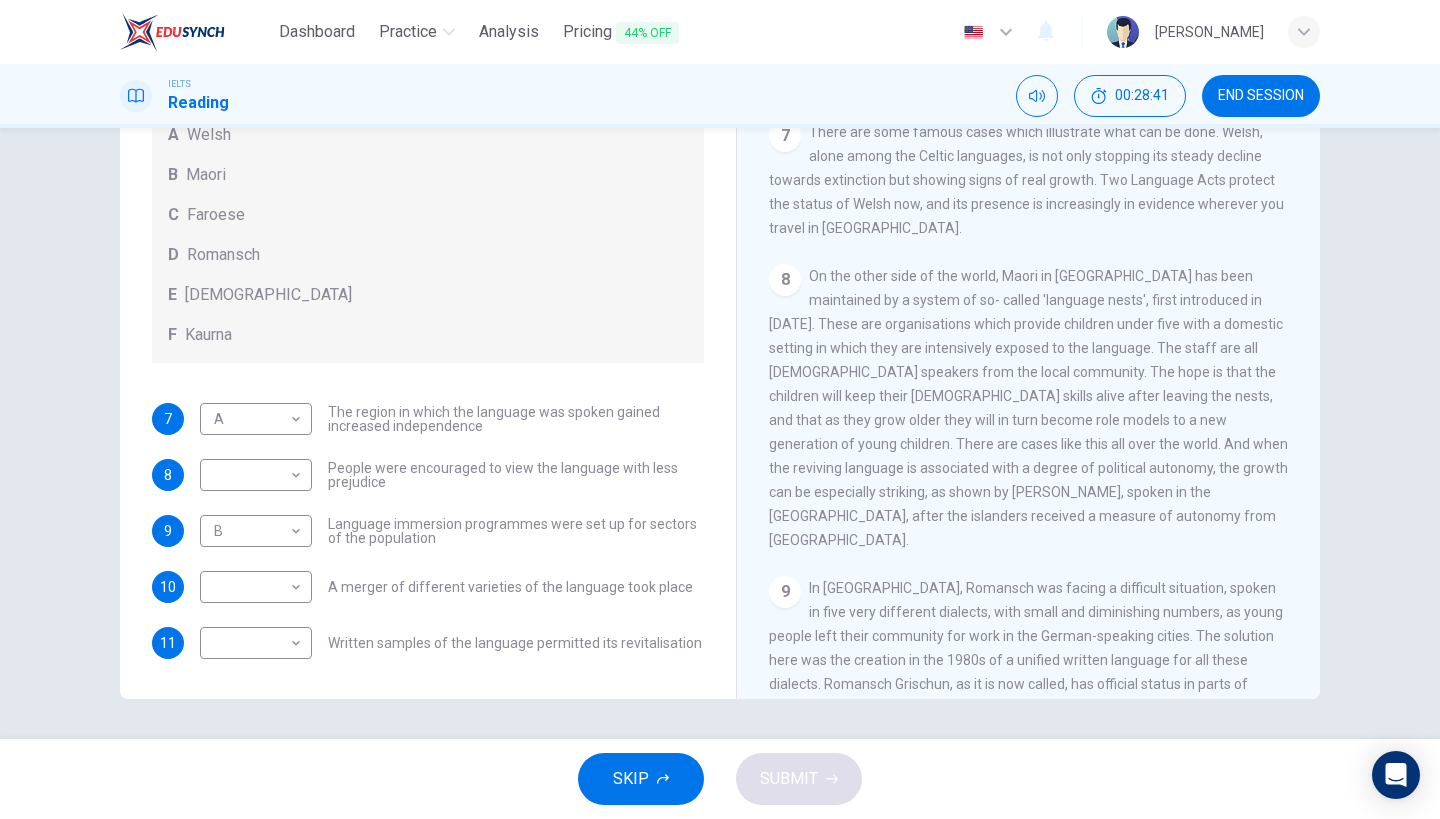 click on "In [GEOGRAPHIC_DATA], Romansch was facing a difficult situation, spoken in five very different dialects, with small and diminishing numbers, as young people left their community for work in the German-speaking cities. The solution here was the creation in the 1980s of a unified written language for all these dialects. Romansch Grischun, as it is now called, has official status in parts of [GEOGRAPHIC_DATA], and is being increasingly used in spoken form on radio and television." at bounding box center (1026, 660) 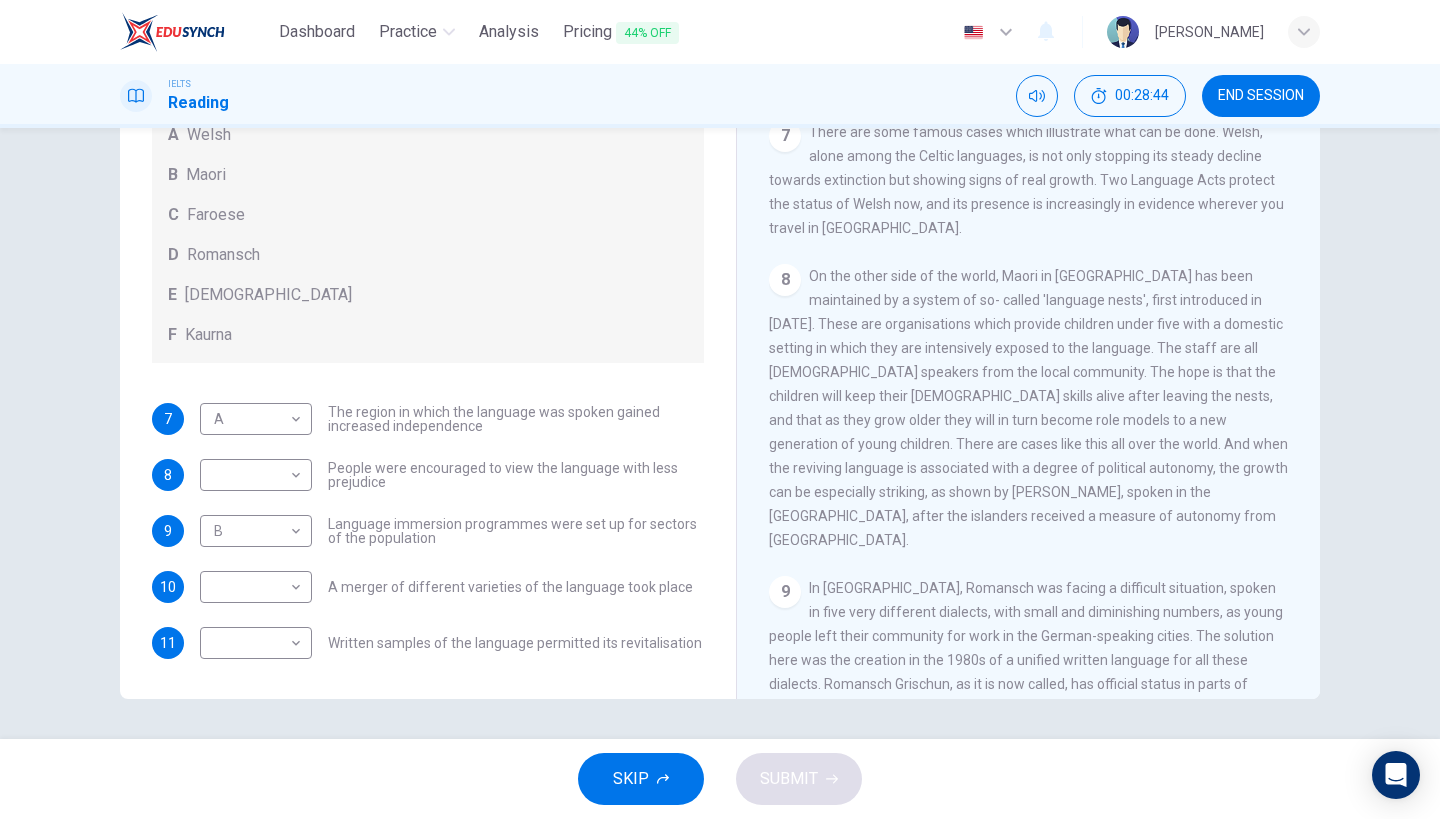 click on "In [GEOGRAPHIC_DATA], Romansch was facing a difficult situation, spoken in five very different dialects, with small and diminishing numbers, as young people left their community for work in the German-speaking cities. The solution here was the creation in the 1980s of a unified written language for all these dialects. Romansch Grischun, as it is now called, has official status in parts of [GEOGRAPHIC_DATA], and is being increasingly used in spoken form on radio and television." at bounding box center (1026, 660) 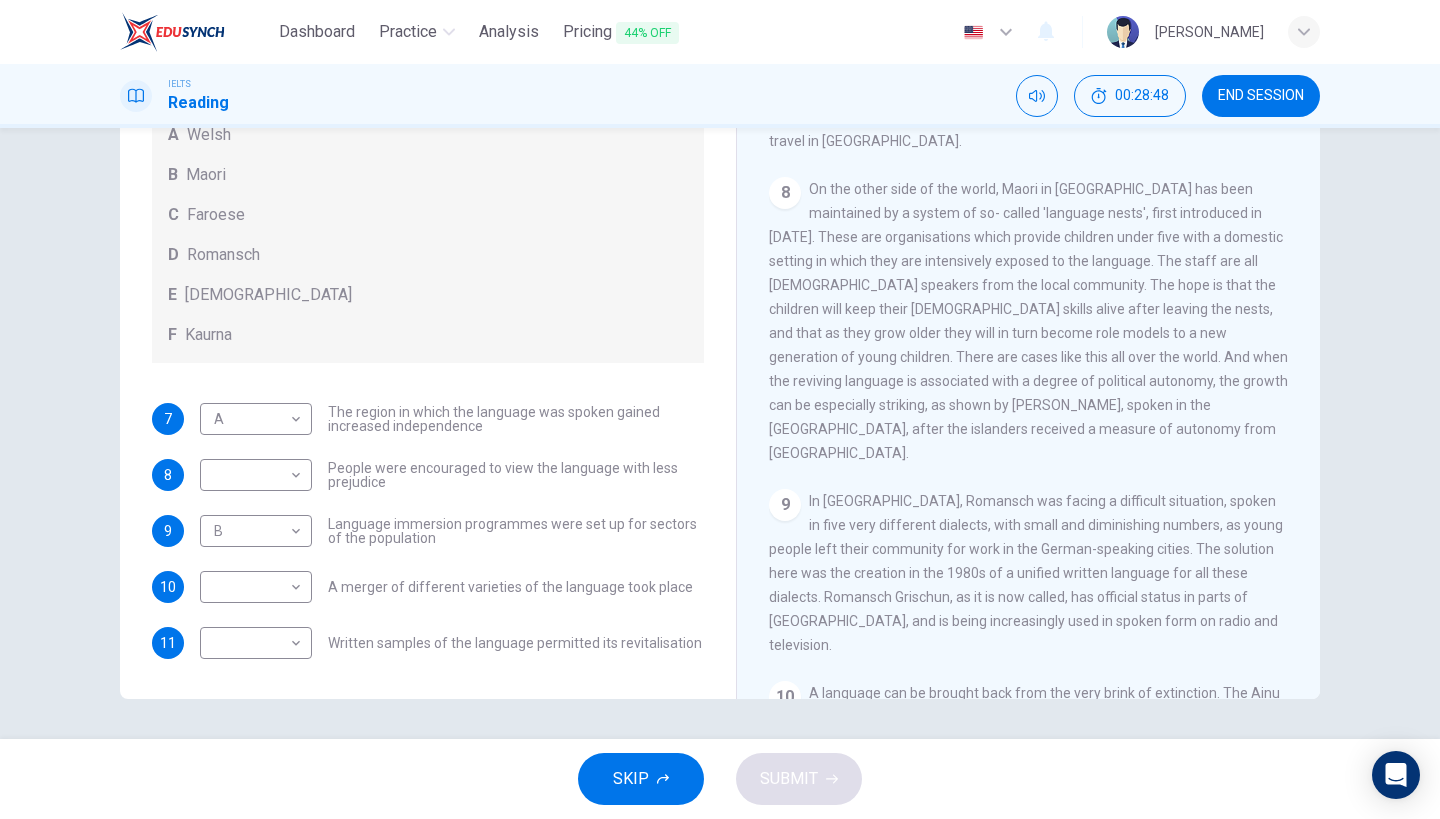 scroll, scrollTop: 1570, scrollLeft: 0, axis: vertical 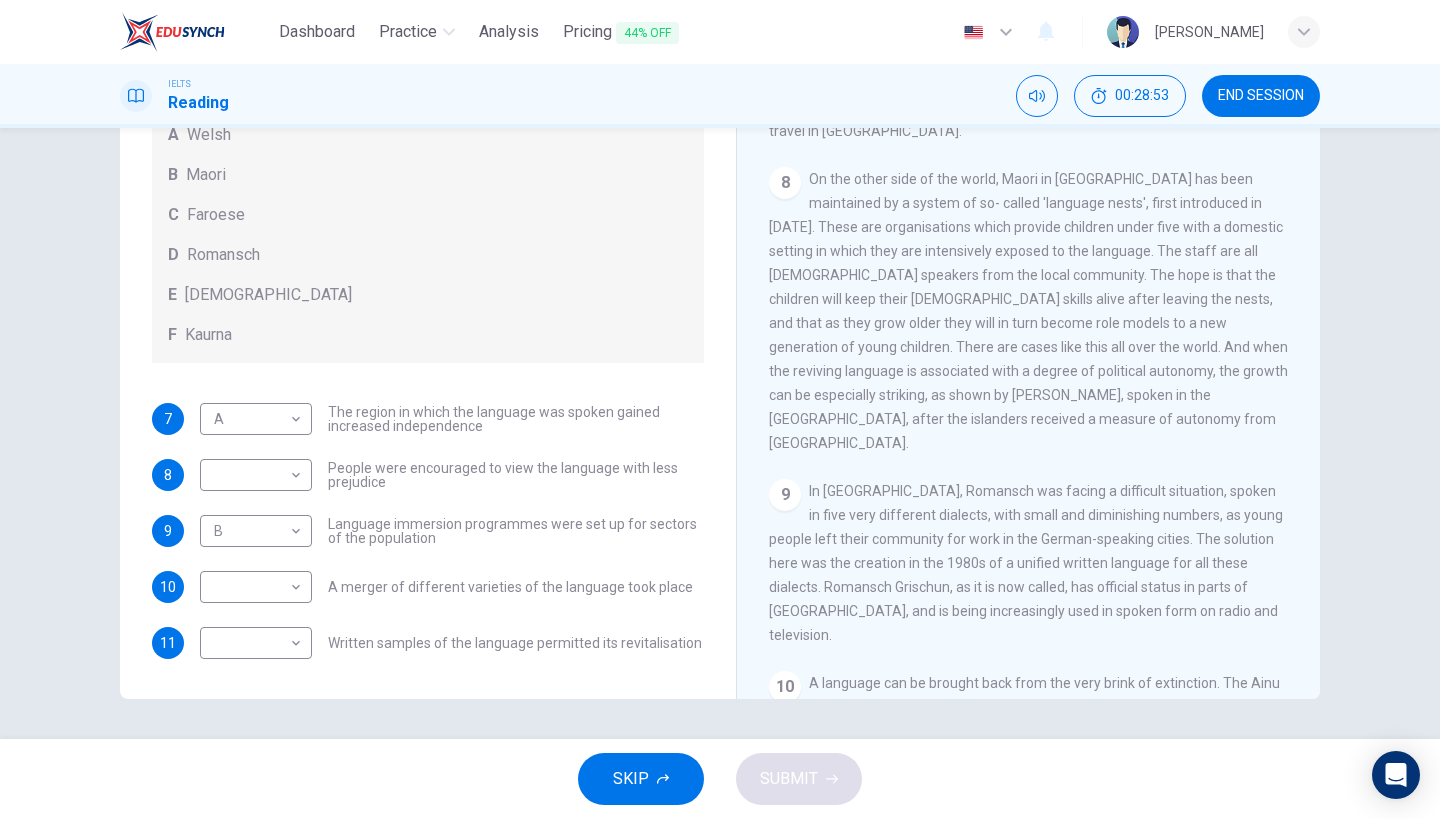 click on "On the other side of the world, Maori in [GEOGRAPHIC_DATA] has been maintained by a system of so- called 'language nests', first introduced in [DATE]. These are organisations which provide children under five with a domestic setting in which they are intensively exposed to the language. The staff are all [DEMOGRAPHIC_DATA] speakers from the local community. The hope is that the children will keep their [DEMOGRAPHIC_DATA] skills alive after leaving the nests, and that as they grow older they will in turn become role models to a new generation of young children. There are cases like this all over the world. And when the reviving language is associated with a degree of political autonomy, the growth can be especially striking, as shown by [PERSON_NAME], spoken in the [GEOGRAPHIC_DATA], after the islanders
received a measure of autonomy from [GEOGRAPHIC_DATA]." at bounding box center (1028, 311) 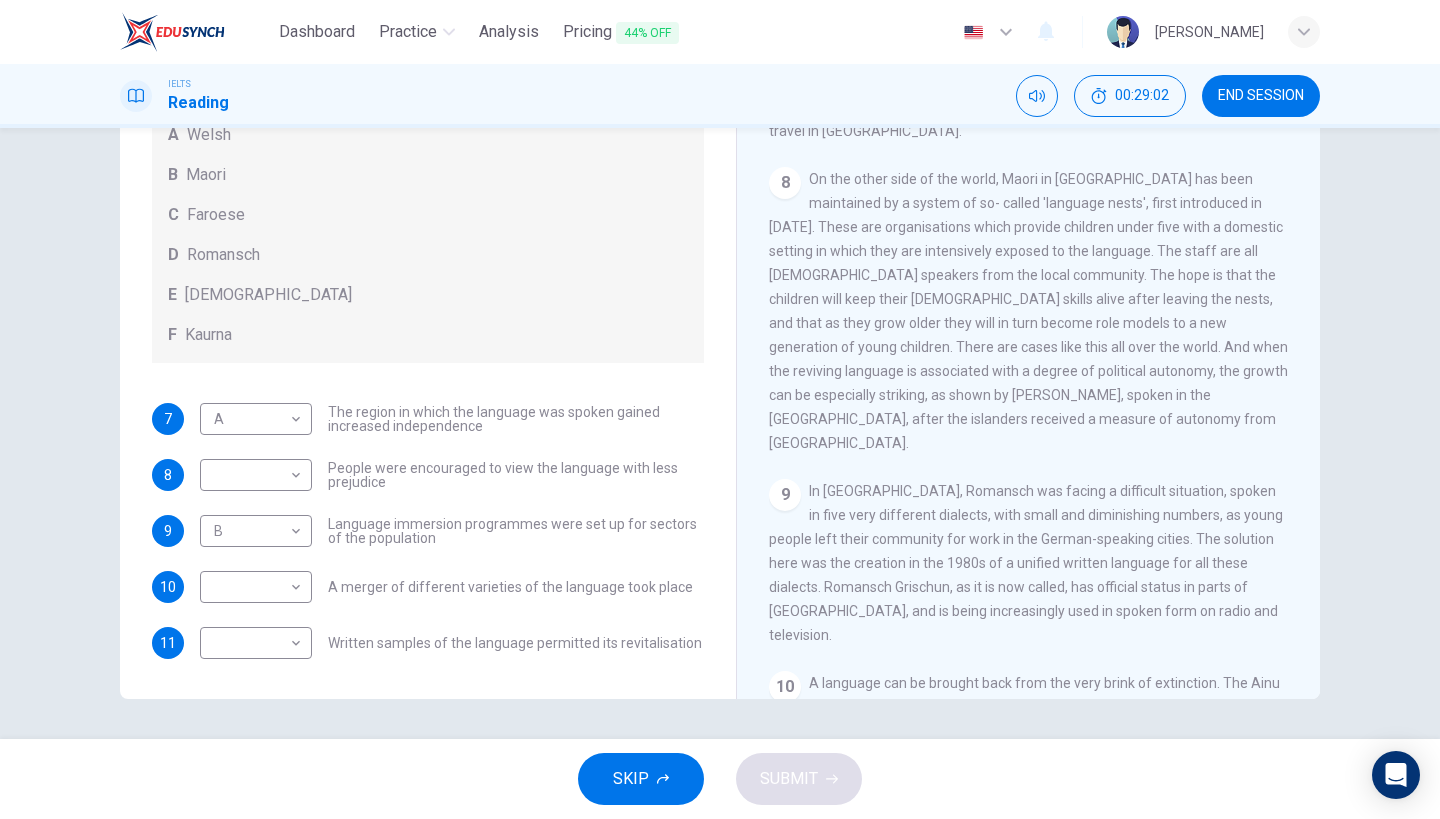 click on "CLICK TO ZOOM Click to Zoom 1 For the first time, linguists have put a price on language. To save a language from extinction isn’t cheap - but more and more people are arguing that the alternative is the death of communities. 2 There is nothing unusual about a single language dying. Communities have come and gone throughout history, and with them their language. But what is happening [DATE] is extraordinary, judged by the standards of the past. It is language extinction on a massive scale. According to the best estimates, there are some 6,000 languages in the world. Of these, about half are going to die out in the course of the next century: that’s 3,000 languages [DATE]. On average, there is a language dying out somewhere in the world every two weeks or so. 3 4 5 6 7 8 9 10 11 12" at bounding box center [1042, 395] 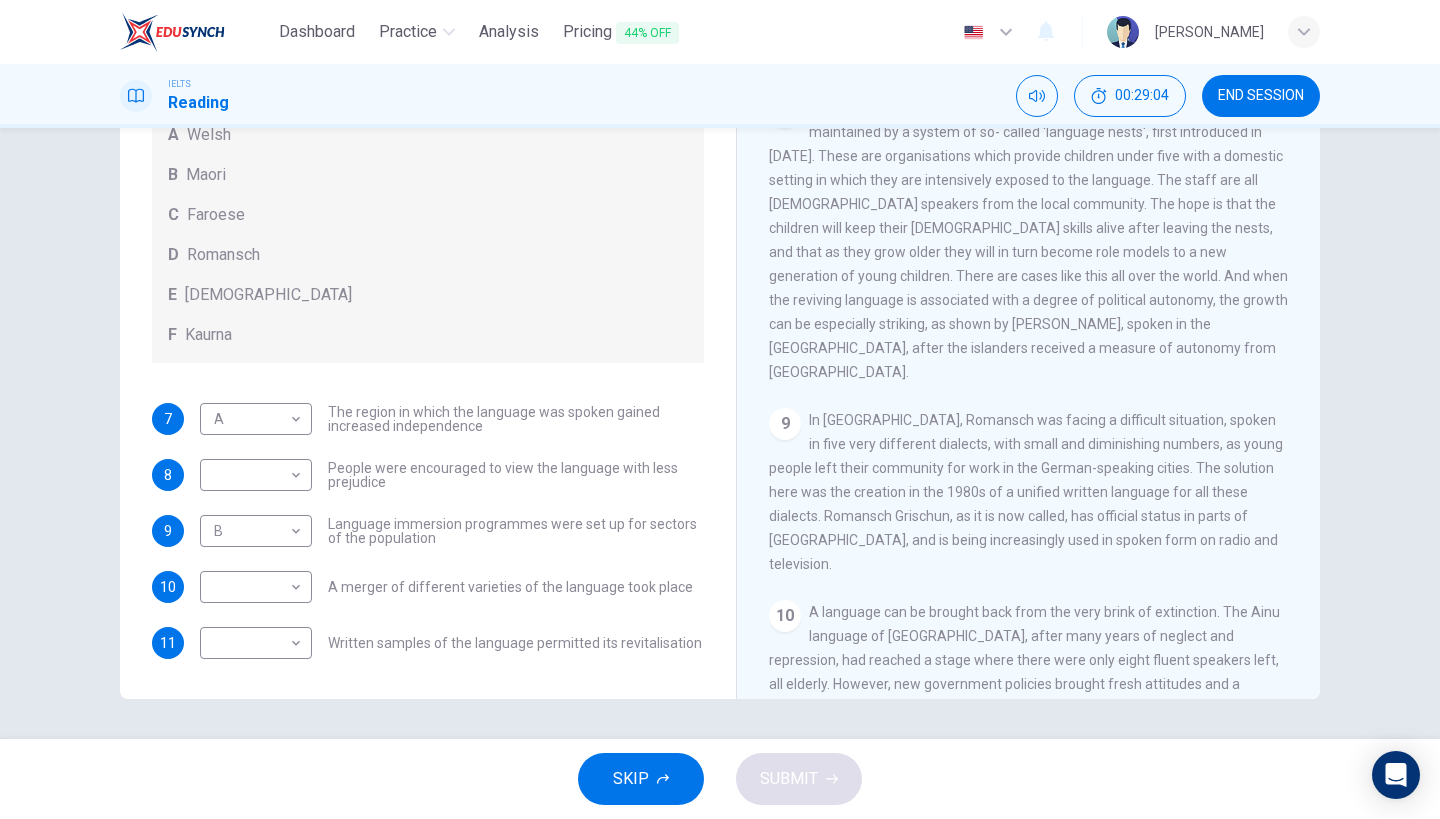 scroll, scrollTop: 1653, scrollLeft: 0, axis: vertical 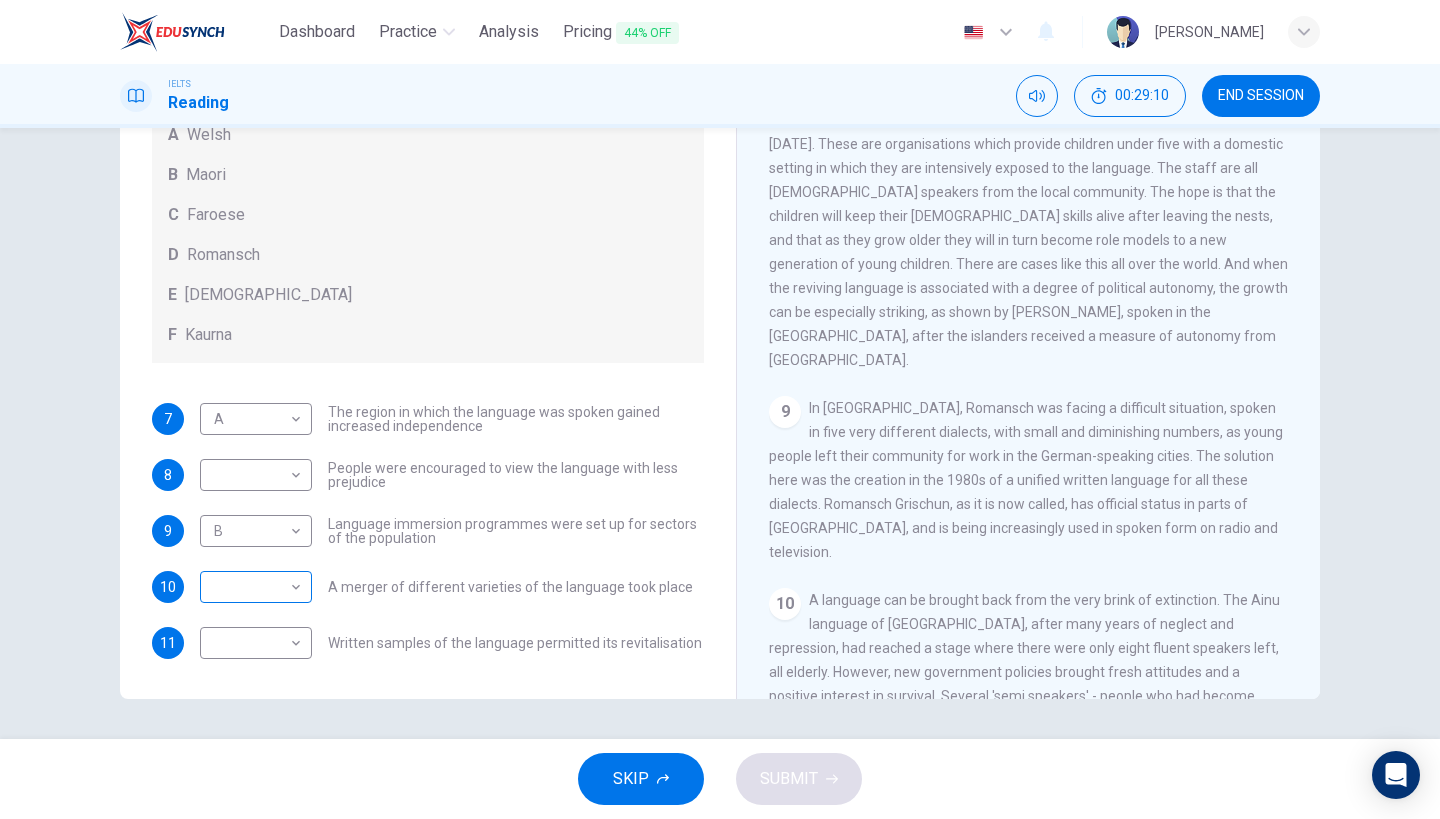 click on "​ ​" at bounding box center [256, 587] 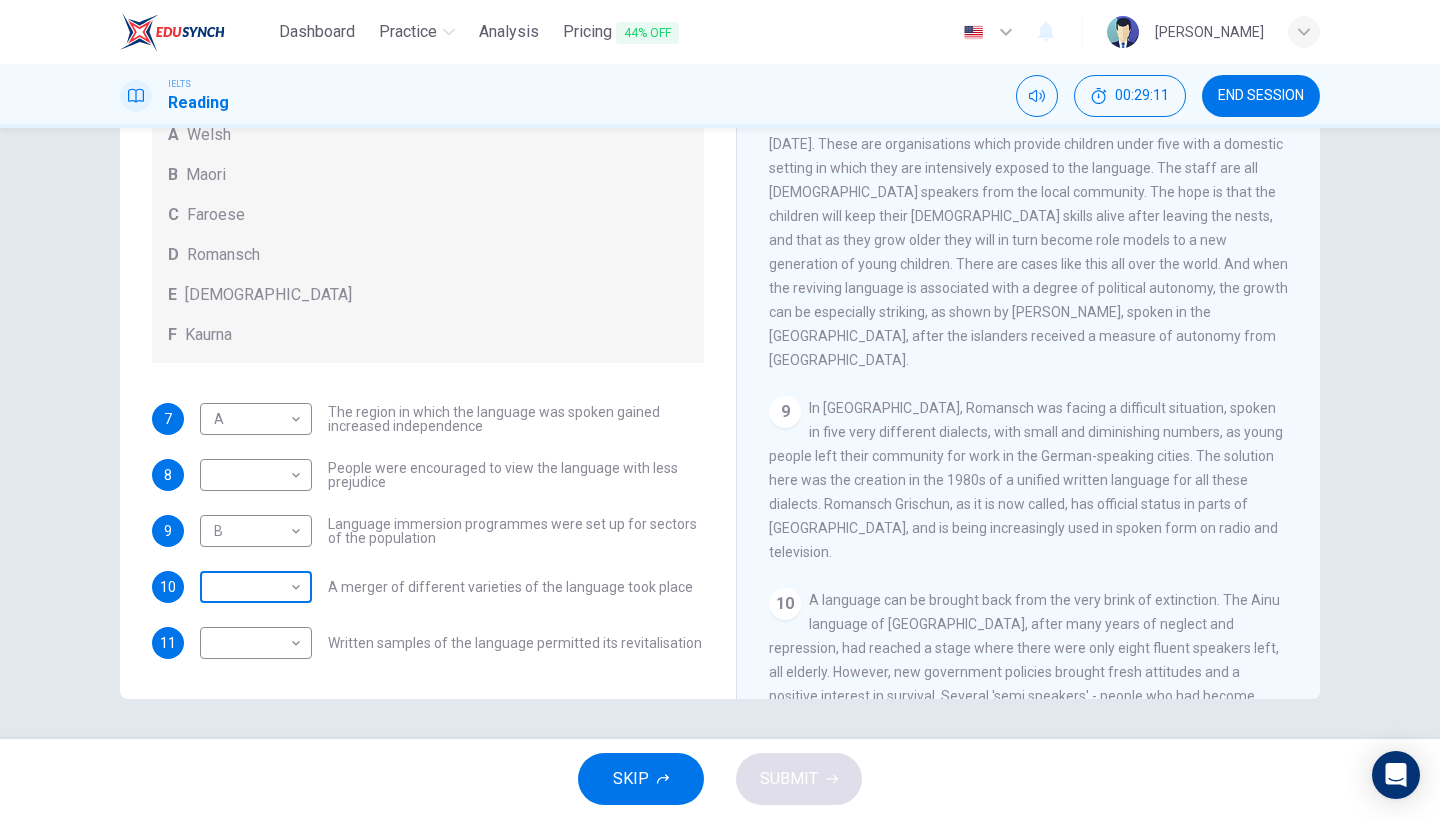 click on "​ ​" at bounding box center (256, 587) 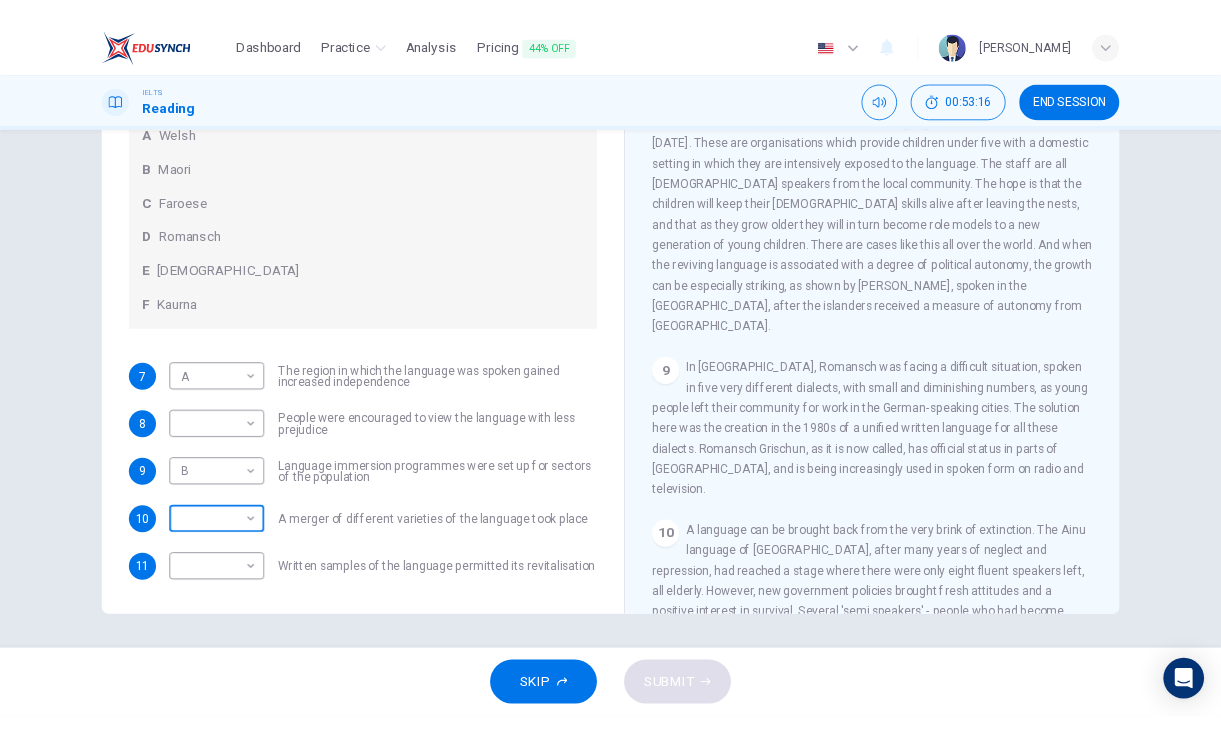 scroll, scrollTop: 0, scrollLeft: 0, axis: both 